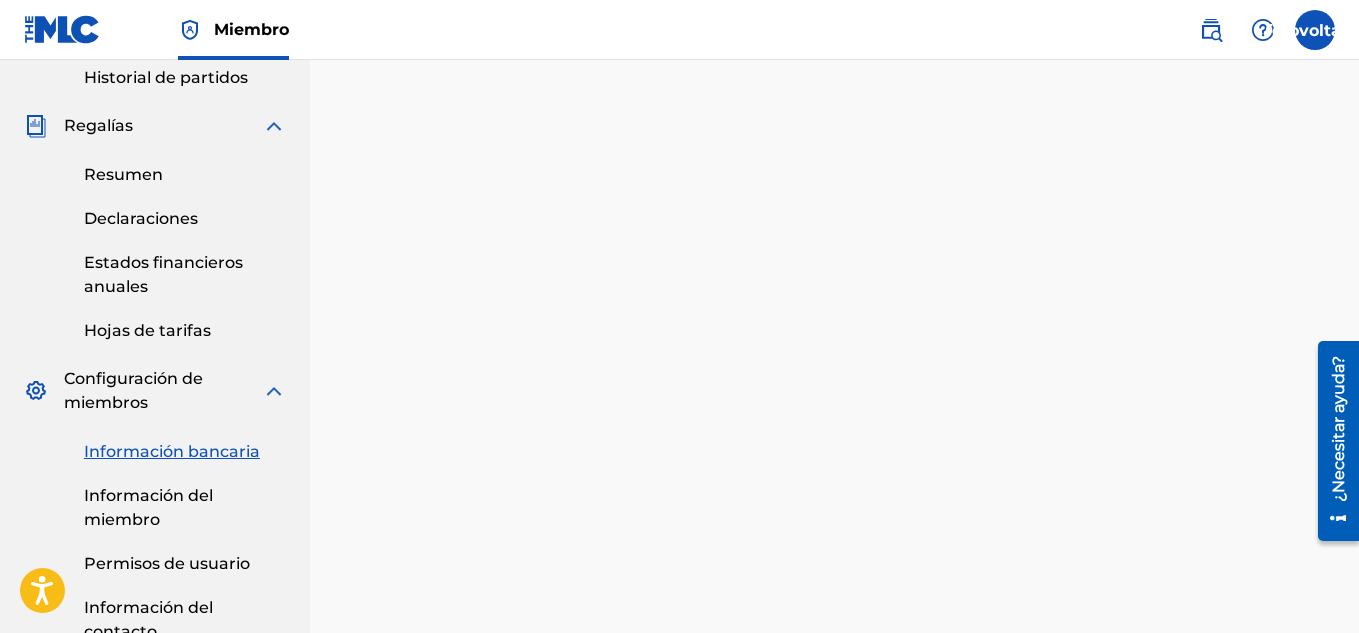 scroll, scrollTop: 0, scrollLeft: 0, axis: both 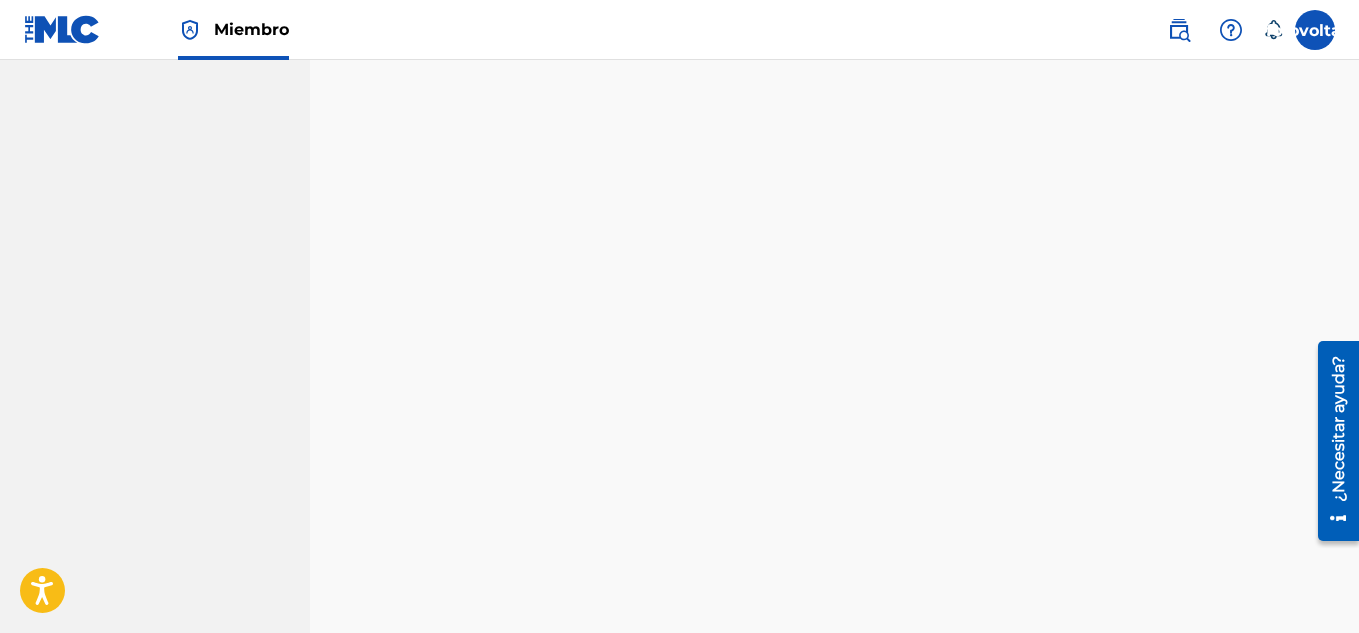 click at bounding box center [62, 29] 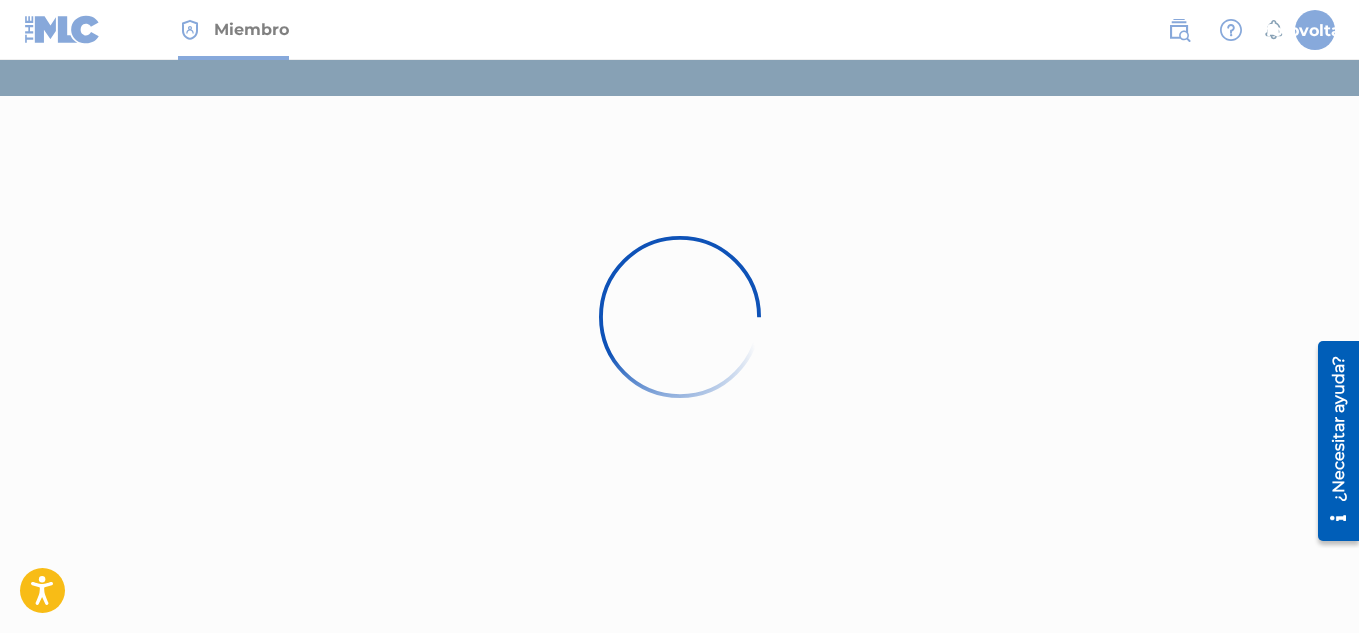 scroll, scrollTop: 0, scrollLeft: 0, axis: both 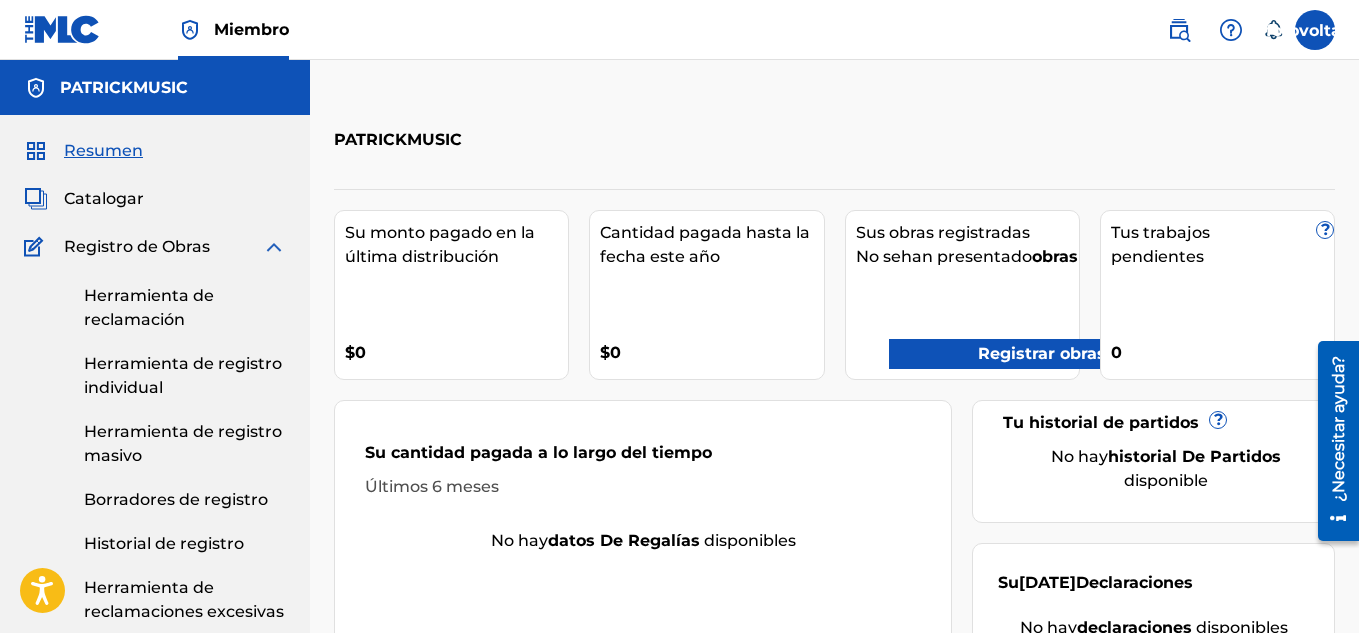click on "Registro de Obras" at bounding box center [155, 247] 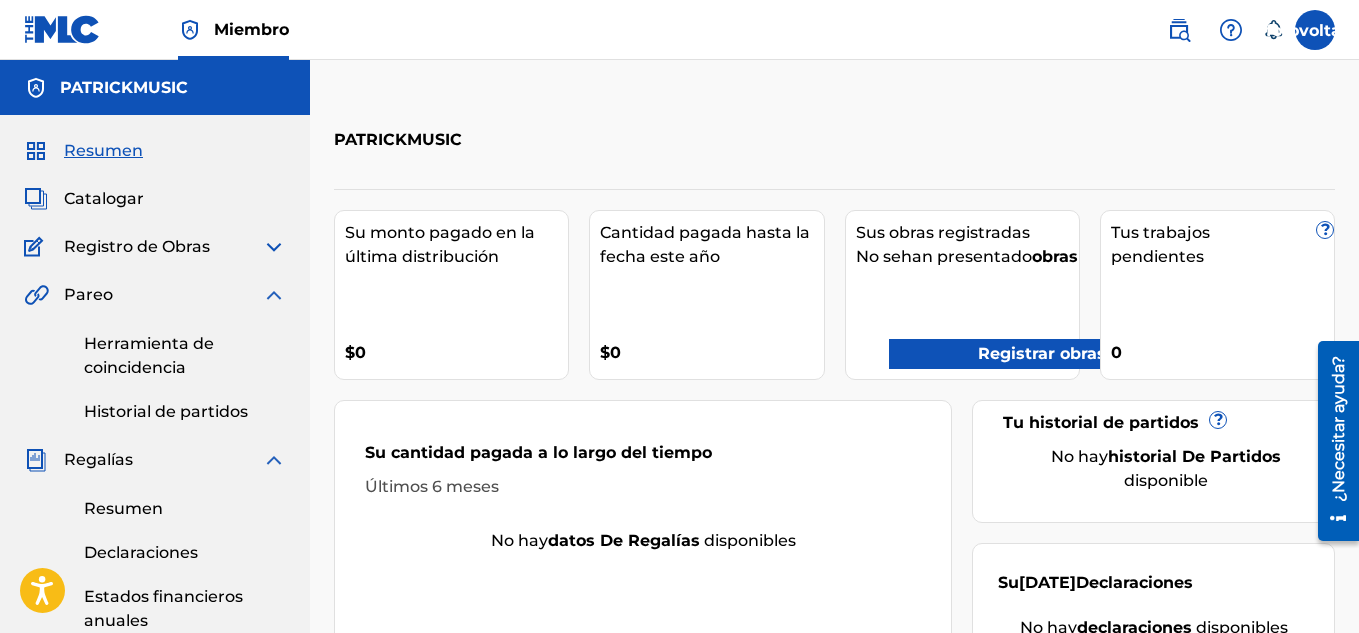 click at bounding box center [274, 460] 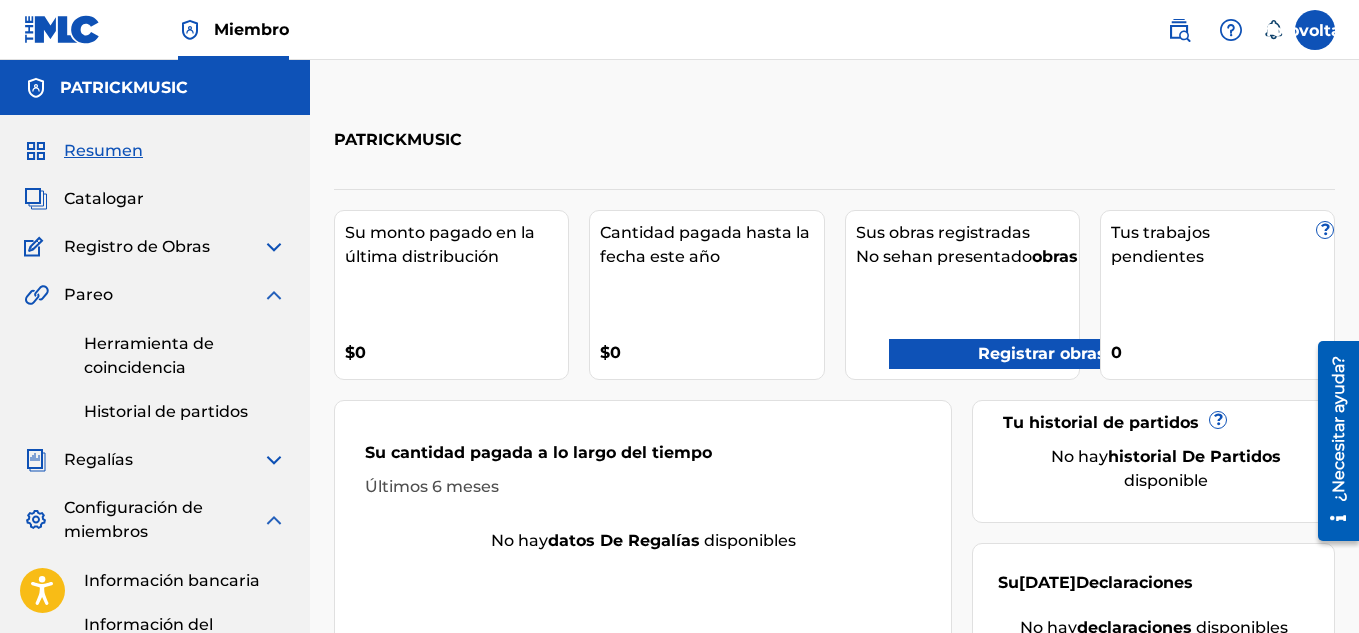 click at bounding box center [274, 247] 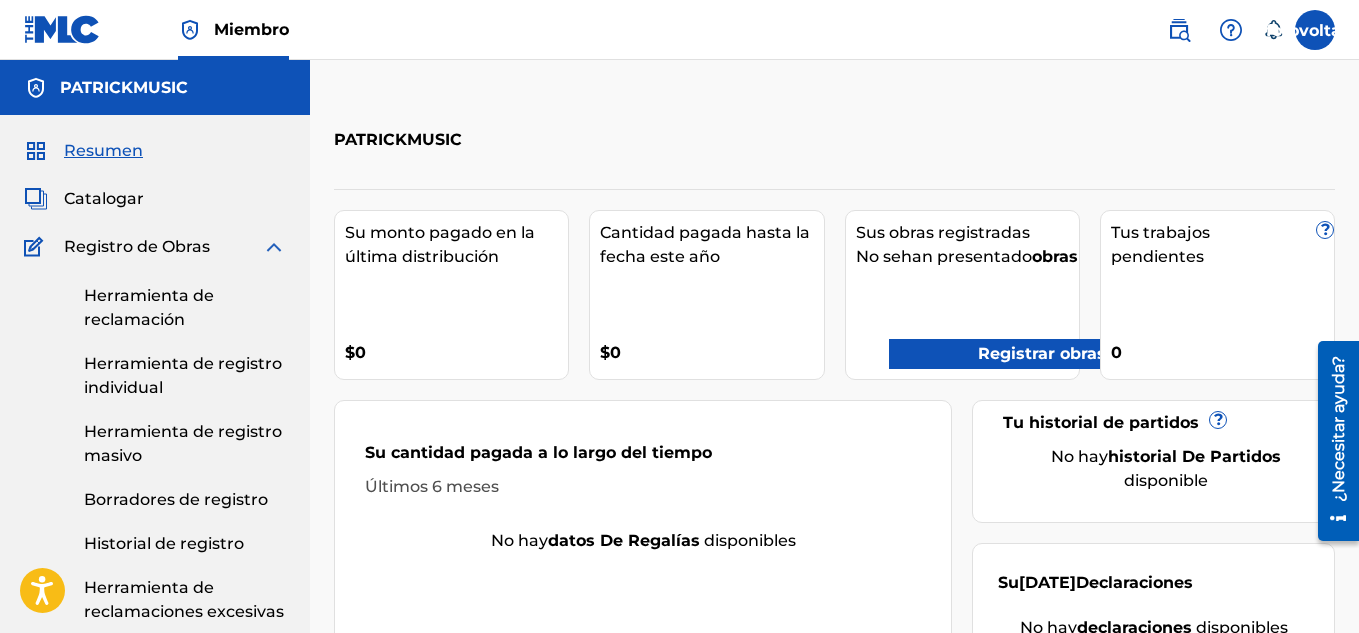 click on "Herramienta de registro individual" at bounding box center (183, 375) 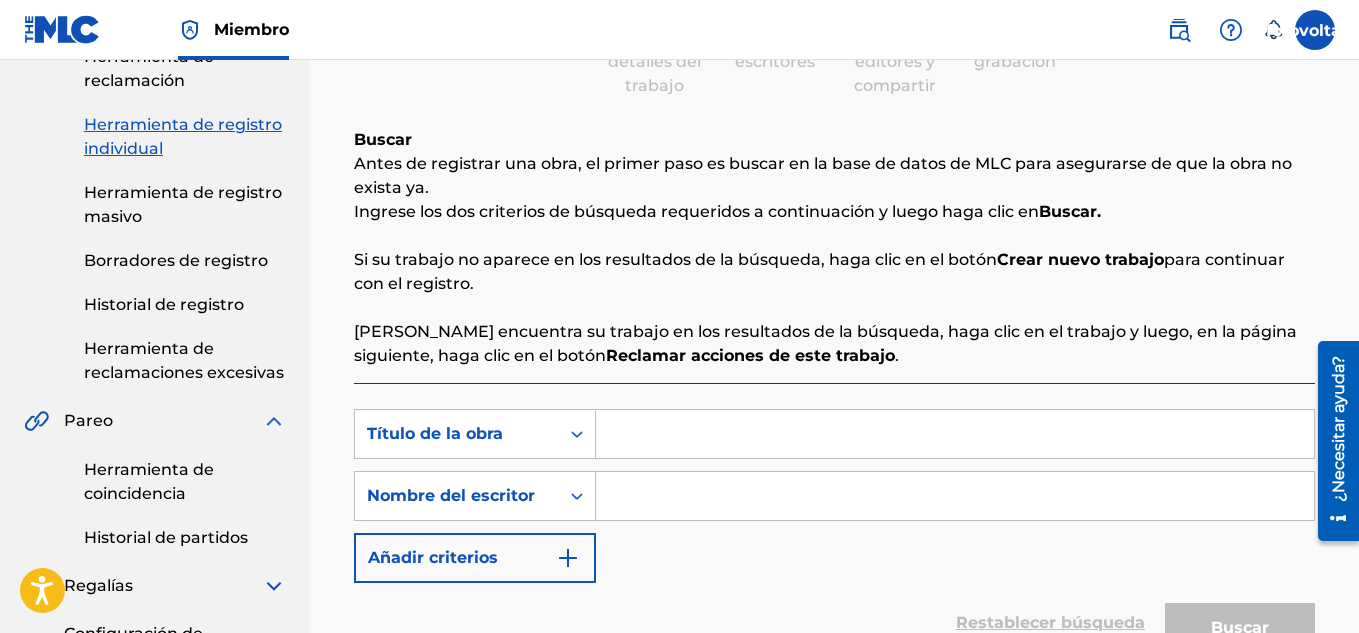 scroll, scrollTop: 266, scrollLeft: 0, axis: vertical 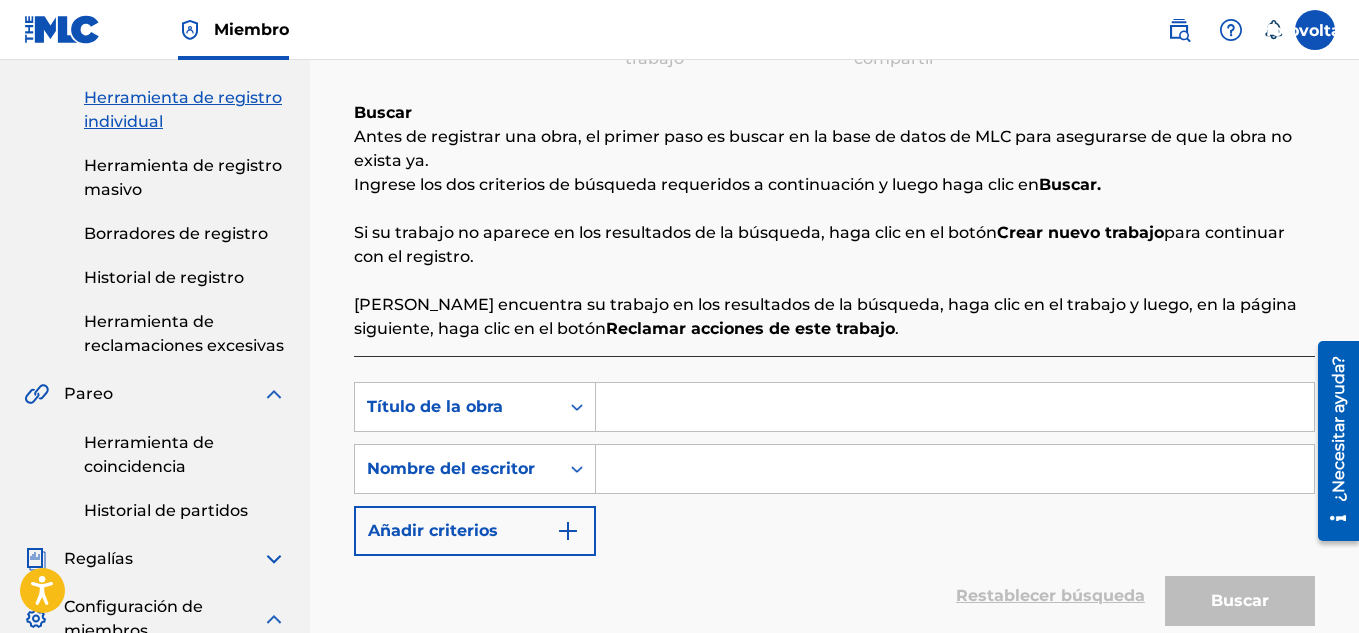click at bounding box center (955, 407) 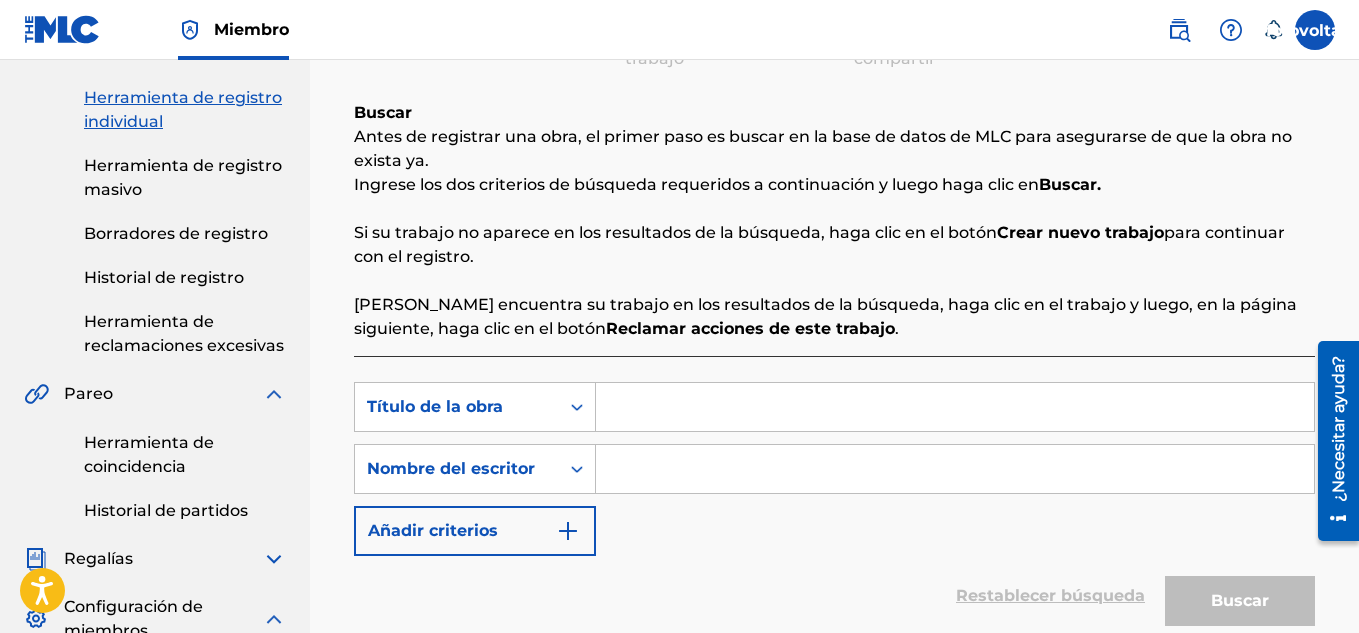 paste on "despues de noviembre" 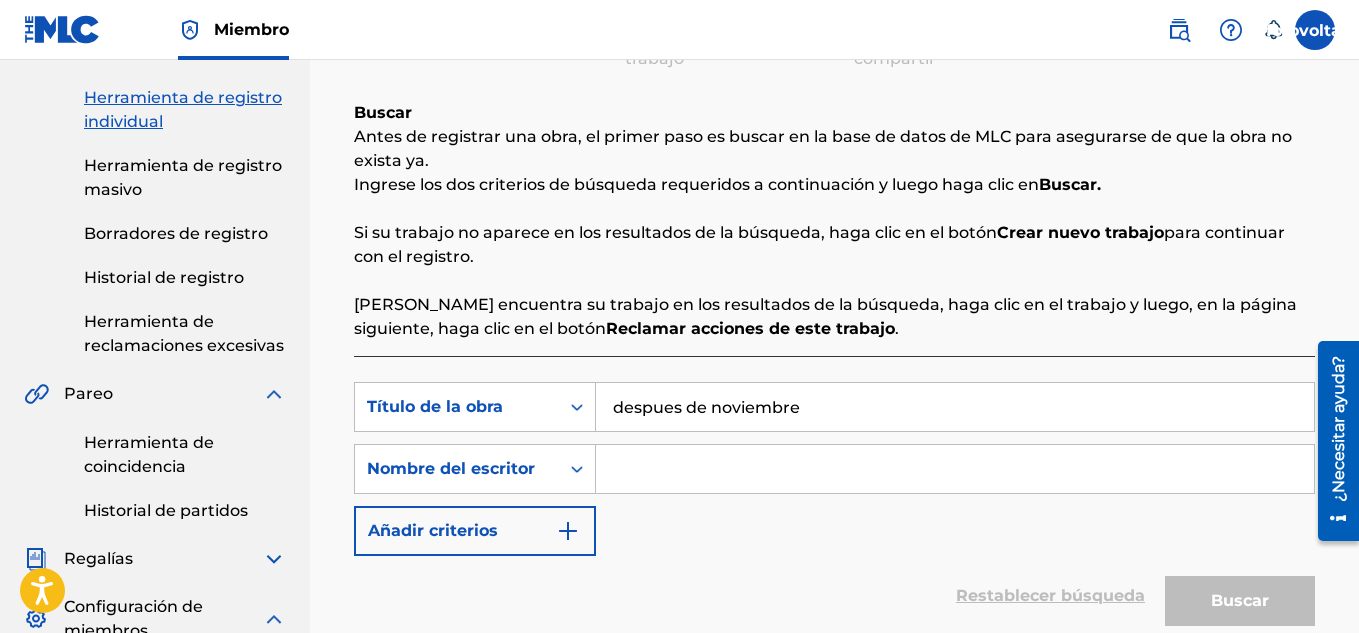 type on "despues de noviembre" 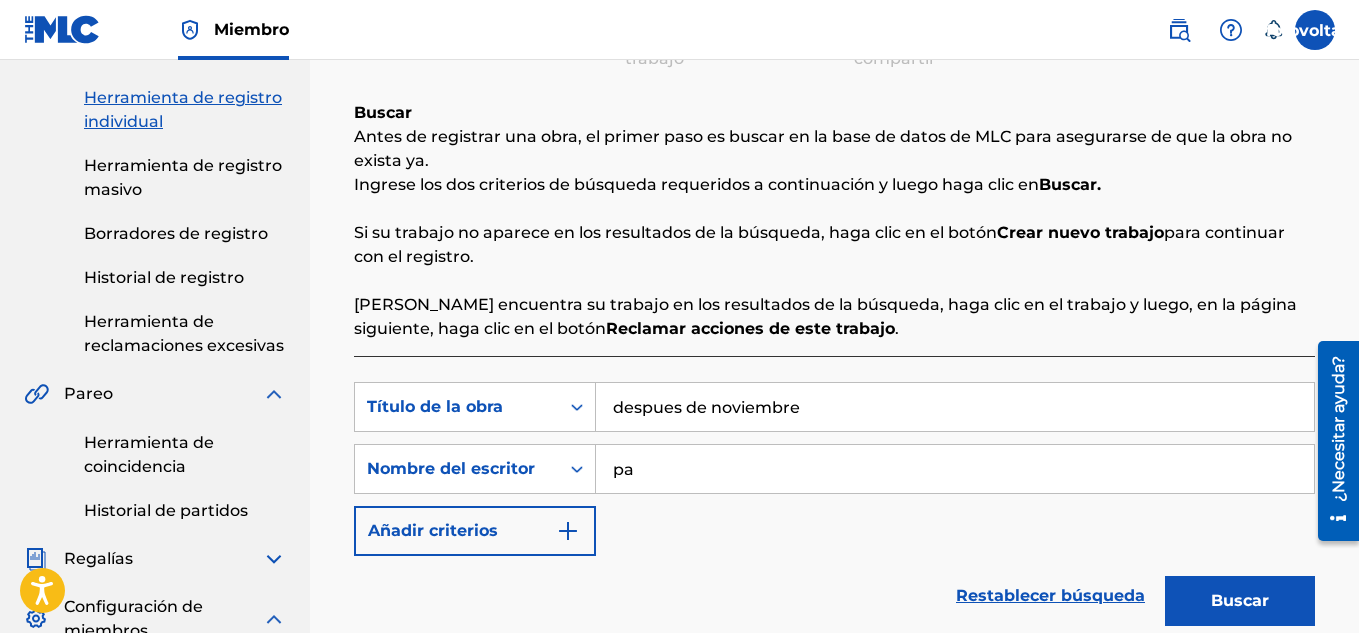 type on "p" 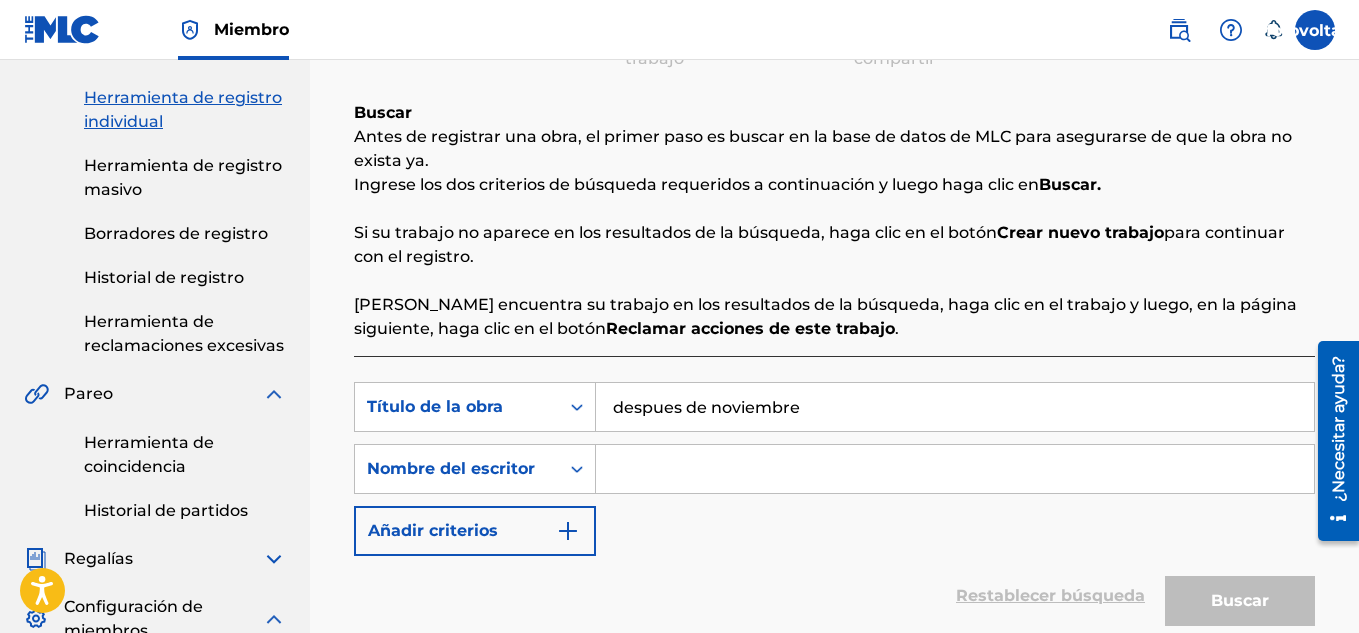 paste on "[PERSON_NAME]" 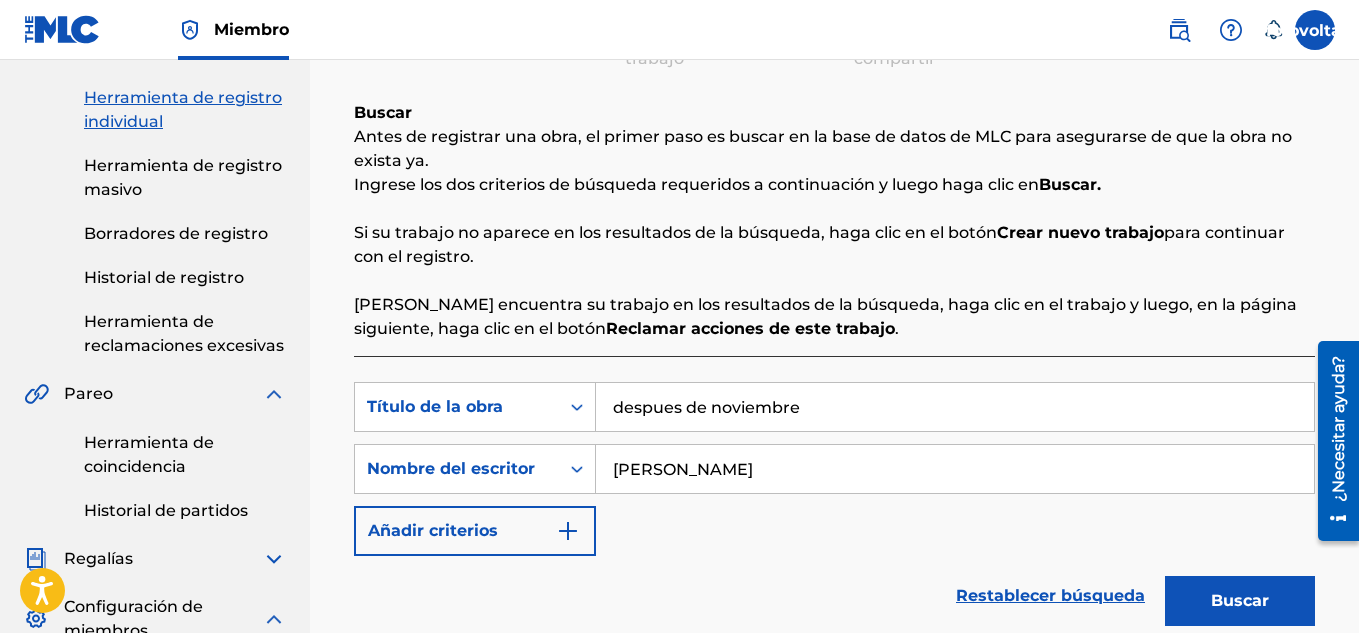type on "[PERSON_NAME]" 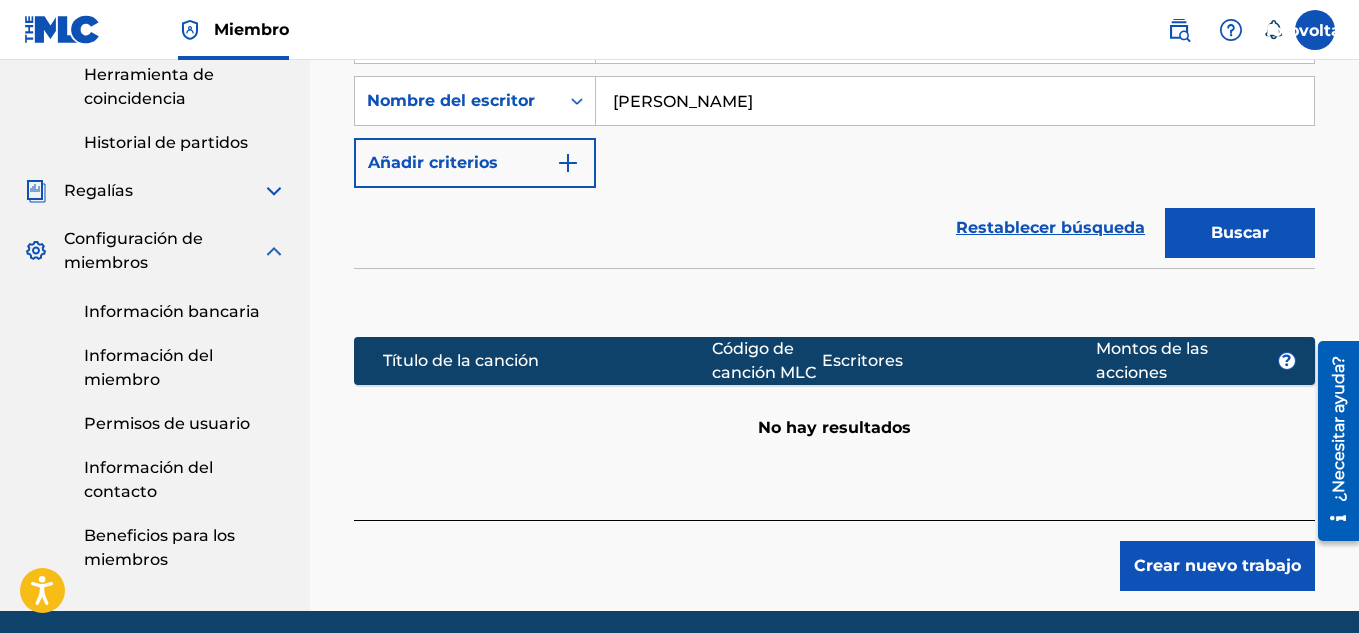 scroll, scrollTop: 636, scrollLeft: 0, axis: vertical 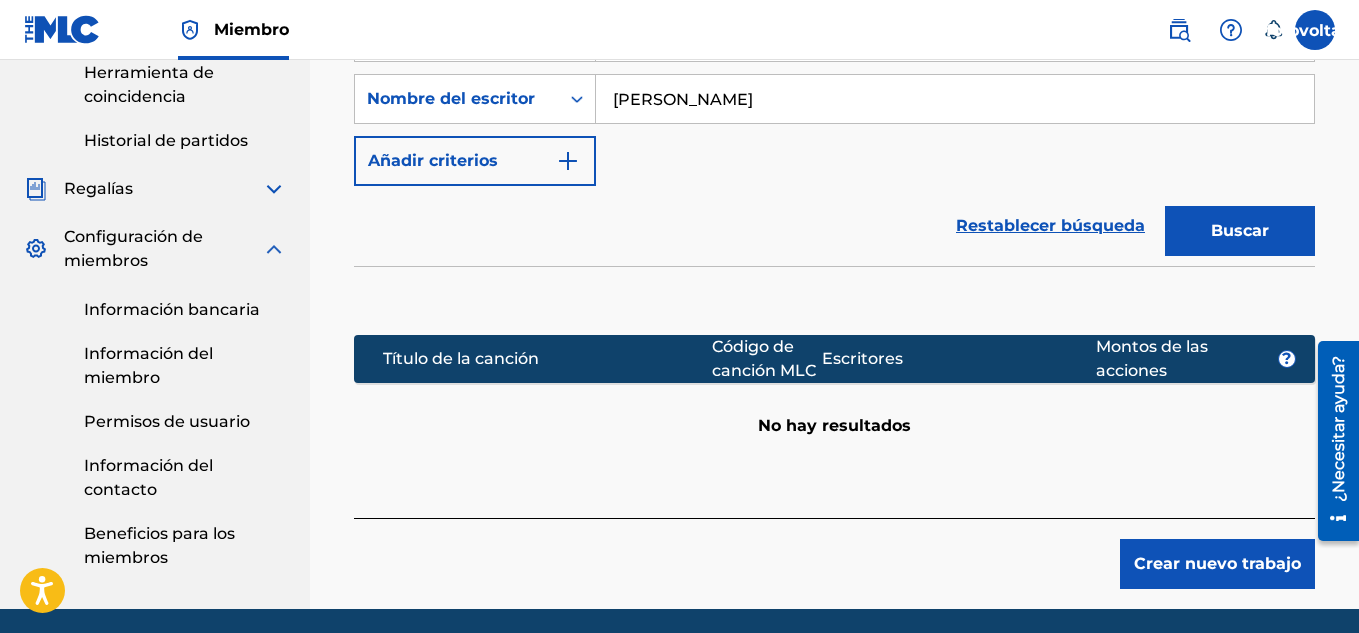 click on "Crear nuevo trabajo" at bounding box center [1217, 563] 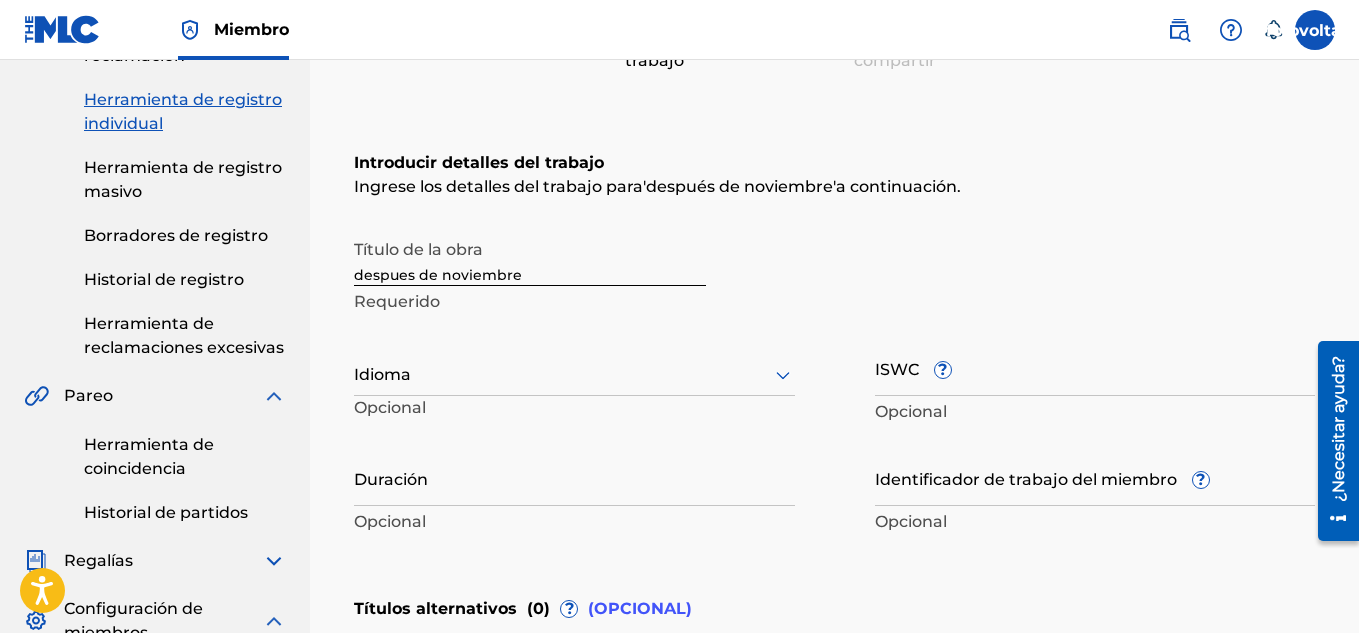 scroll, scrollTop: 265, scrollLeft: 0, axis: vertical 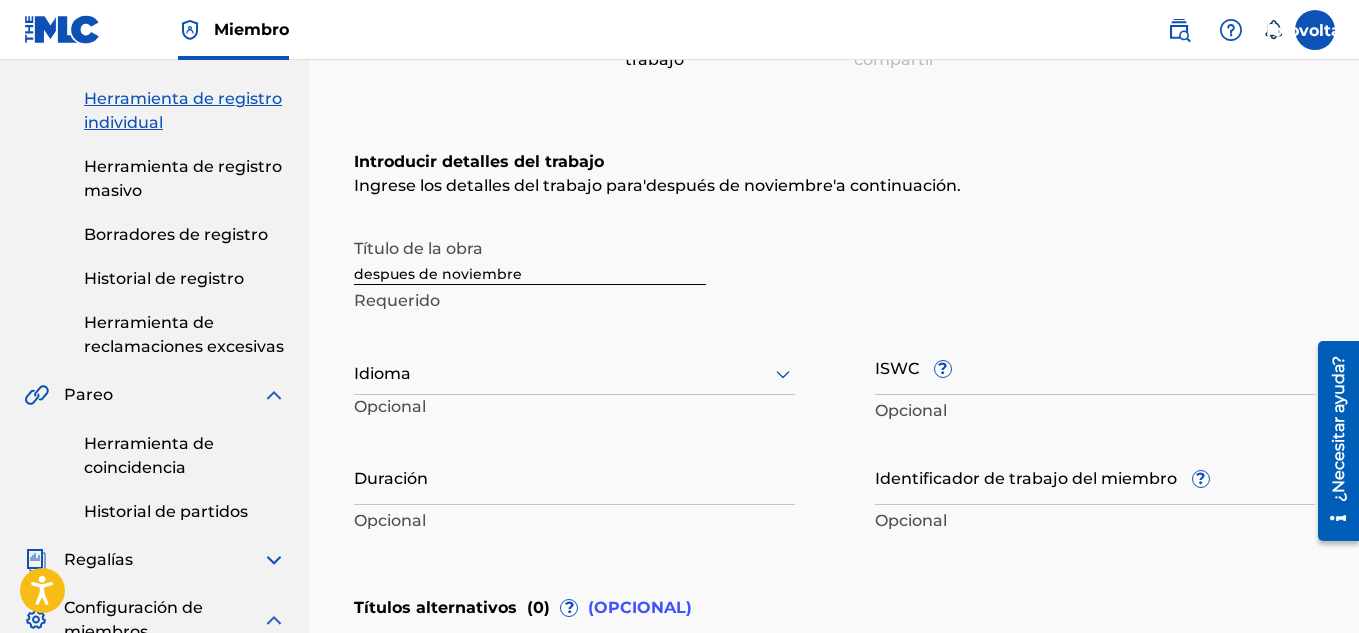 click at bounding box center [783, 374] 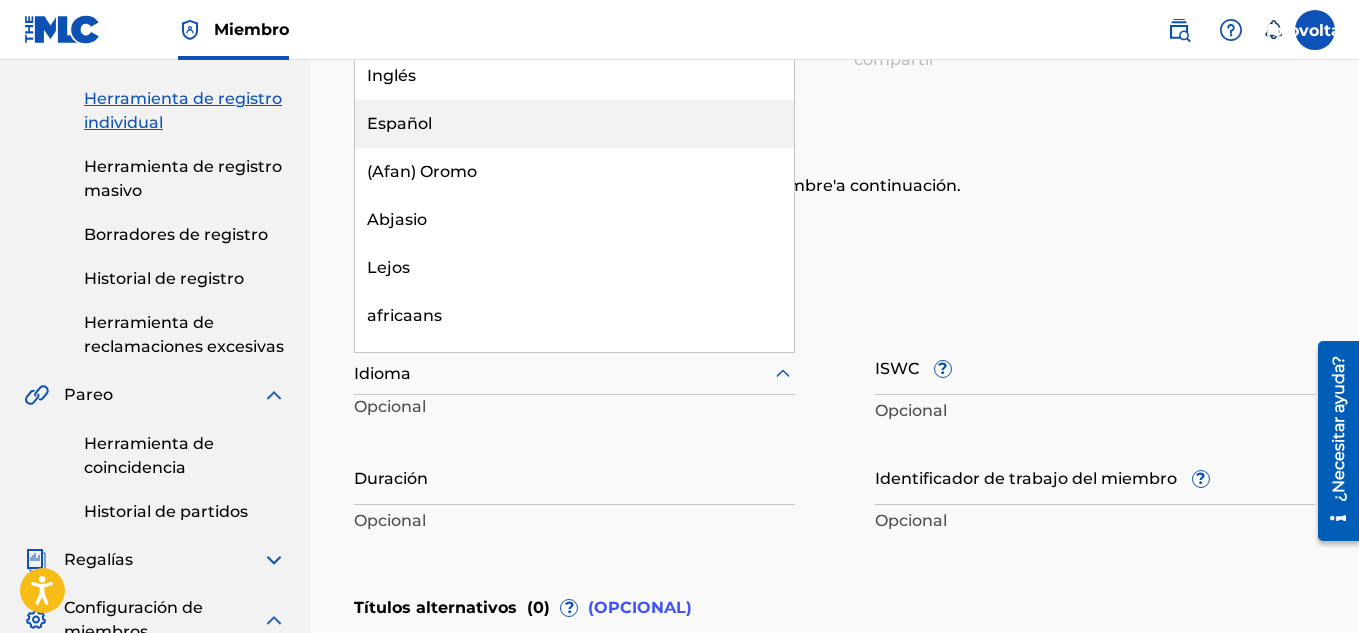 click on "Español" at bounding box center (574, 124) 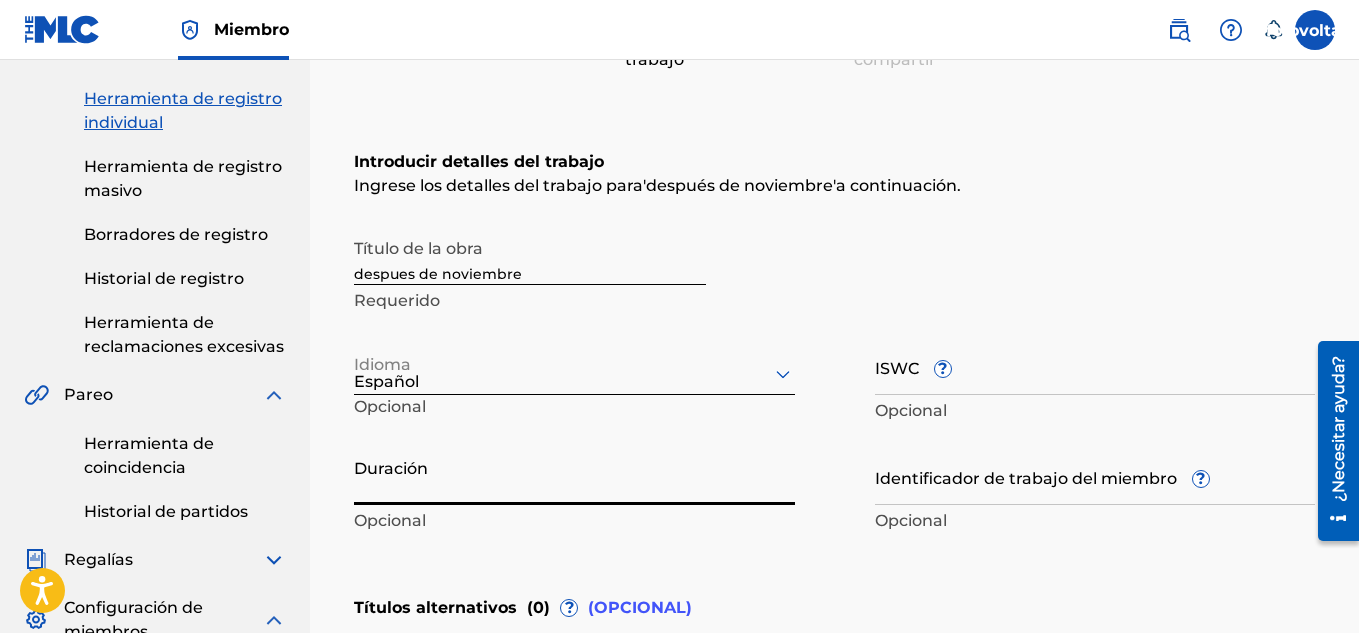 click on "Duración" at bounding box center [574, 476] 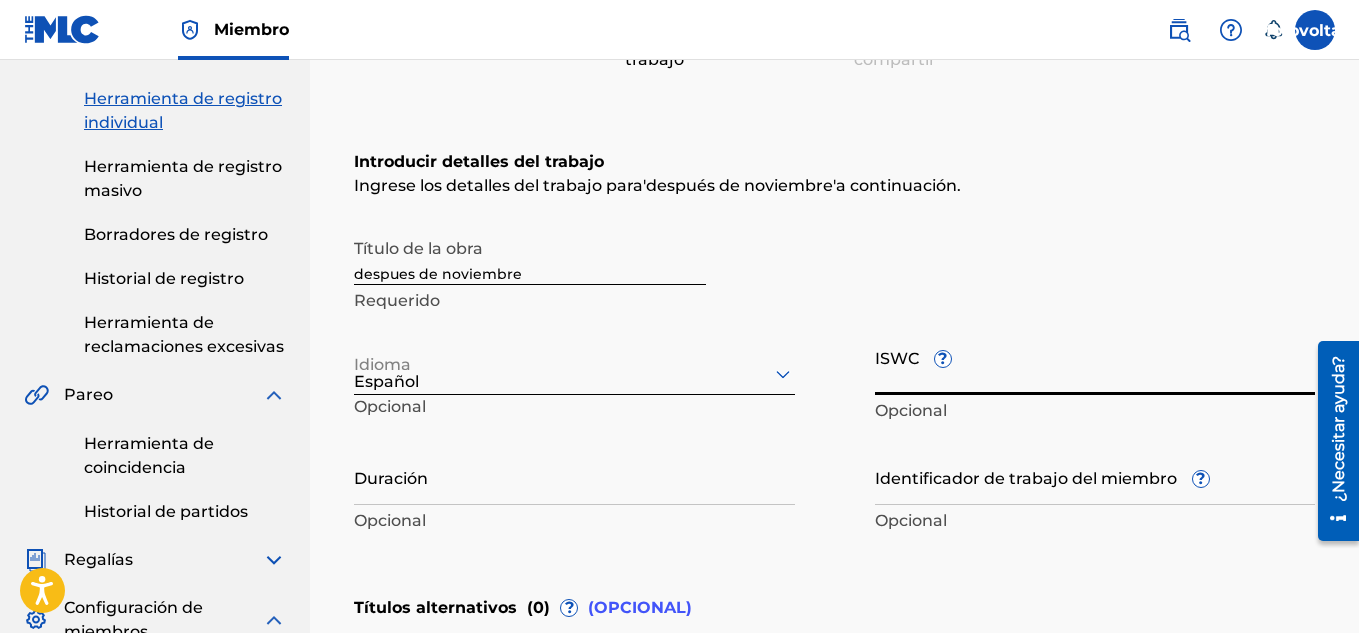 click on "ISWC   ?" at bounding box center [1095, 366] 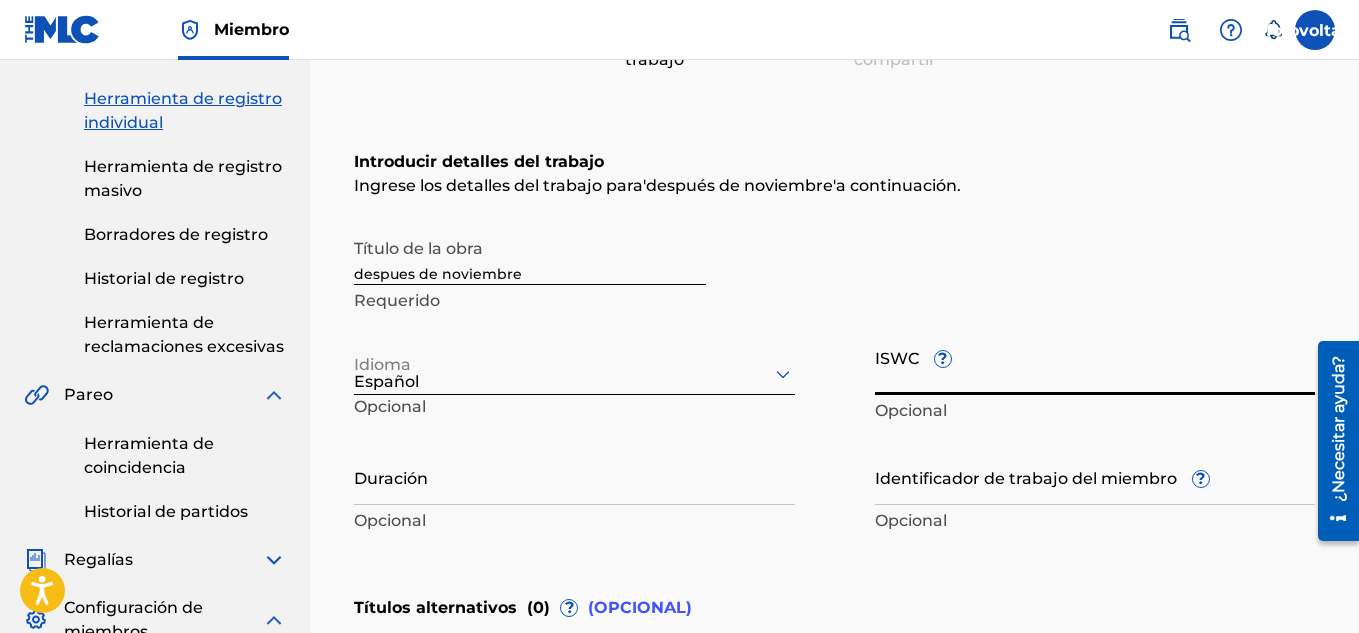 scroll, scrollTop: 383, scrollLeft: 0, axis: vertical 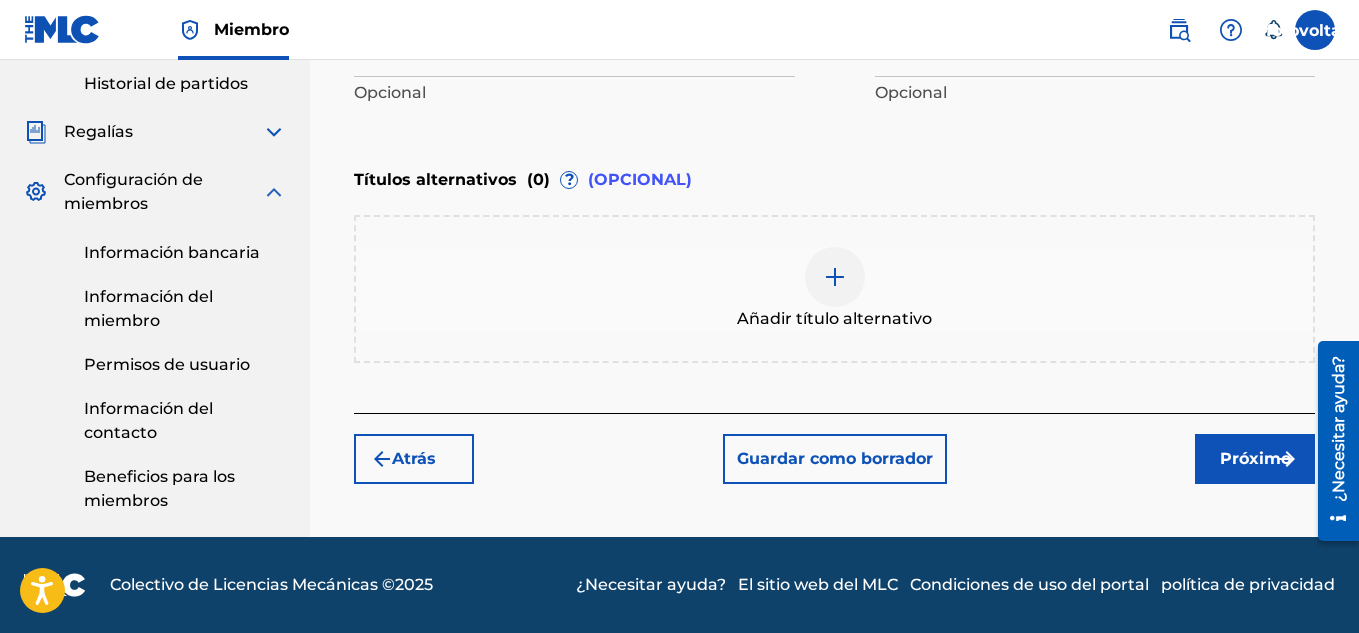 click on "Próximo" at bounding box center (1255, 459) 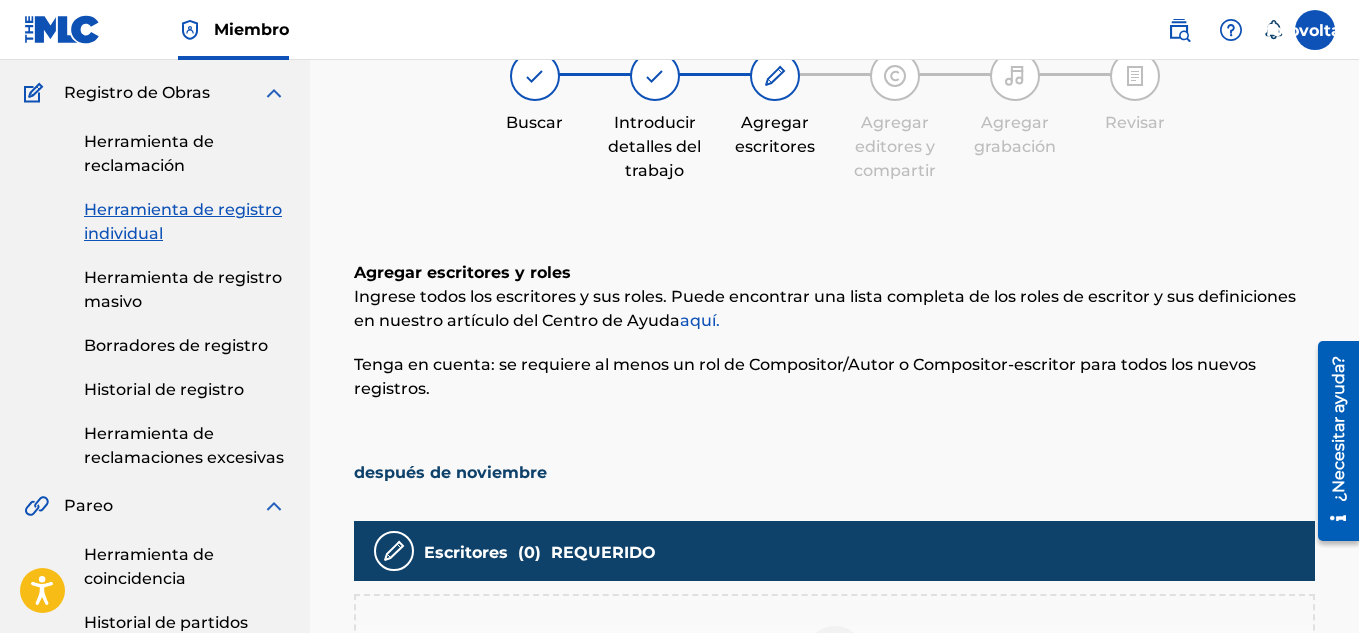 scroll, scrollTop: 90, scrollLeft: 0, axis: vertical 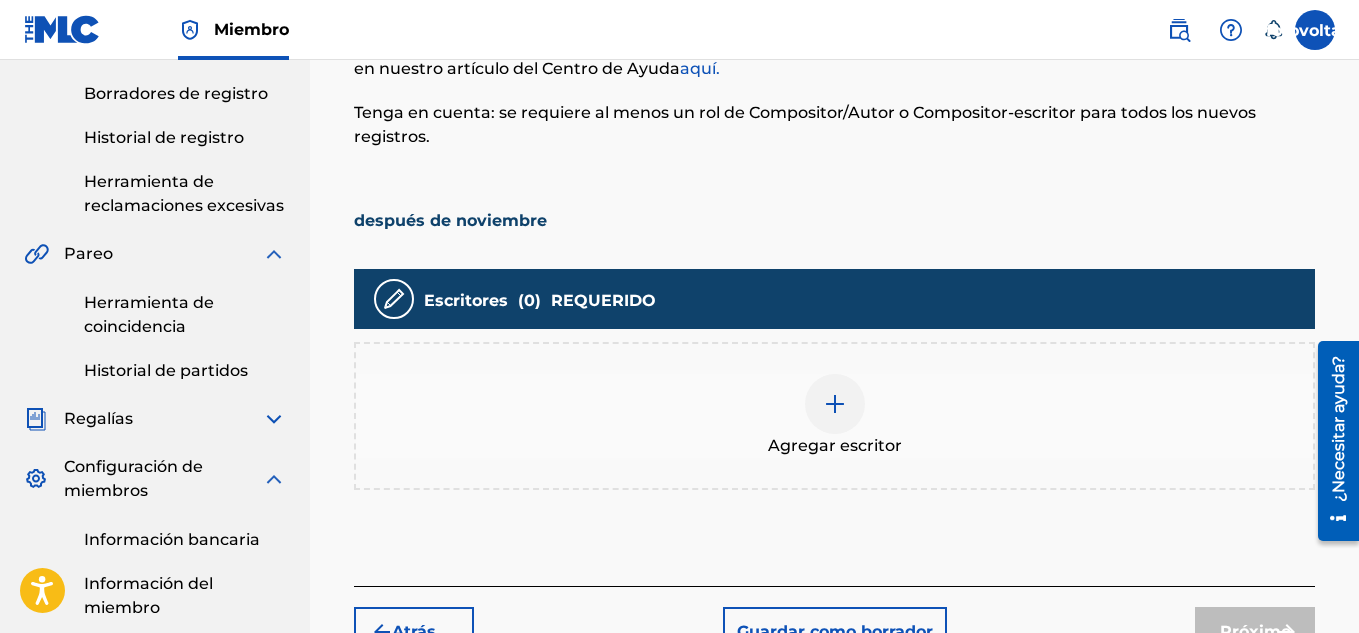 click at bounding box center (835, 404) 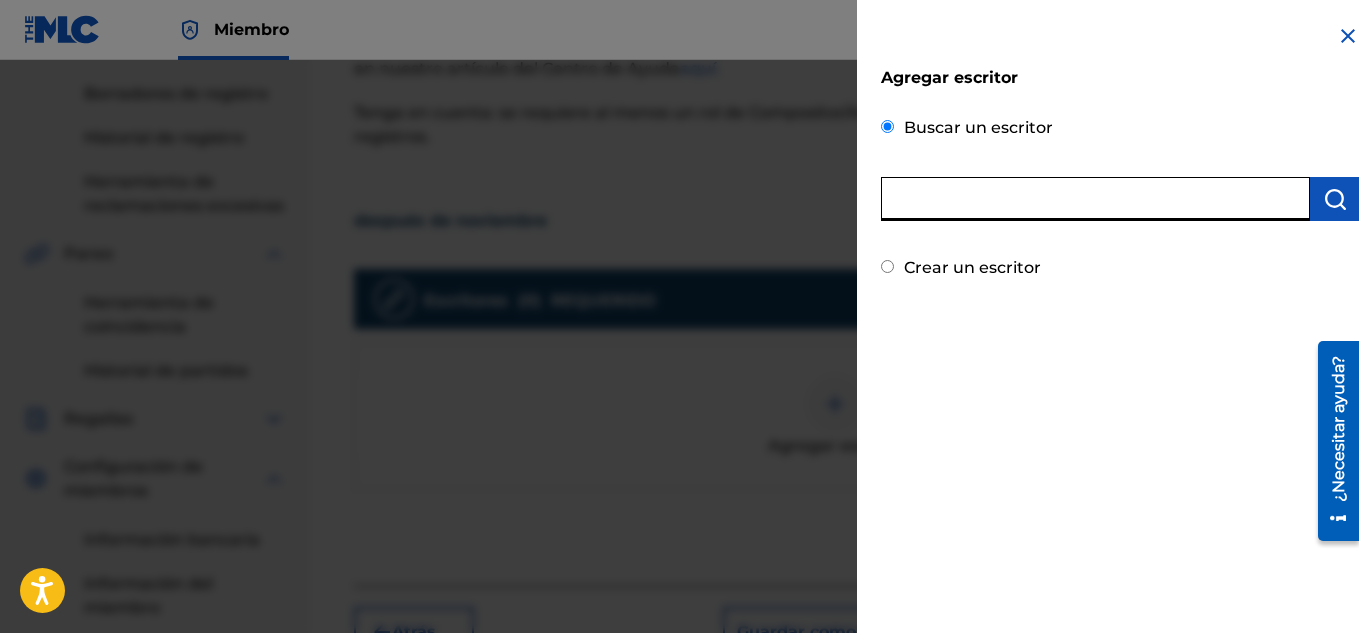 click at bounding box center [1095, 199] 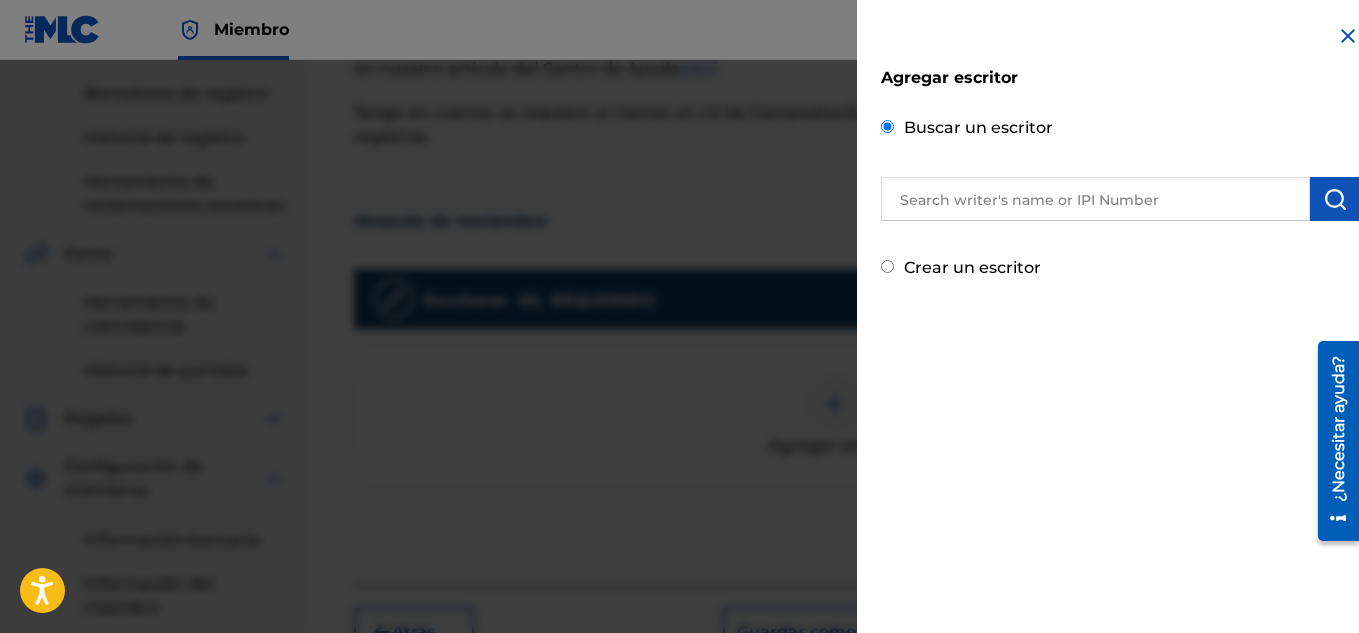 click at bounding box center (1348, 36) 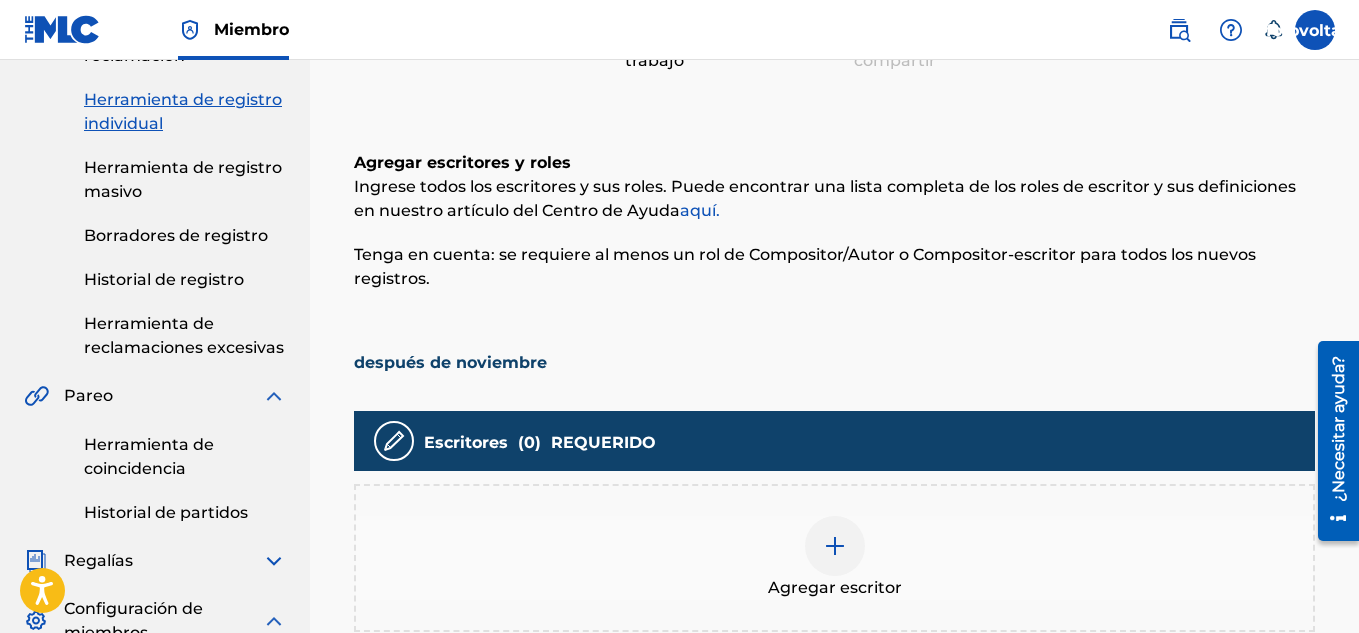 scroll, scrollTop: 259, scrollLeft: 0, axis: vertical 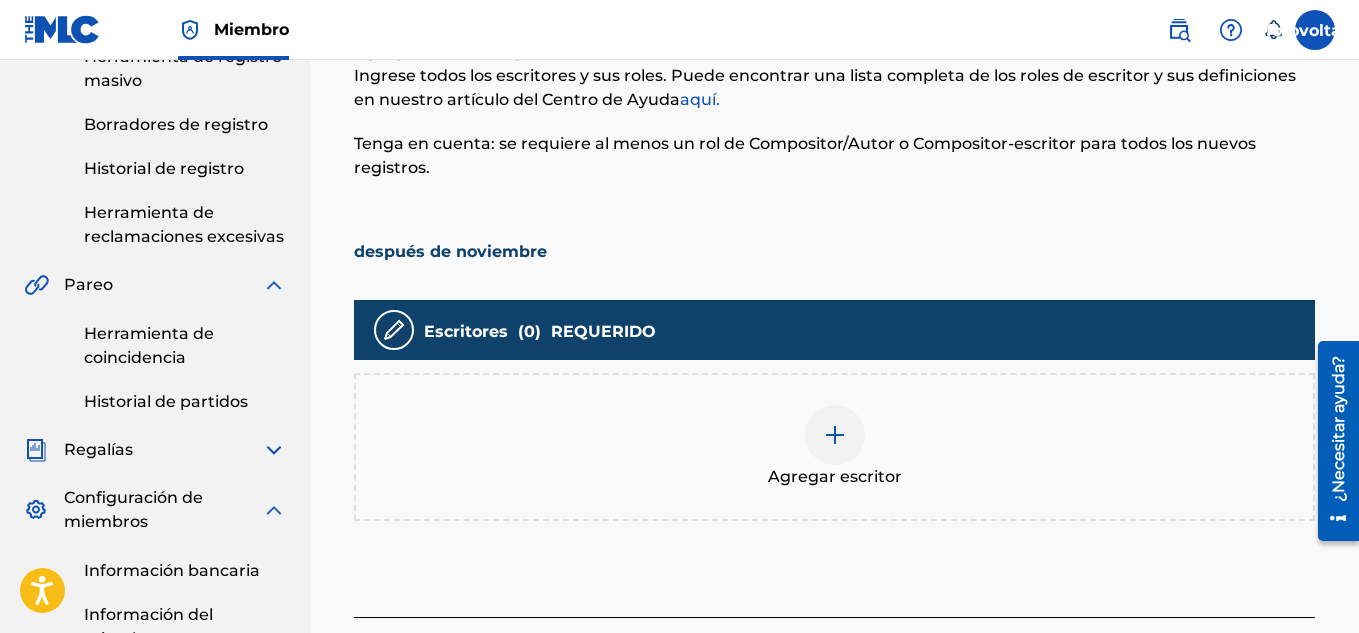 click at bounding box center [835, 435] 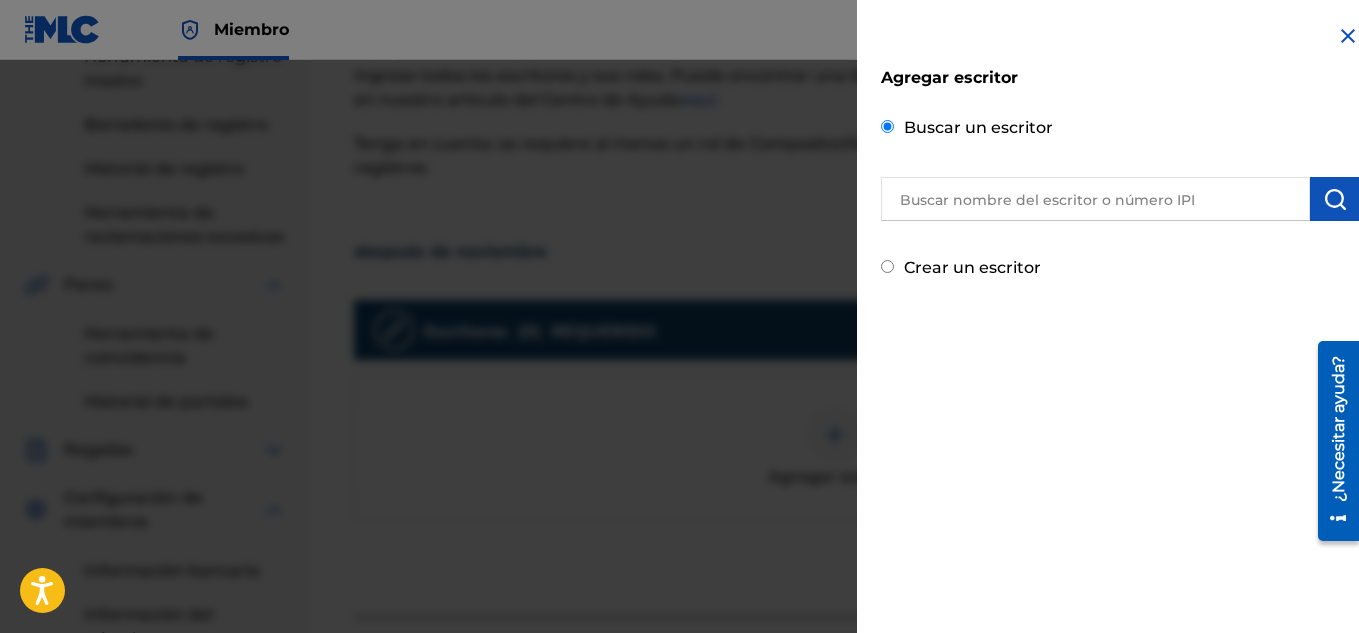 click on "Crear un escritor" at bounding box center (887, 266) 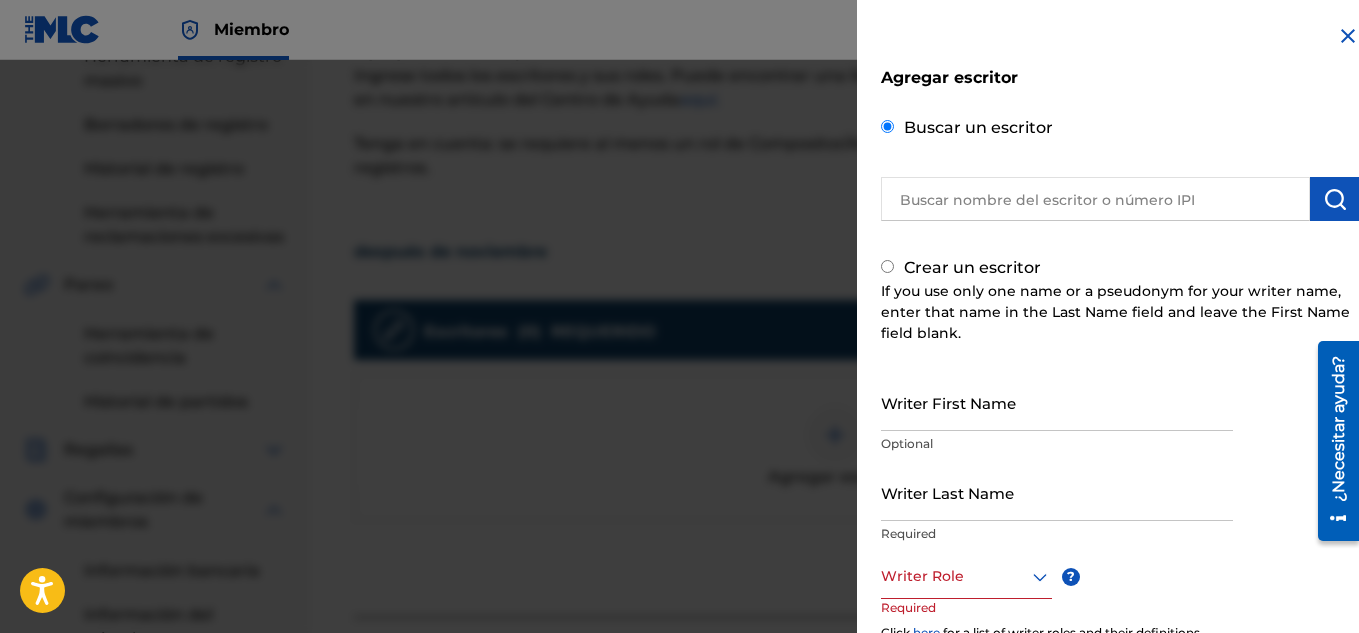radio on "false" 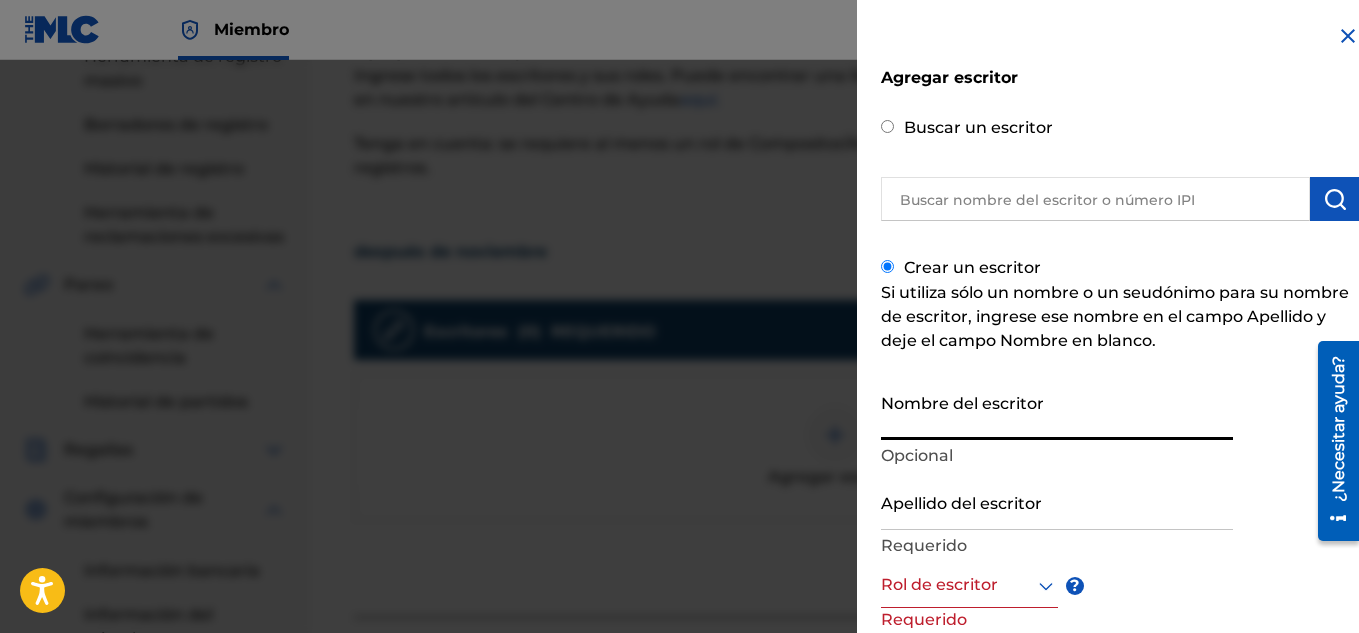 click on "Nombre del escritor" at bounding box center (1057, 411) 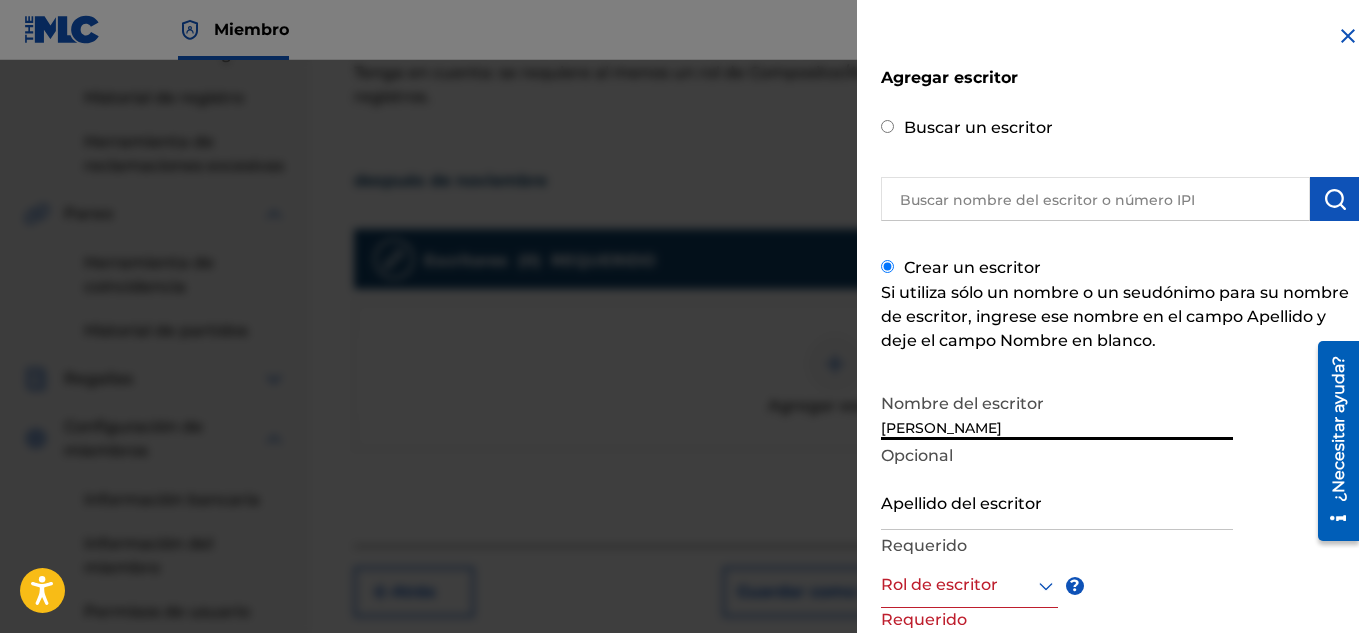 scroll, scrollTop: 460, scrollLeft: 0, axis: vertical 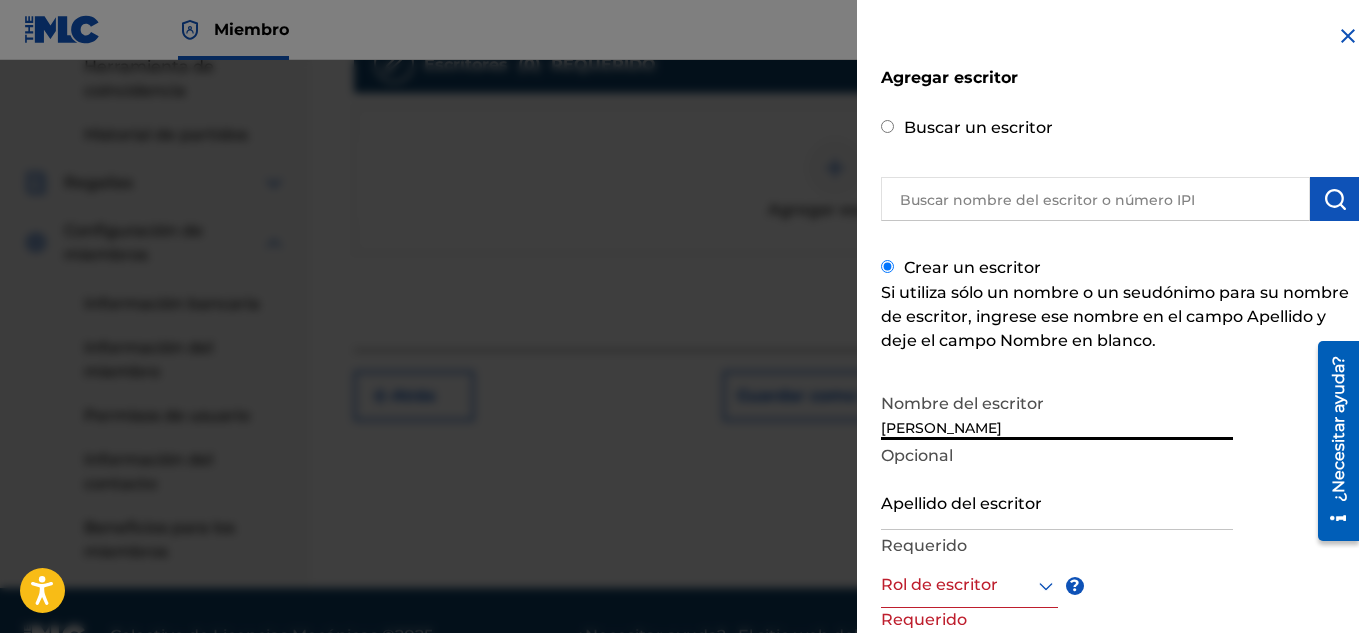 type on "[PERSON_NAME]" 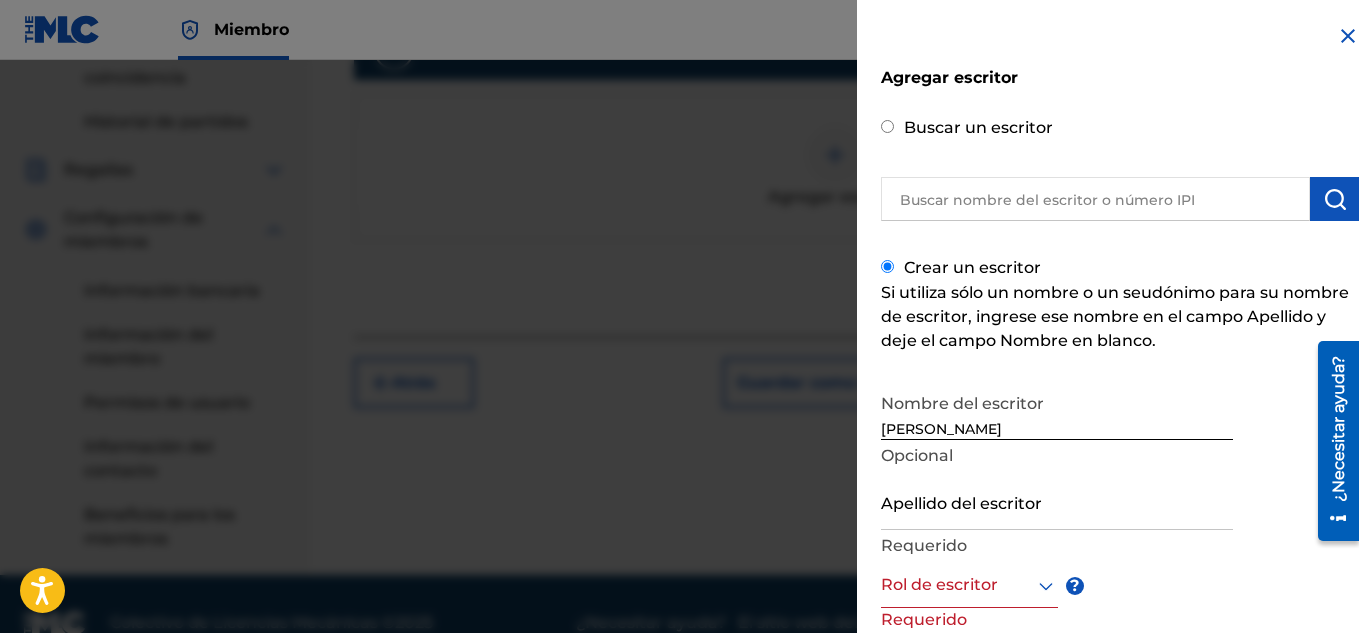 scroll, scrollTop: 667, scrollLeft: 0, axis: vertical 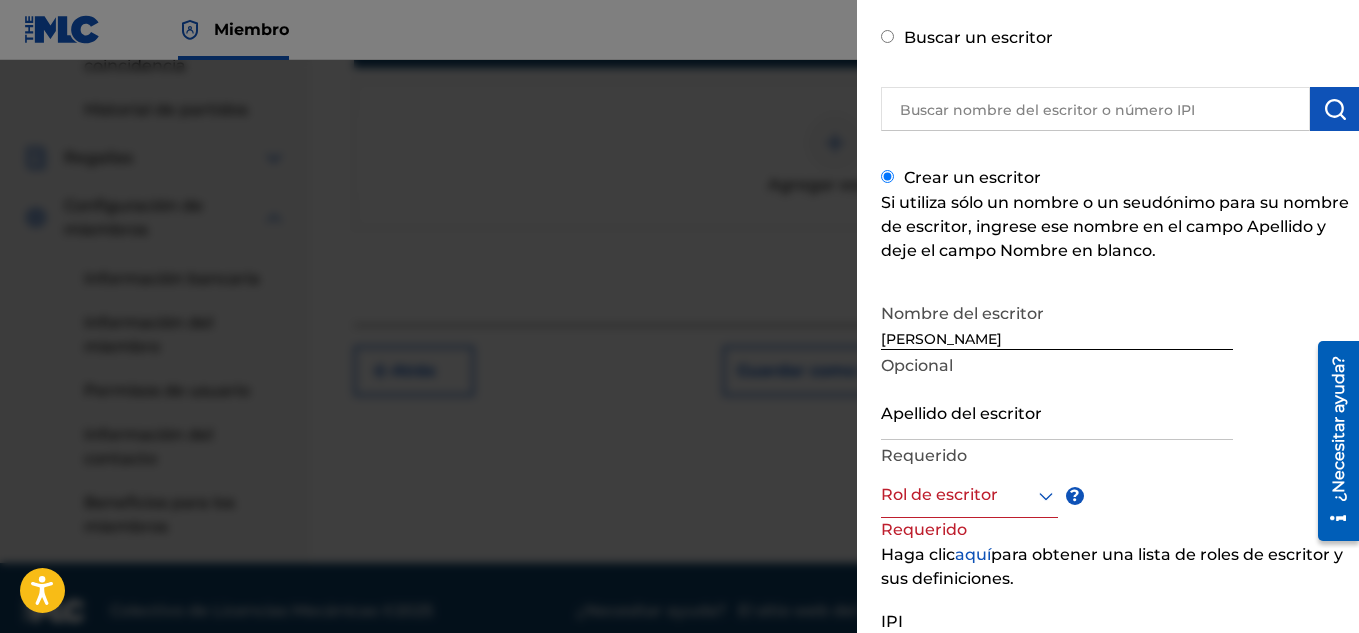 click 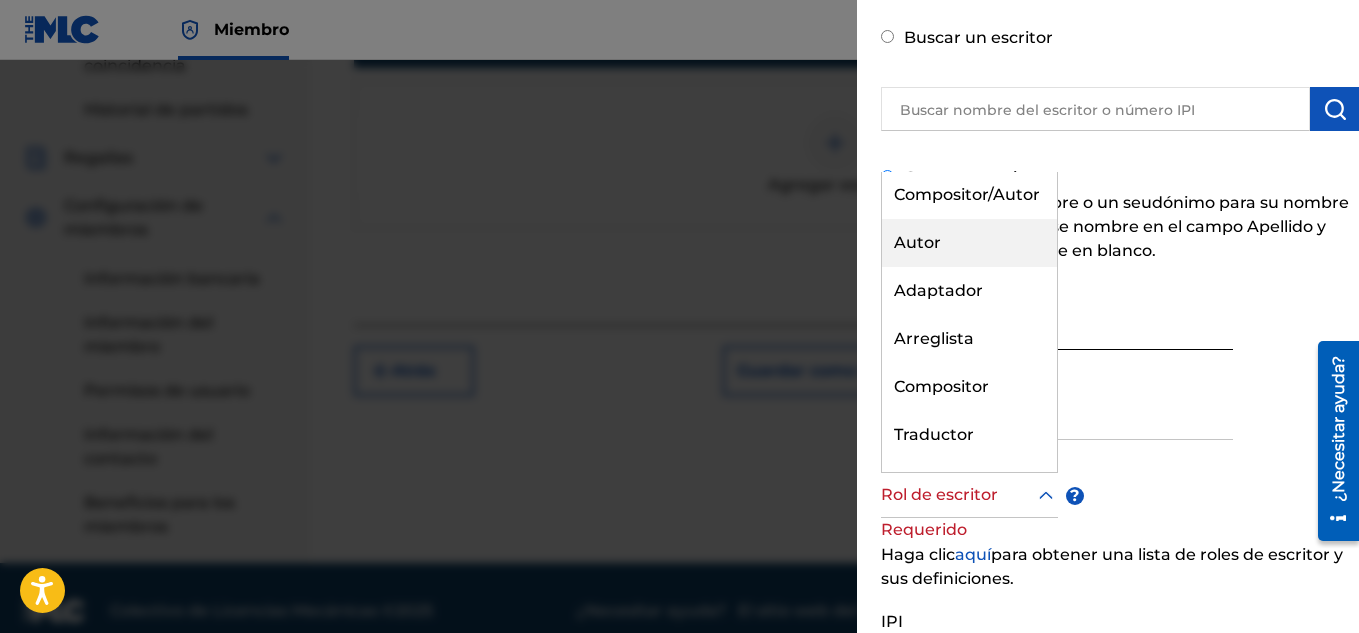scroll, scrollTop: 0, scrollLeft: 0, axis: both 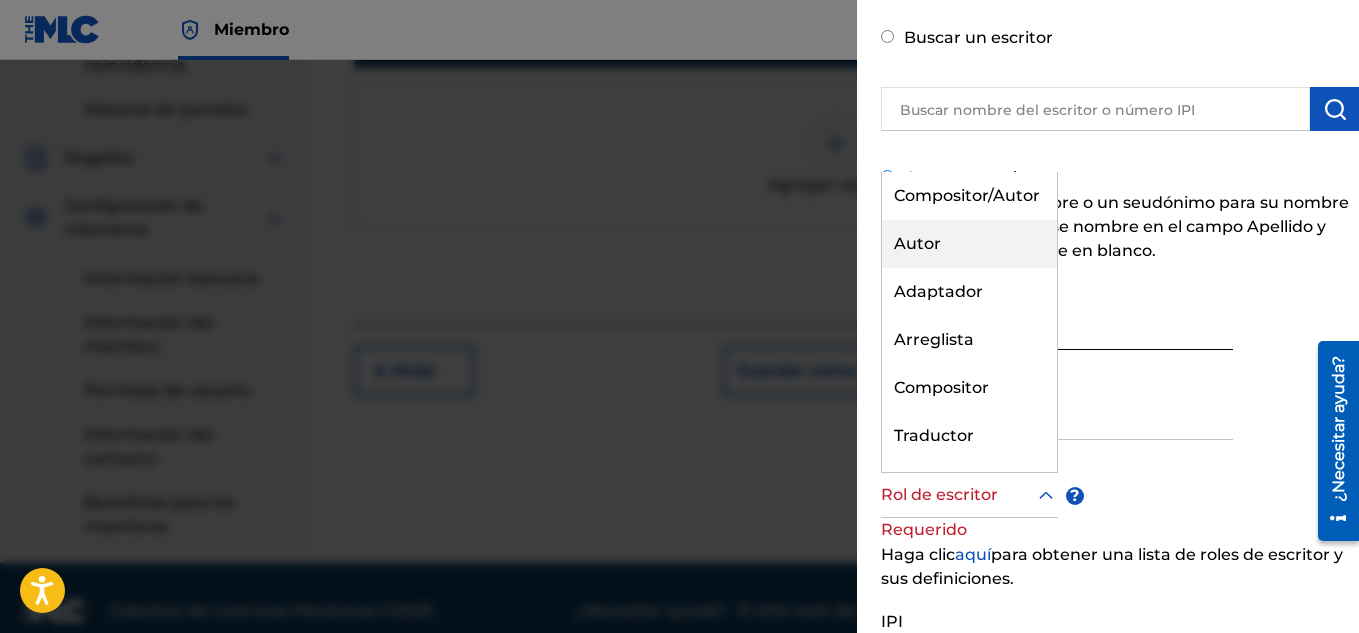 click on "Autor" at bounding box center [969, 244] 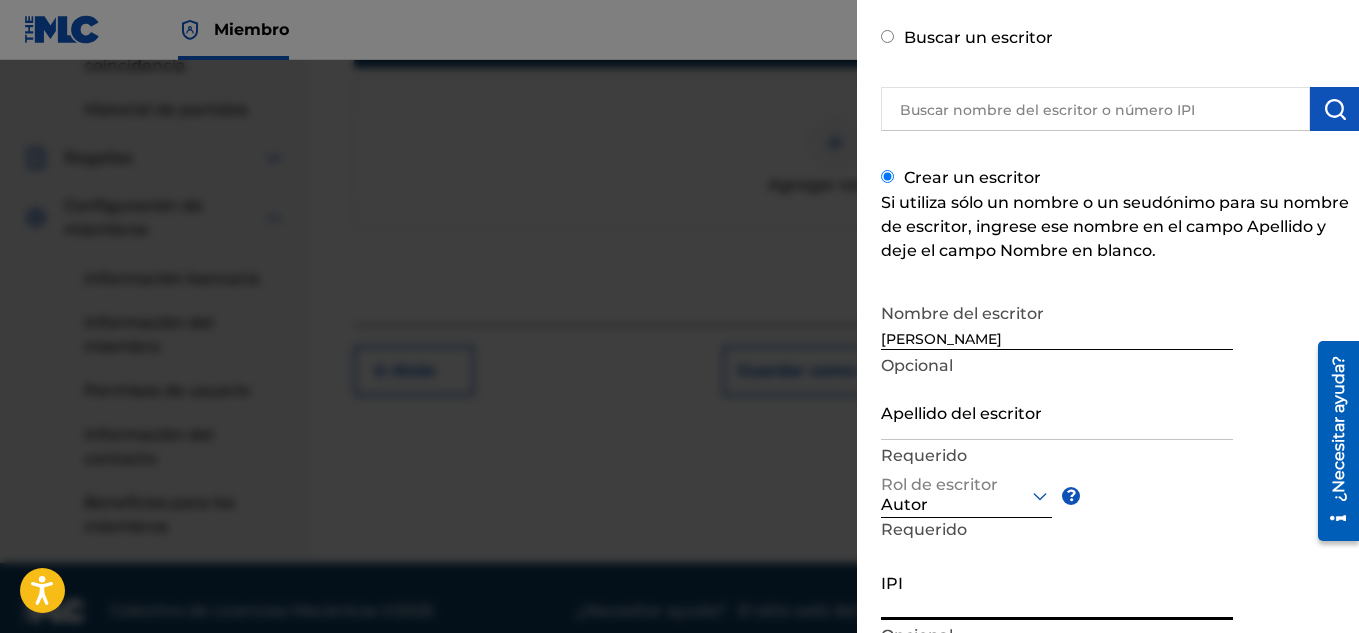 click on "IPI" at bounding box center (1057, 591) 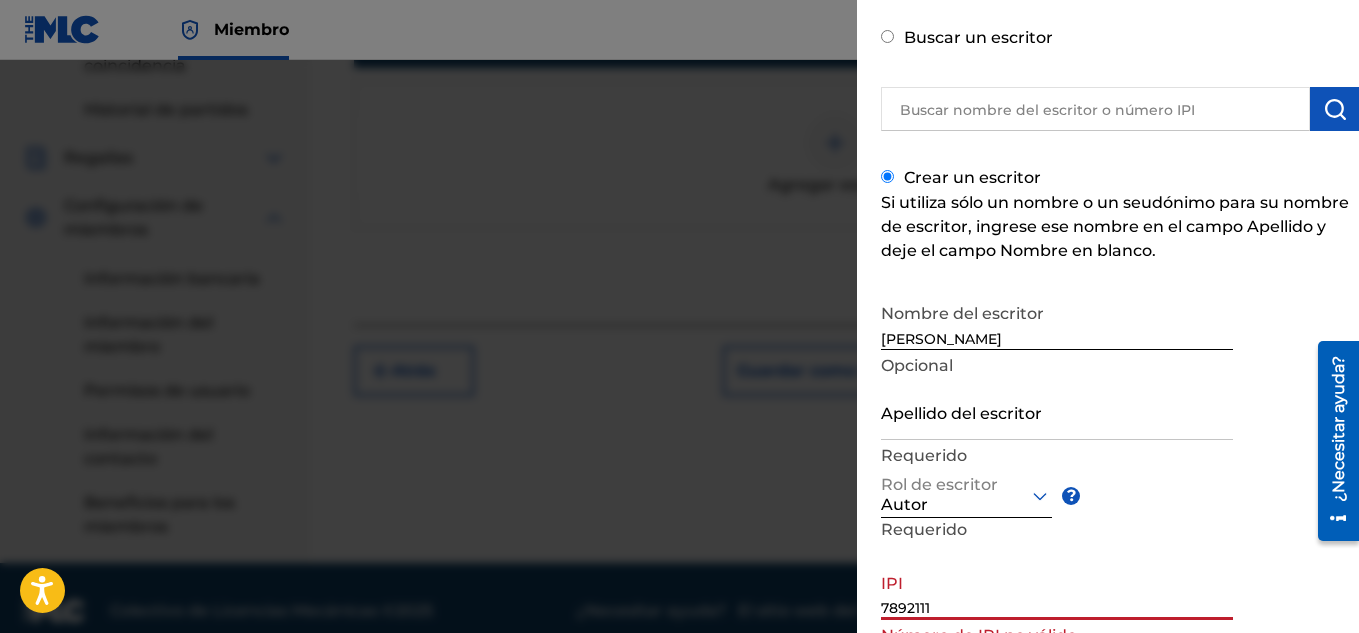 type on "7892111" 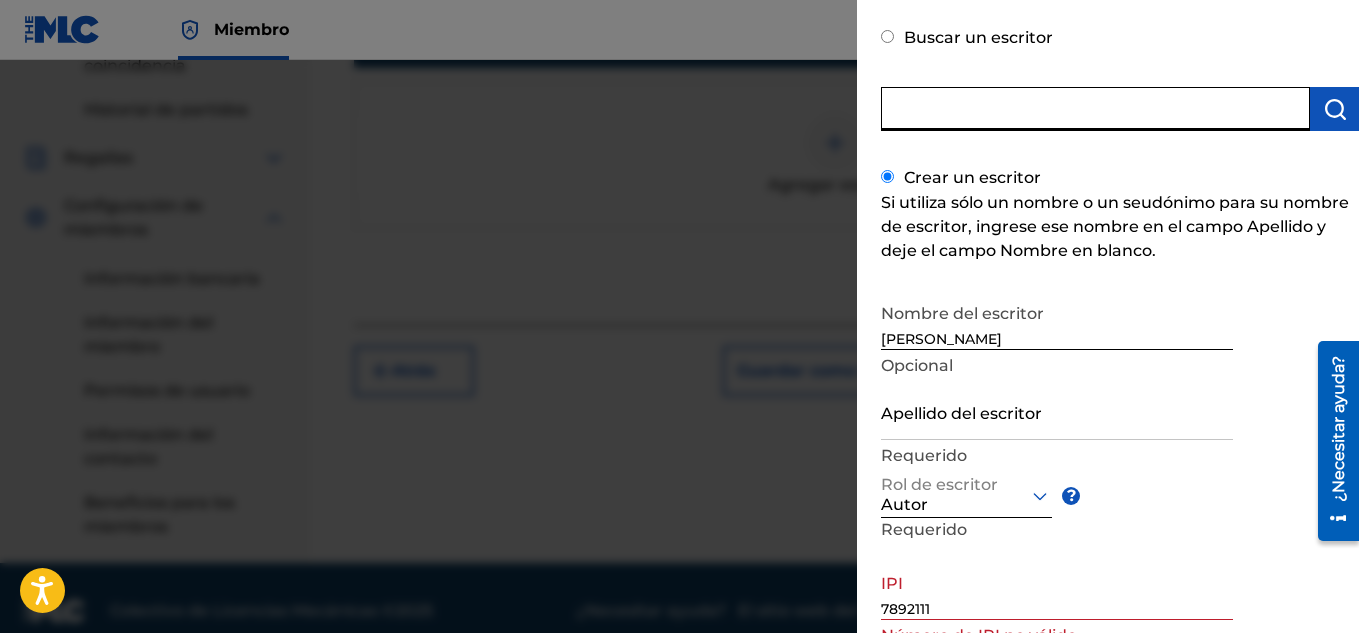click at bounding box center [1095, 109] 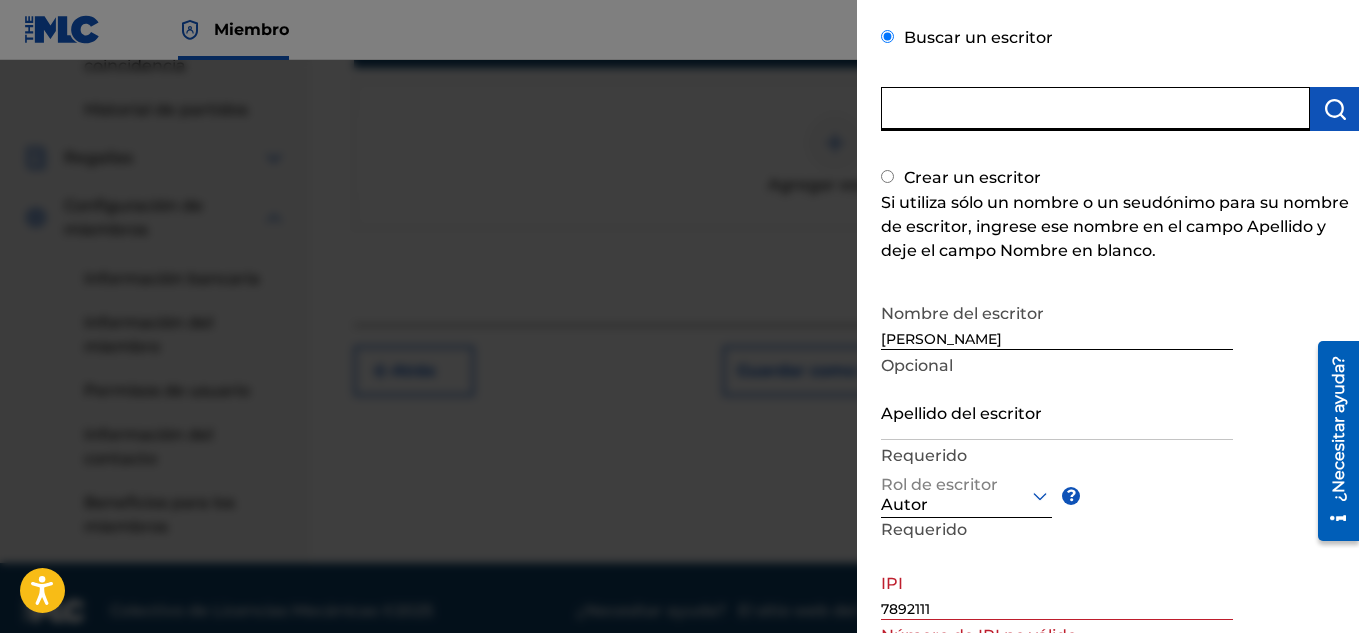 scroll, scrollTop: 0, scrollLeft: 0, axis: both 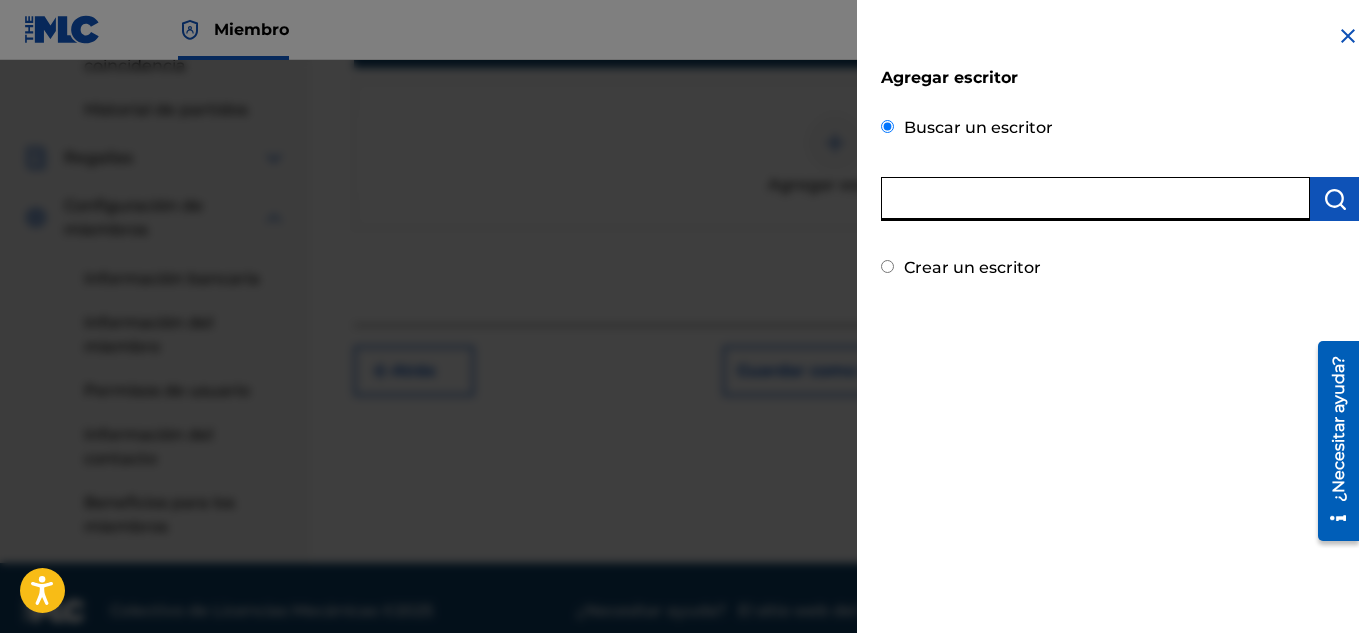 paste on "7892111" 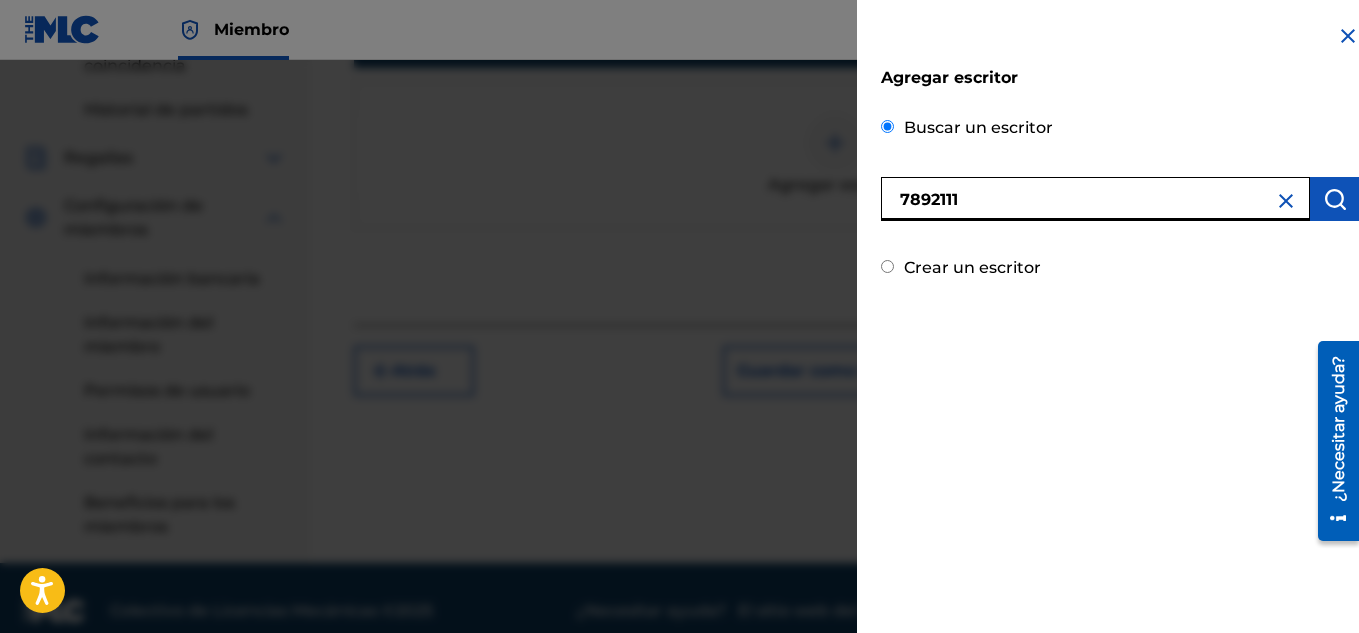 type on "7892111" 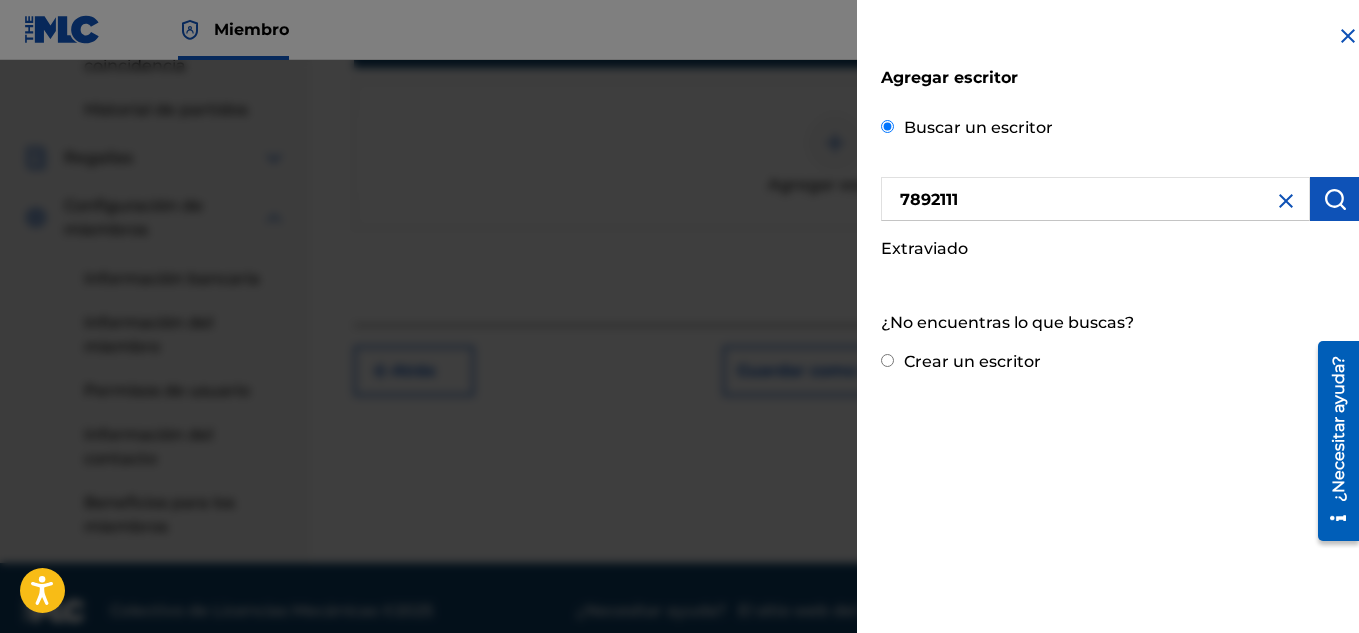 click at bounding box center (1286, 201) 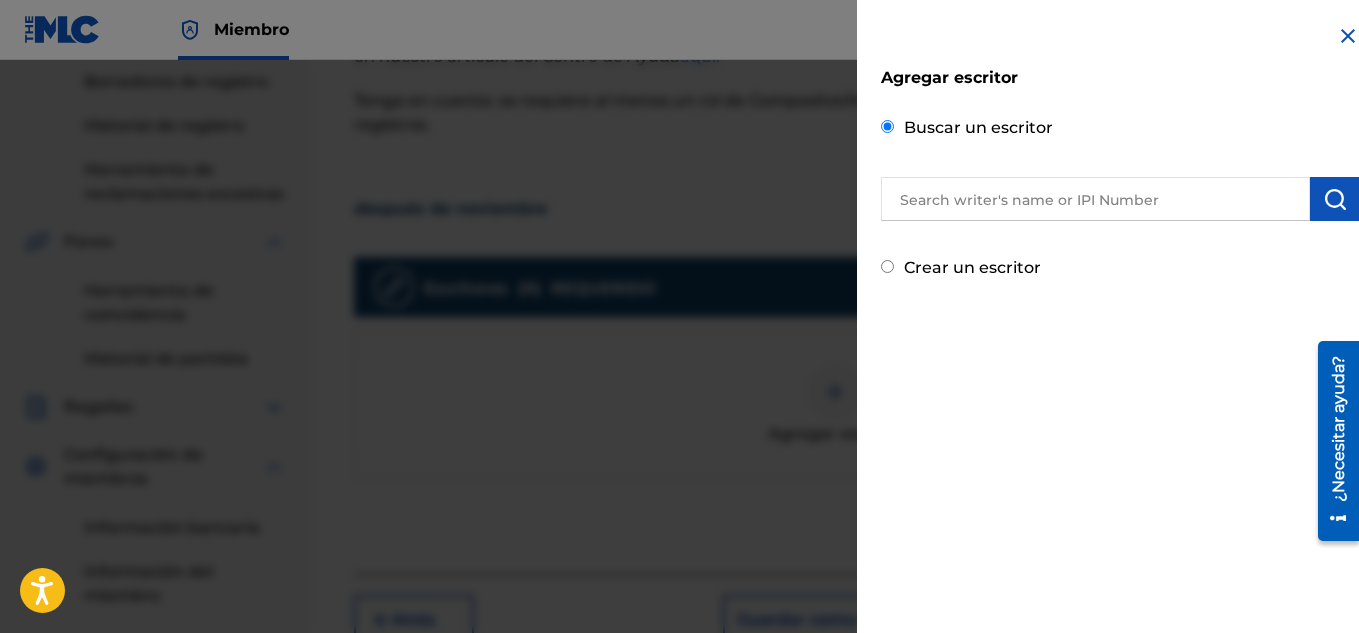 scroll, scrollTop: 358, scrollLeft: 0, axis: vertical 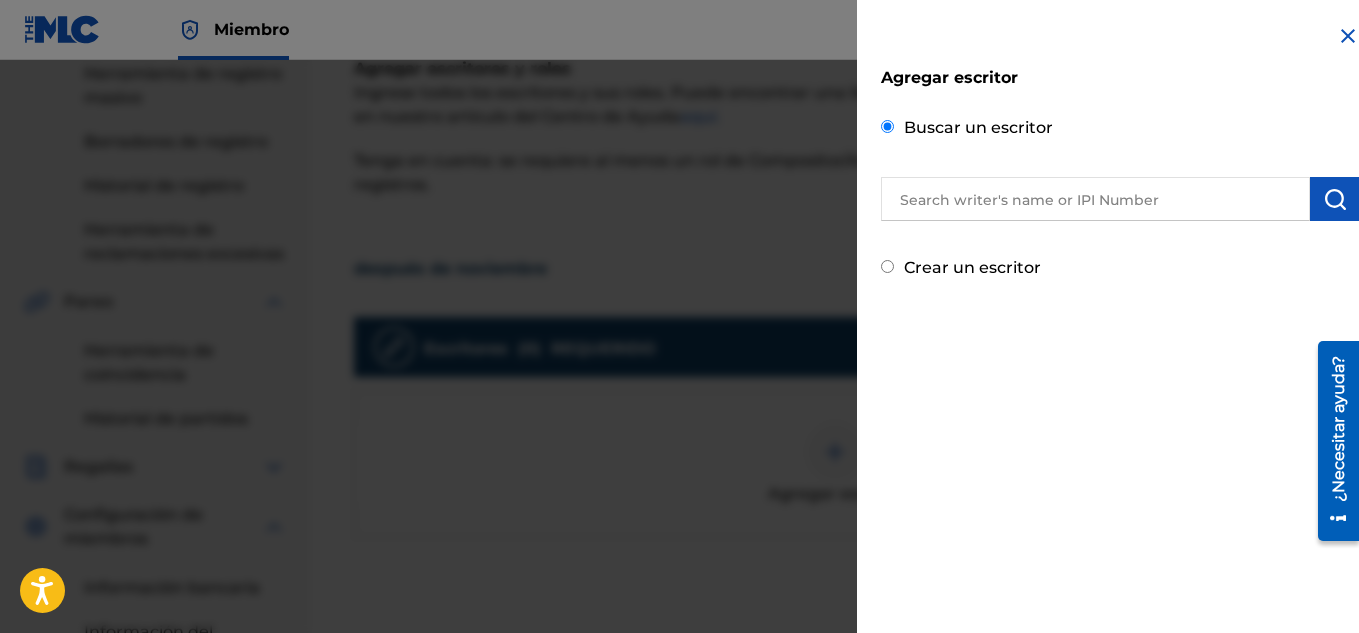 click at bounding box center [1348, 36] 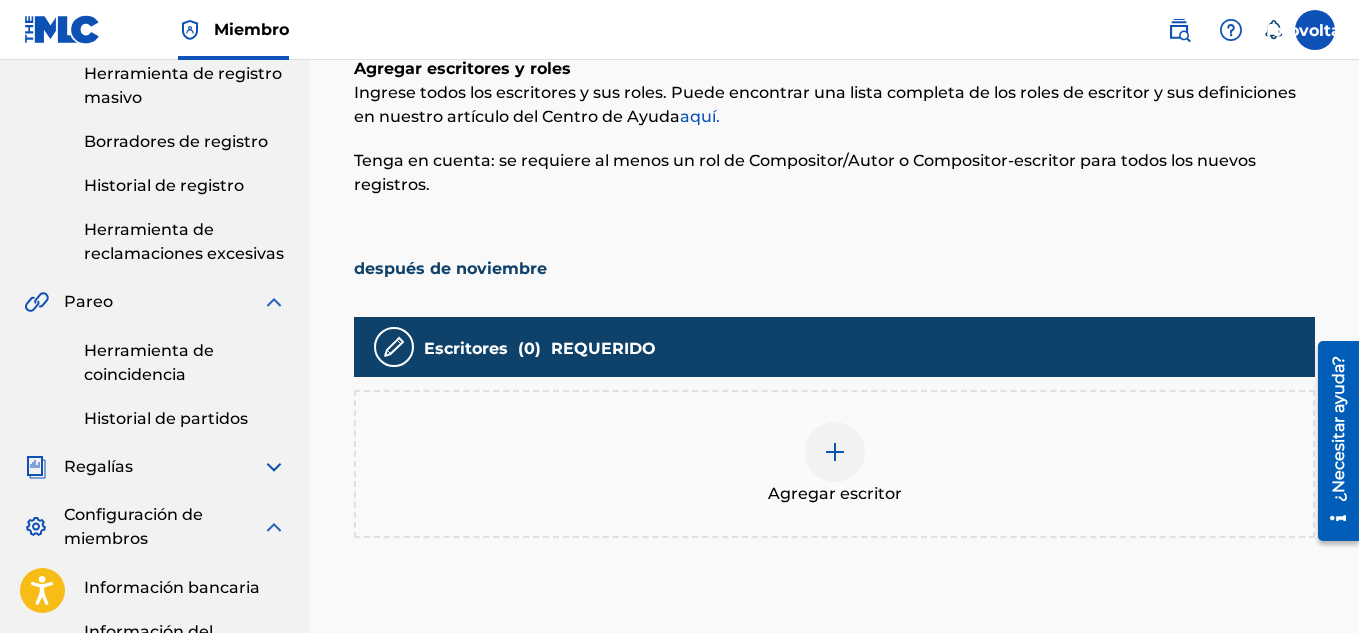 click at bounding box center [835, 452] 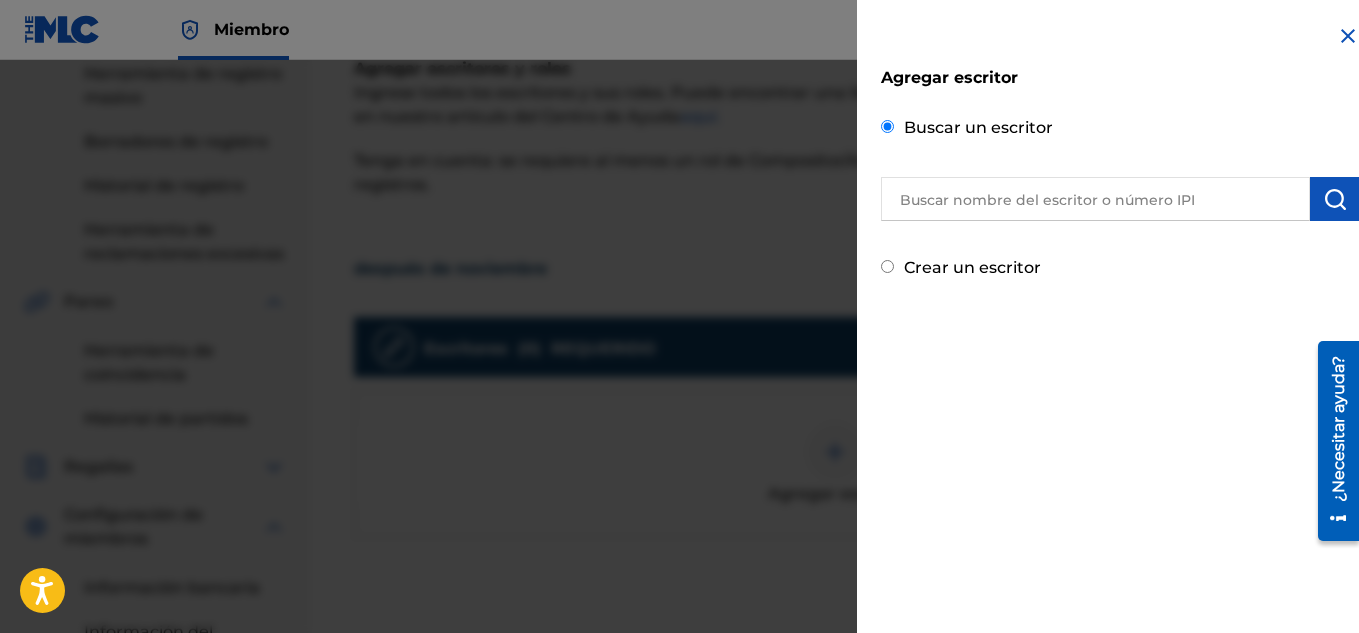 click on "Crear un escritor" at bounding box center [887, 266] 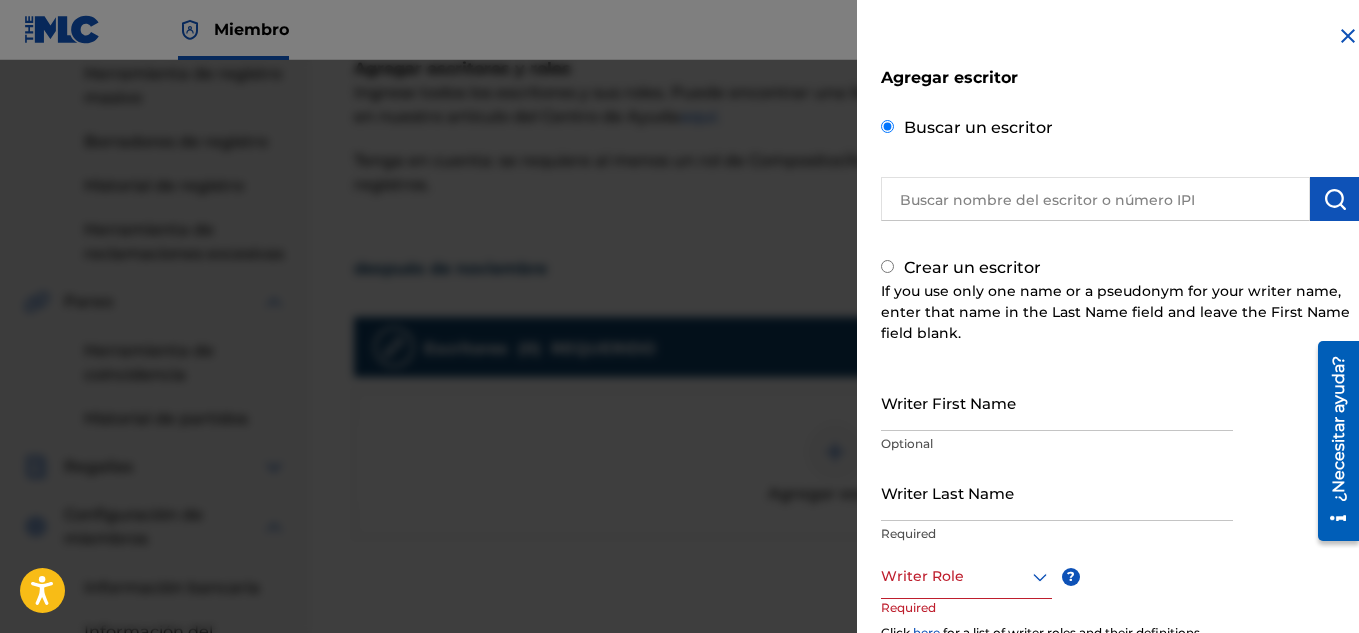radio on "false" 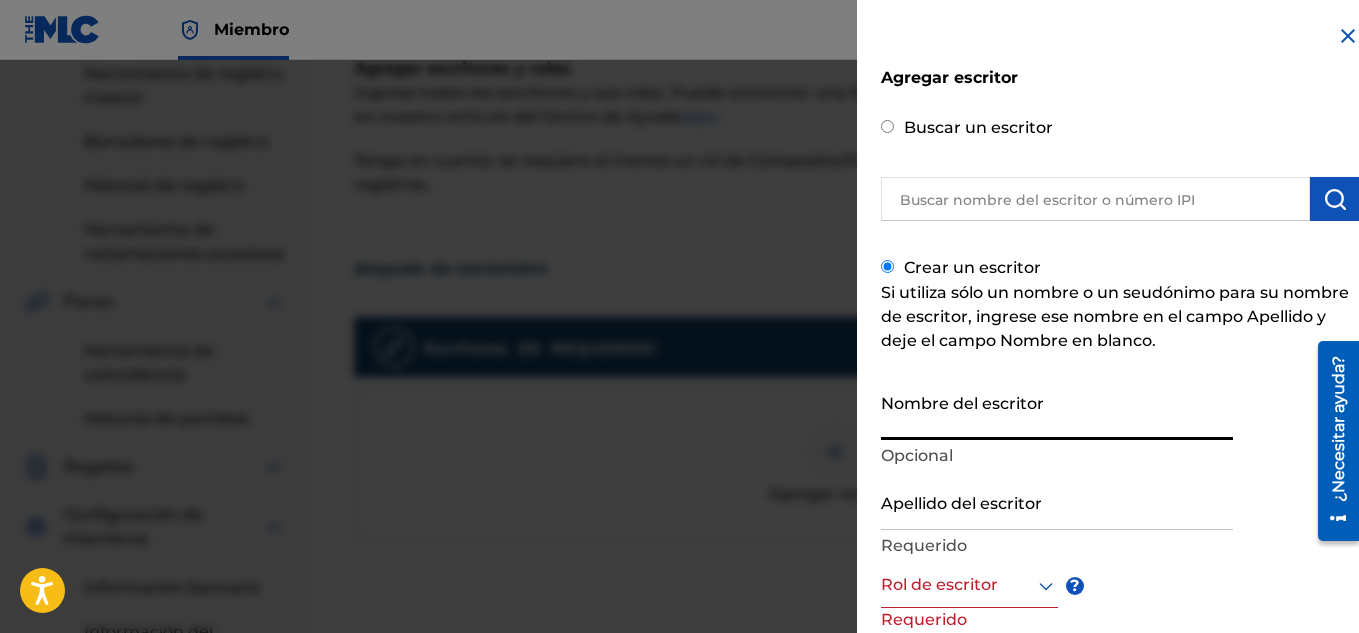 click on "Nombre del escritor" at bounding box center [1057, 411] 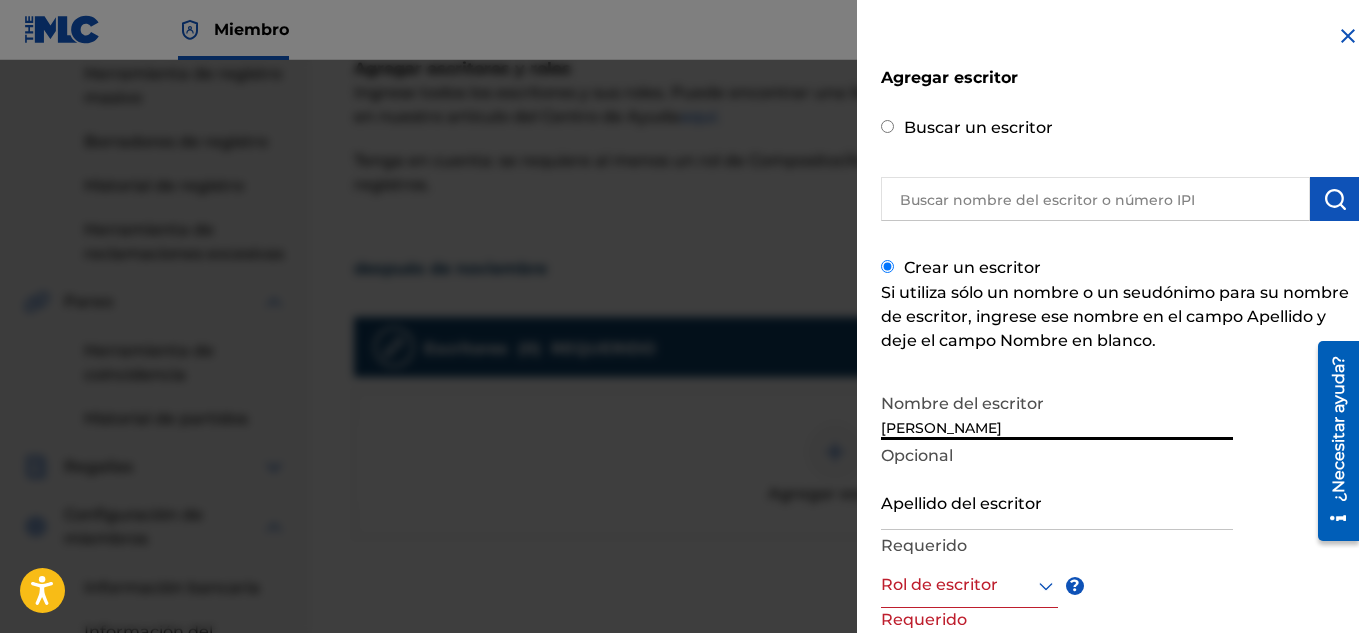 type on "[PERSON_NAME]" 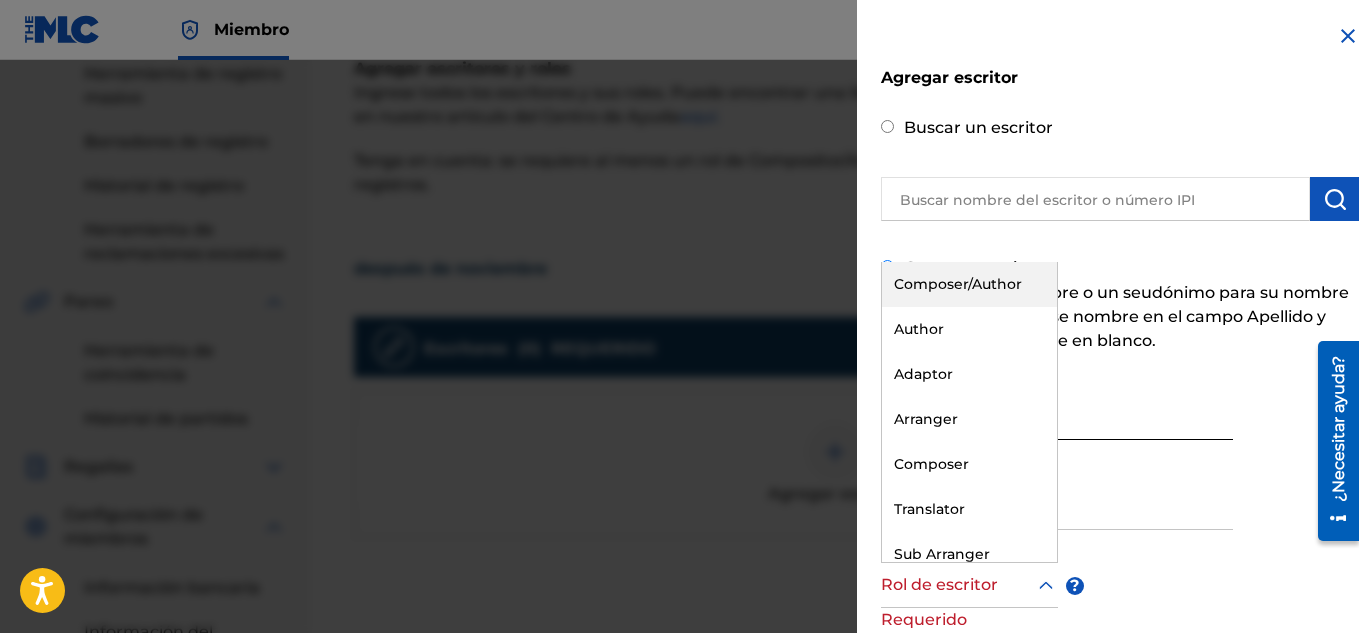 click at bounding box center (969, 585) 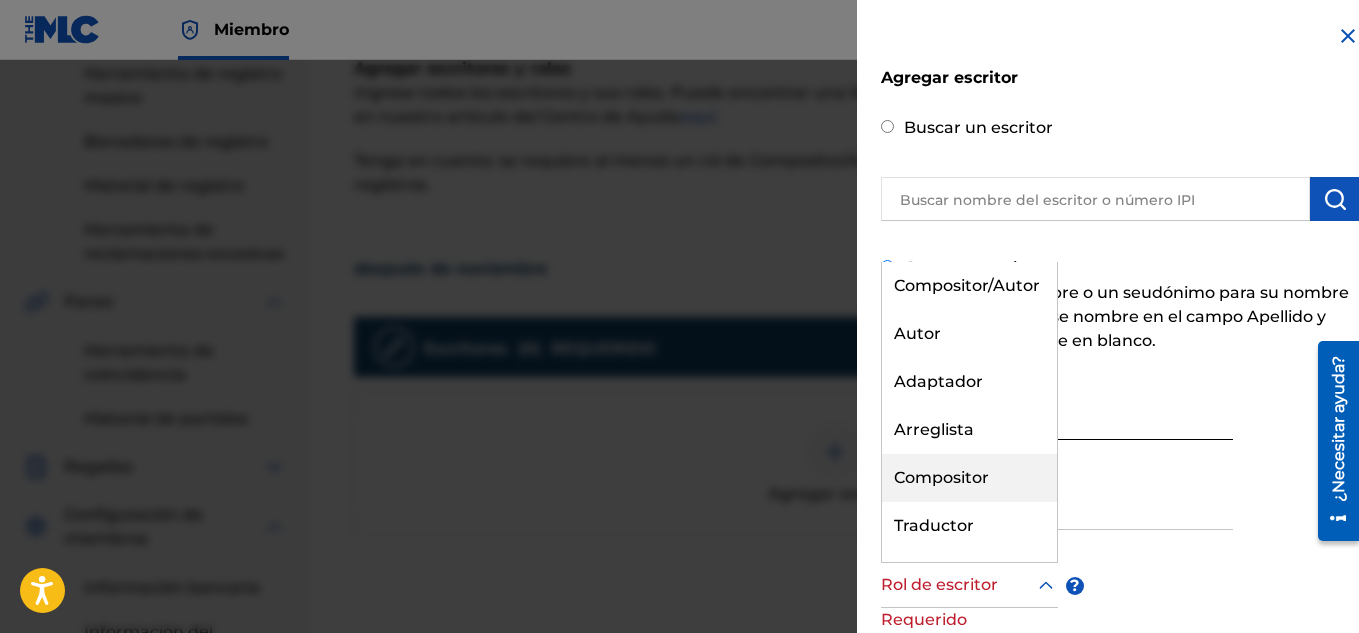 click on "Compositor" at bounding box center [969, 478] 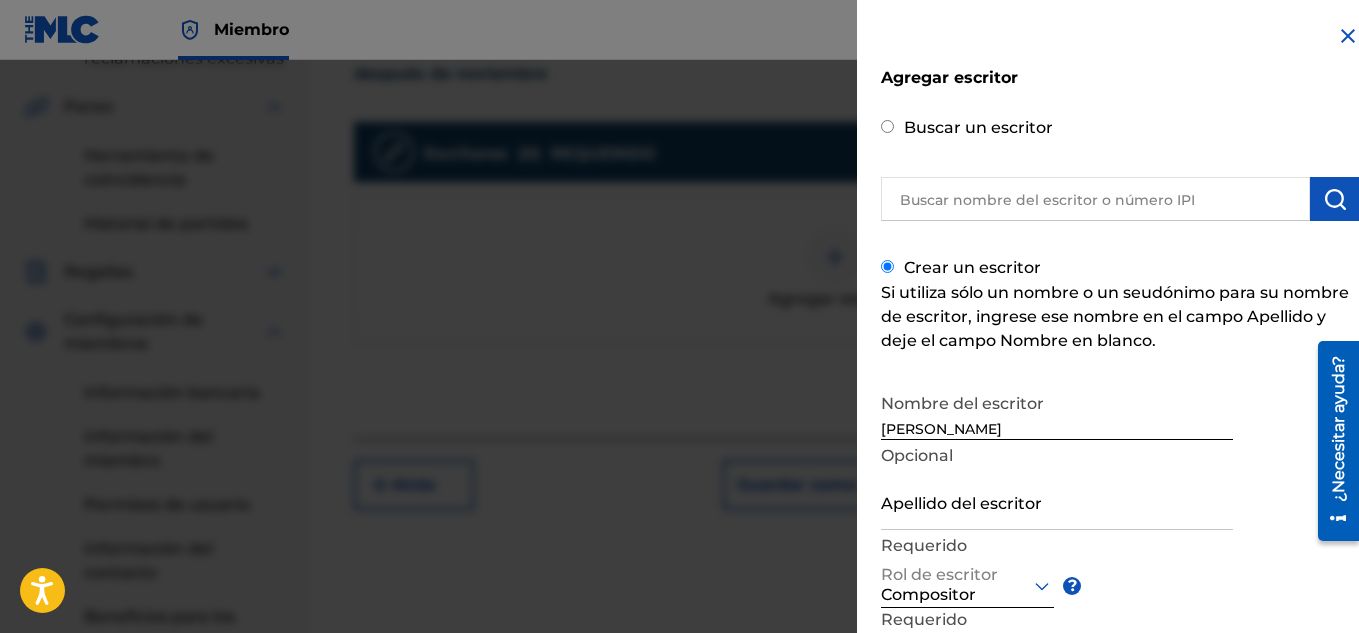 scroll, scrollTop: 565, scrollLeft: 0, axis: vertical 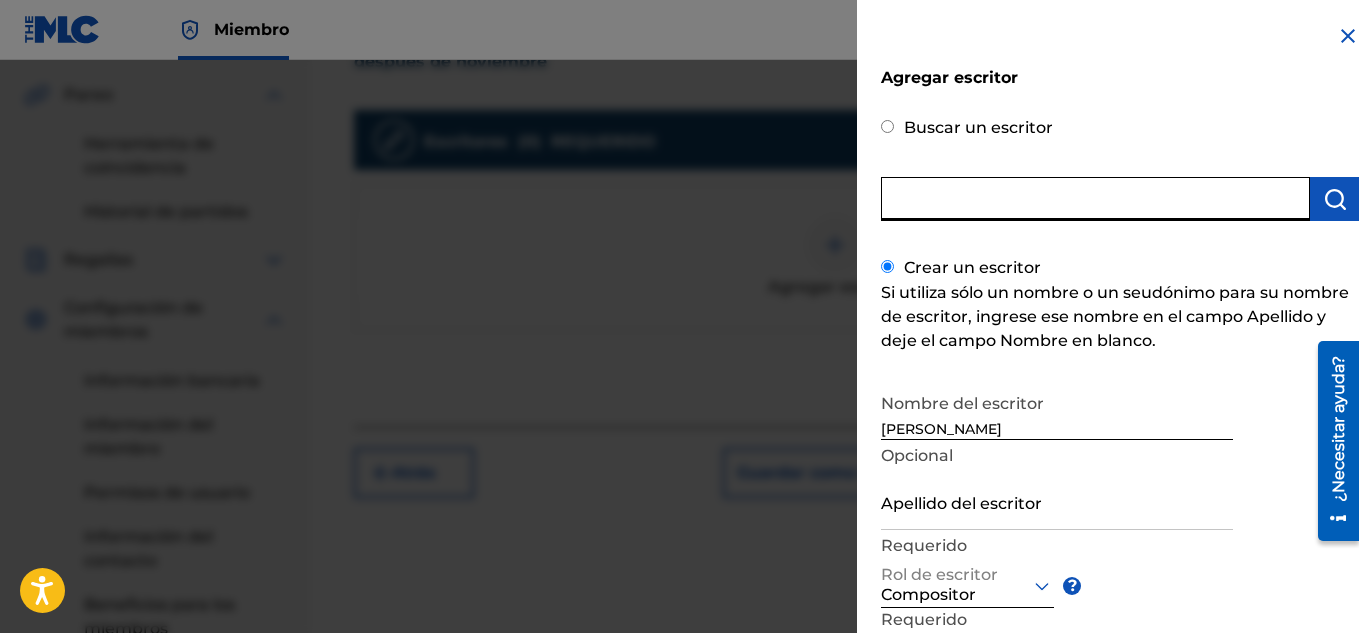 click at bounding box center (1095, 199) 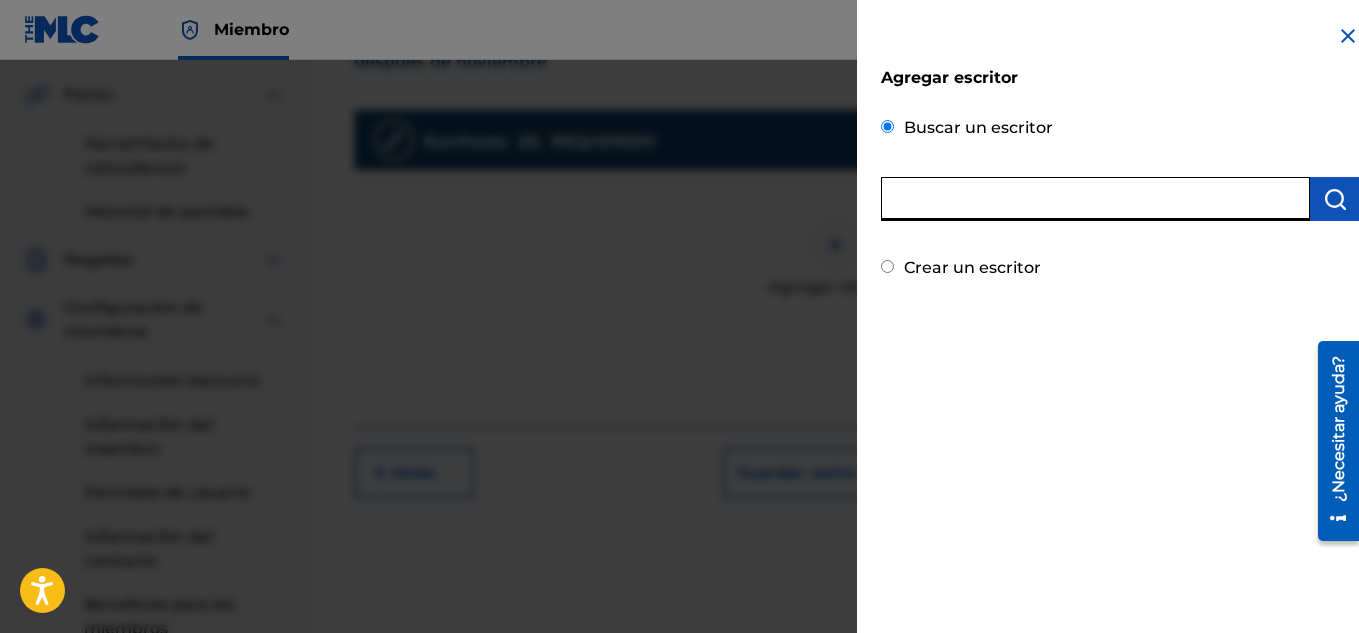 paste on "1300256804" 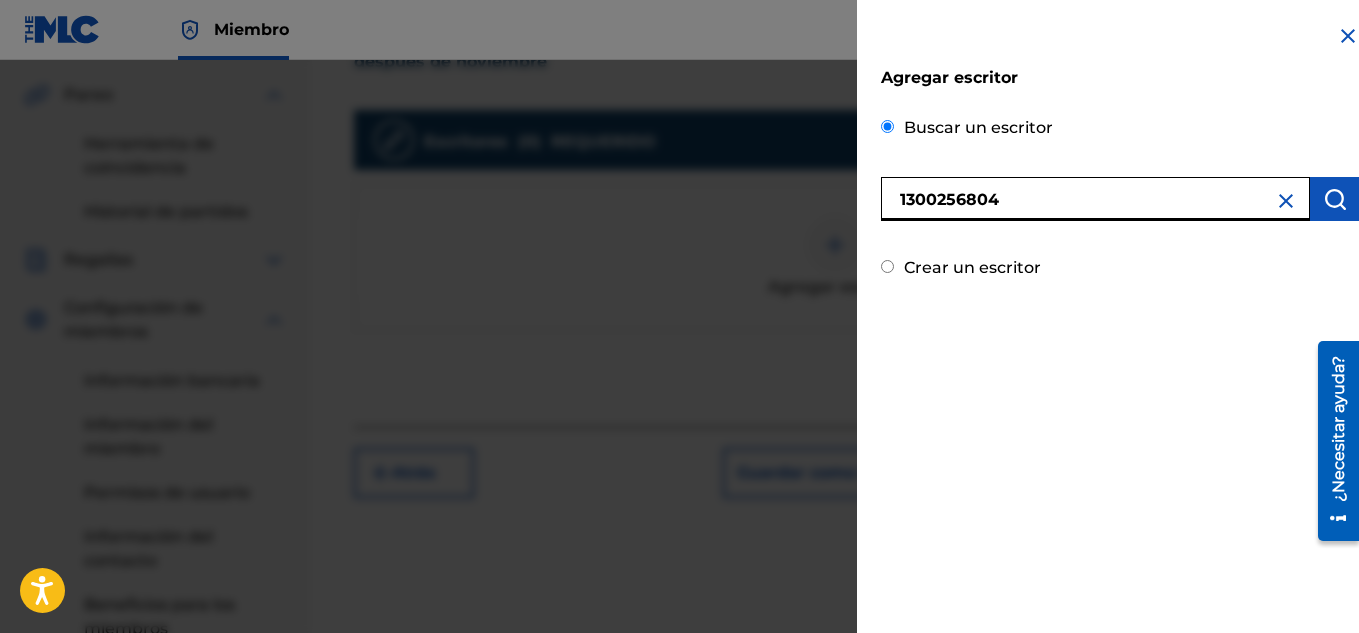 type on "1300256804" 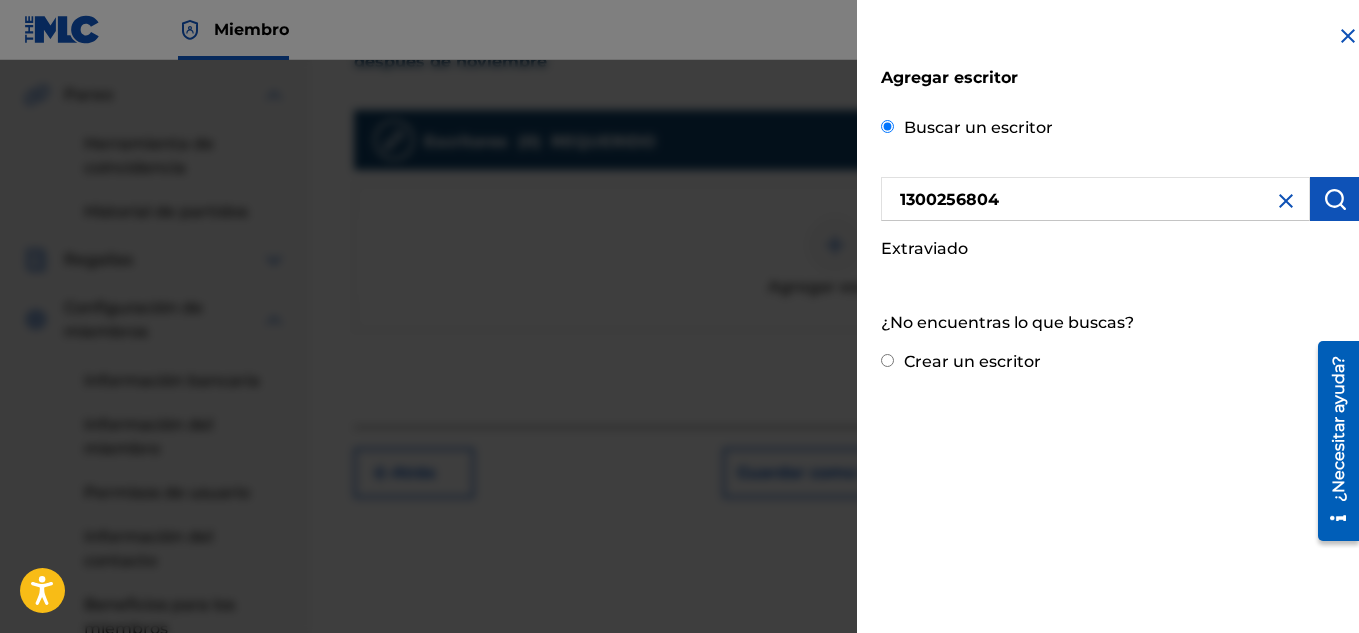 click on "Crear un escritor" at bounding box center (887, 360) 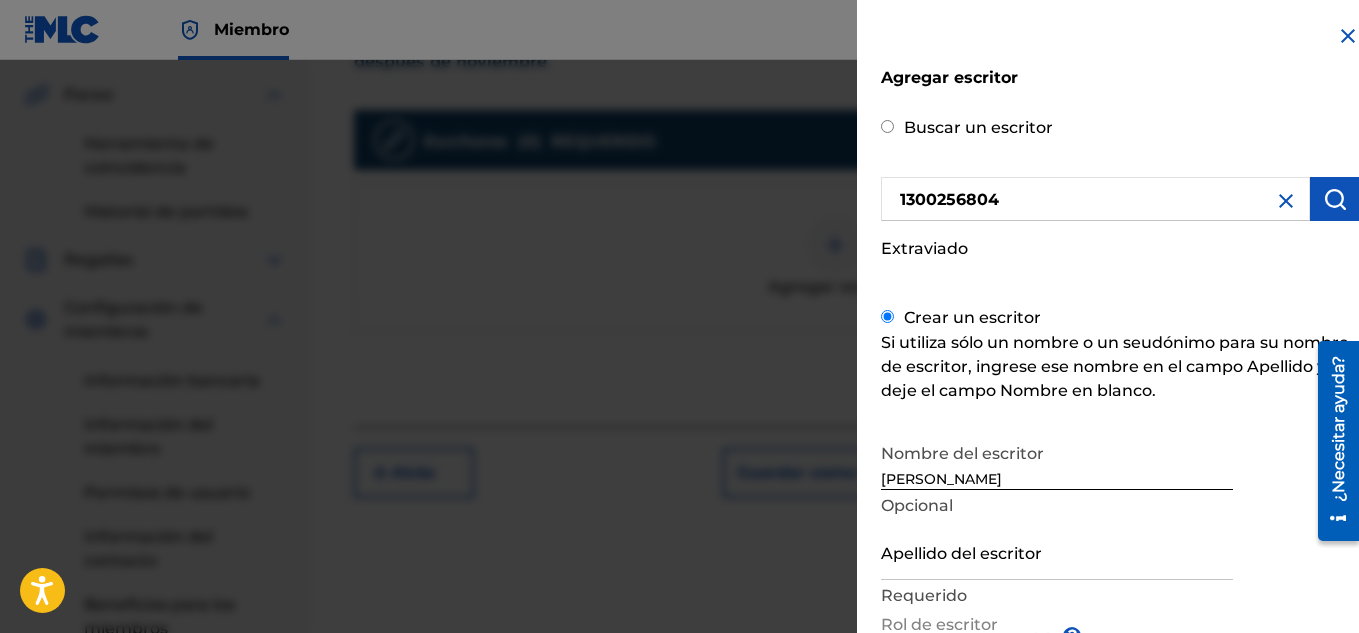 click on "Apellido del escritor" at bounding box center [1057, 551] 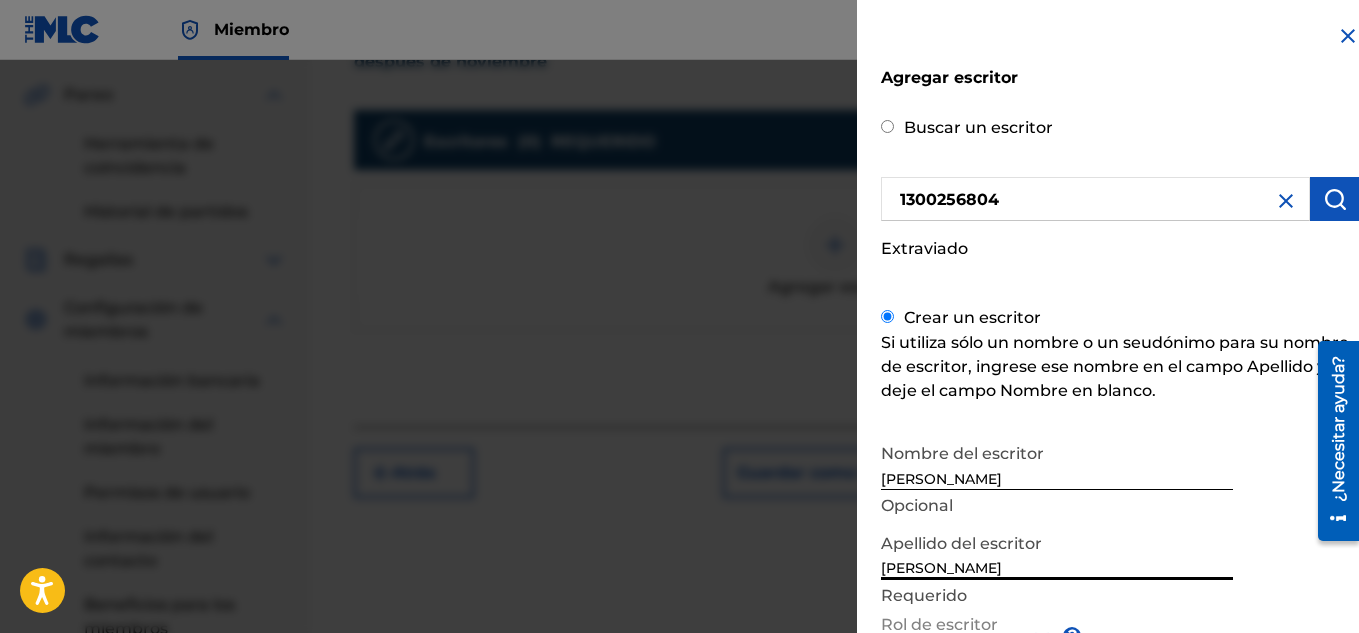 scroll, scrollTop: 216, scrollLeft: 0, axis: vertical 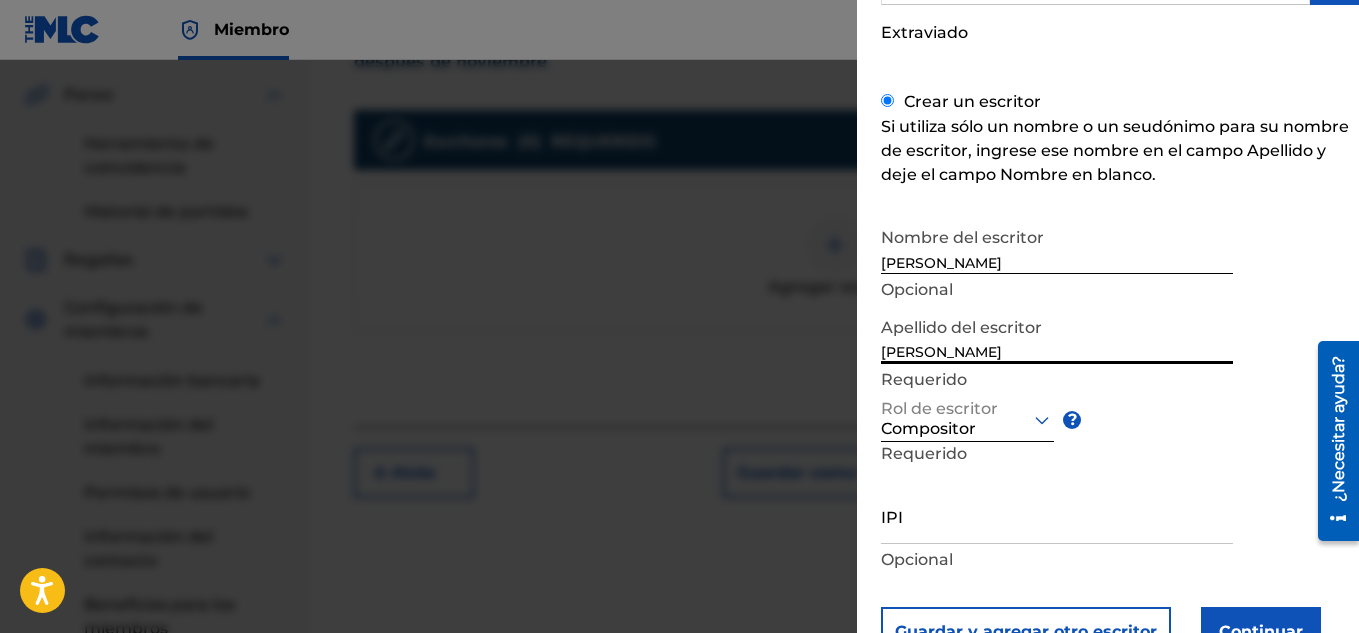 type on "[PERSON_NAME]" 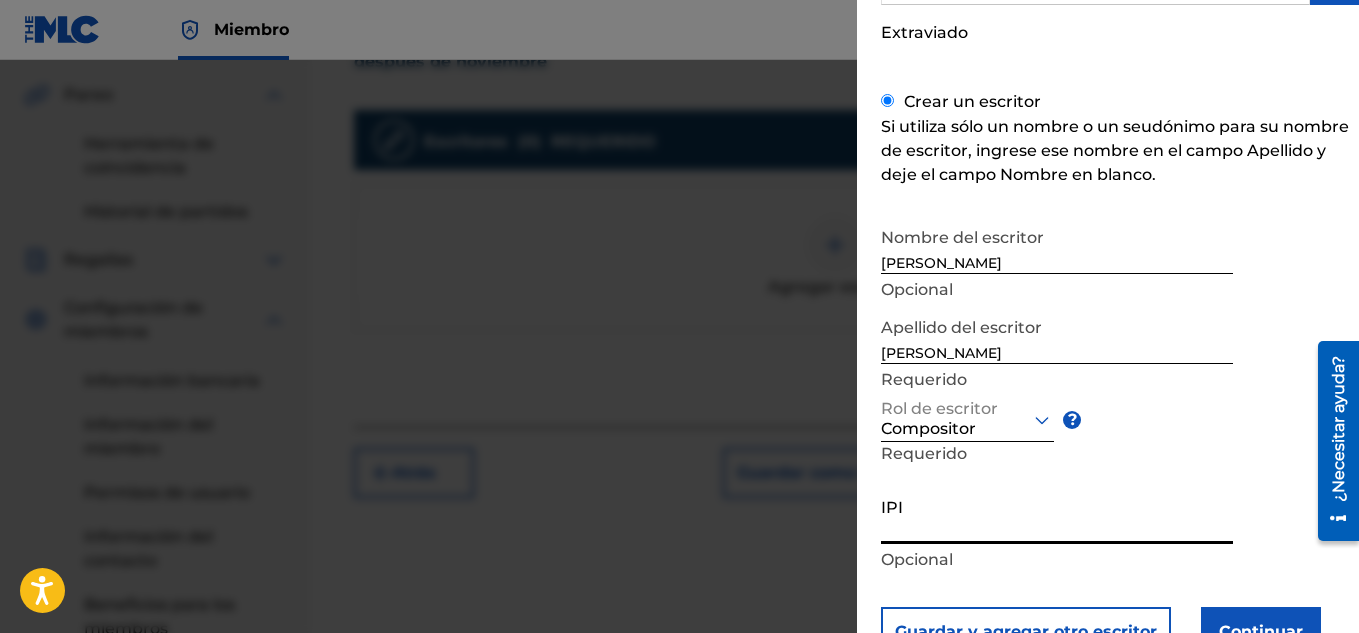 type on "v" 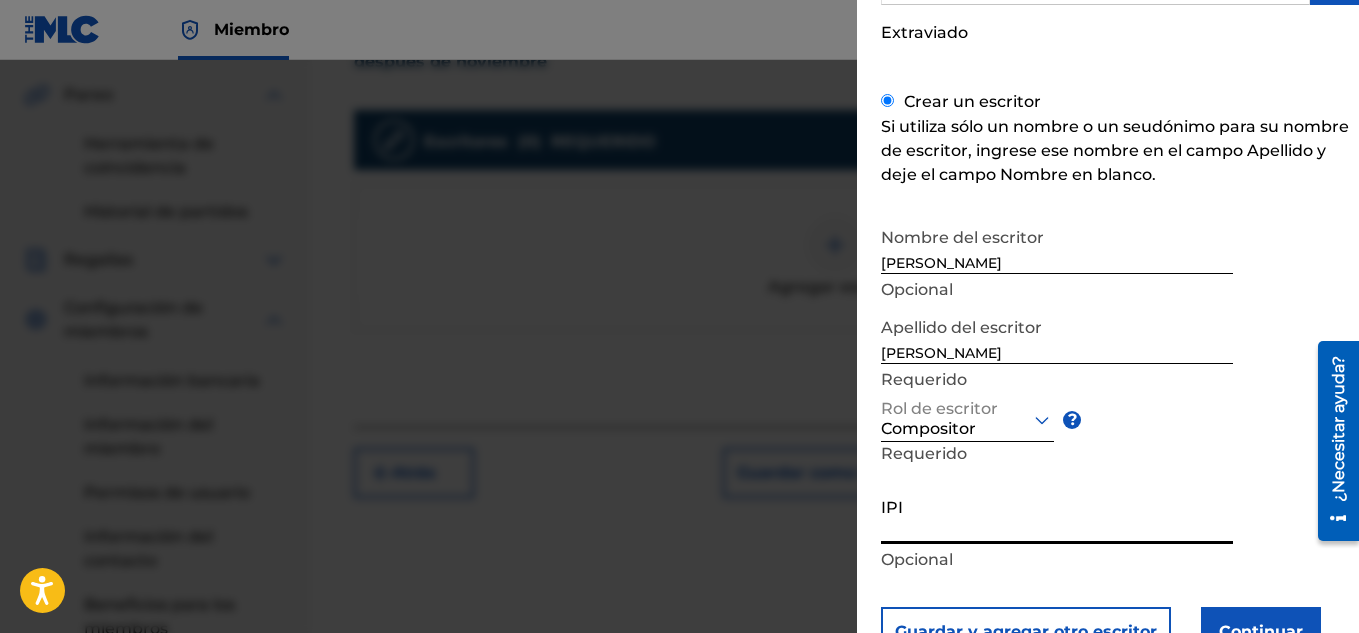 paste on "1300256804" 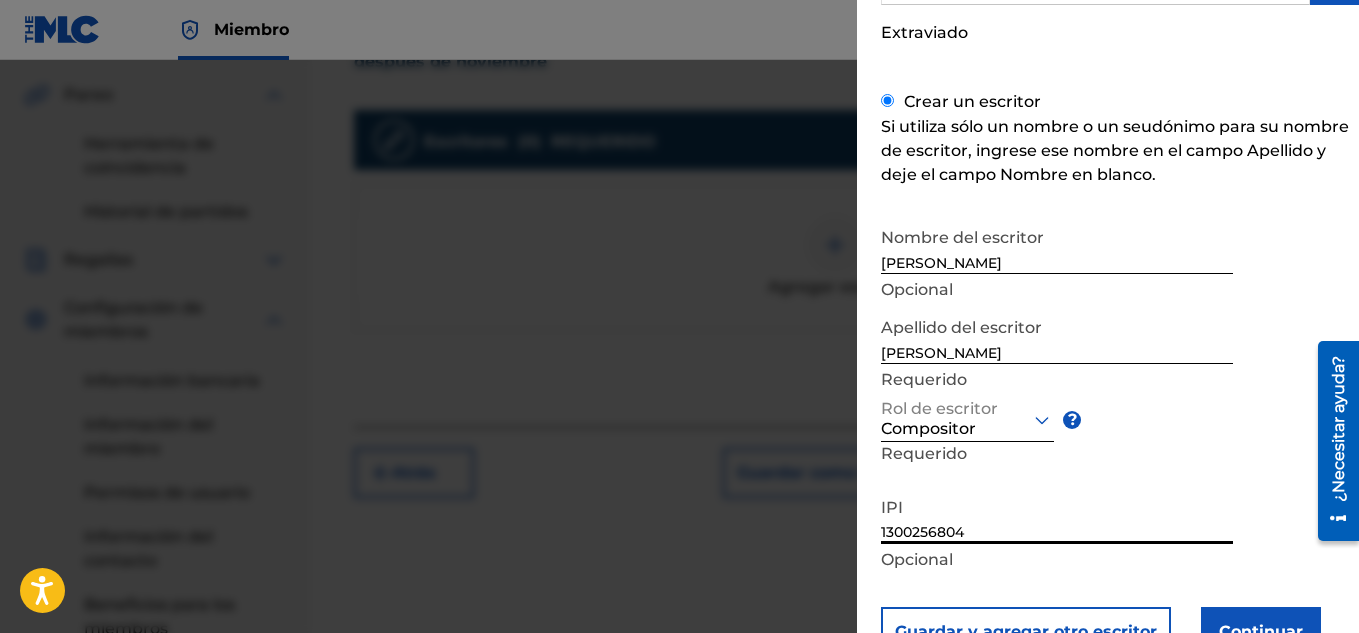 scroll, scrollTop: 294, scrollLeft: 0, axis: vertical 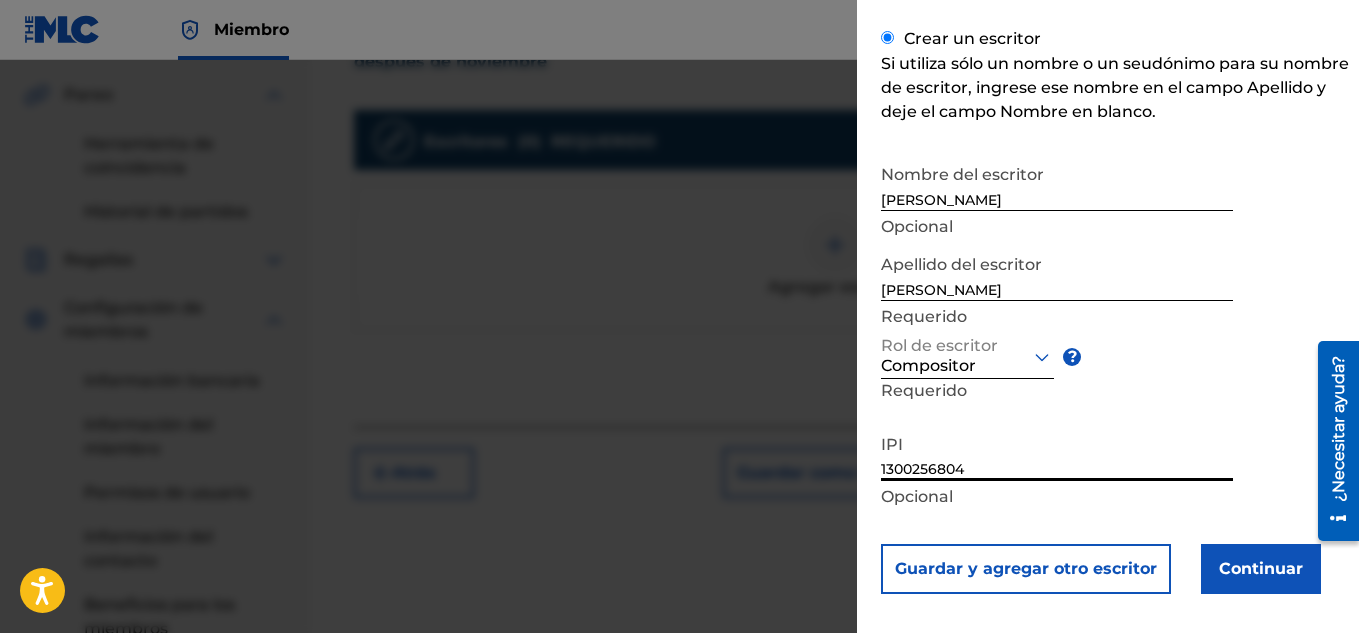 type on "1300256804" 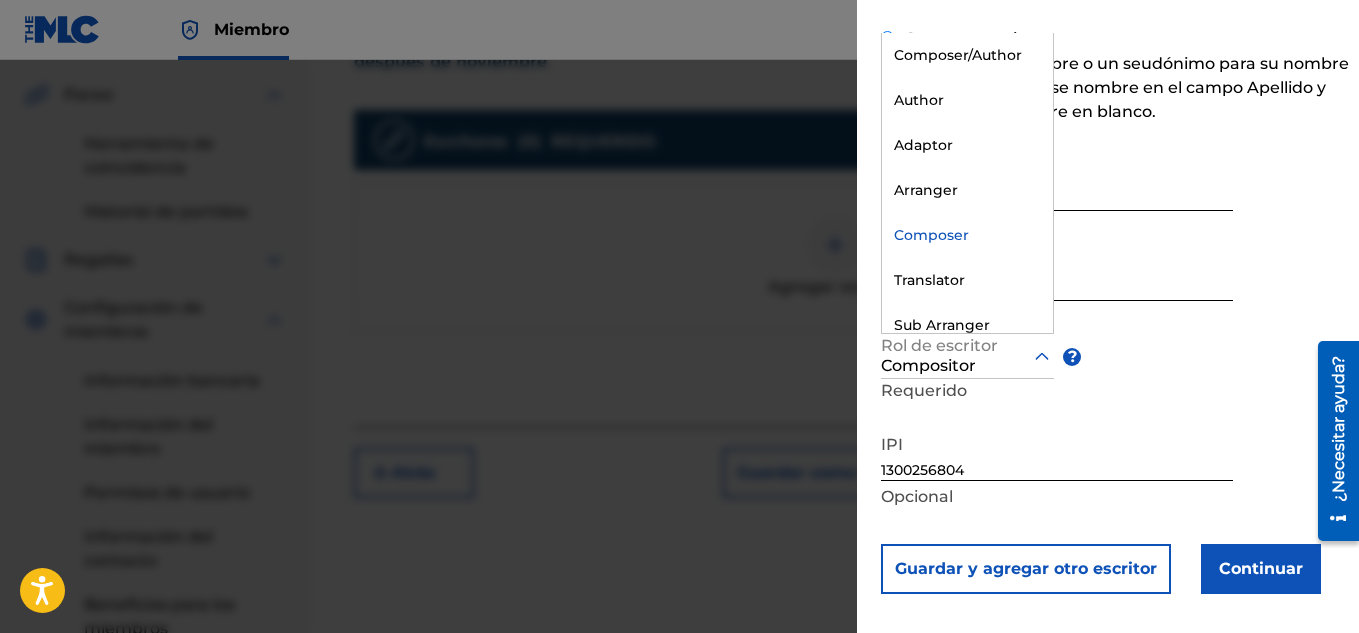 click 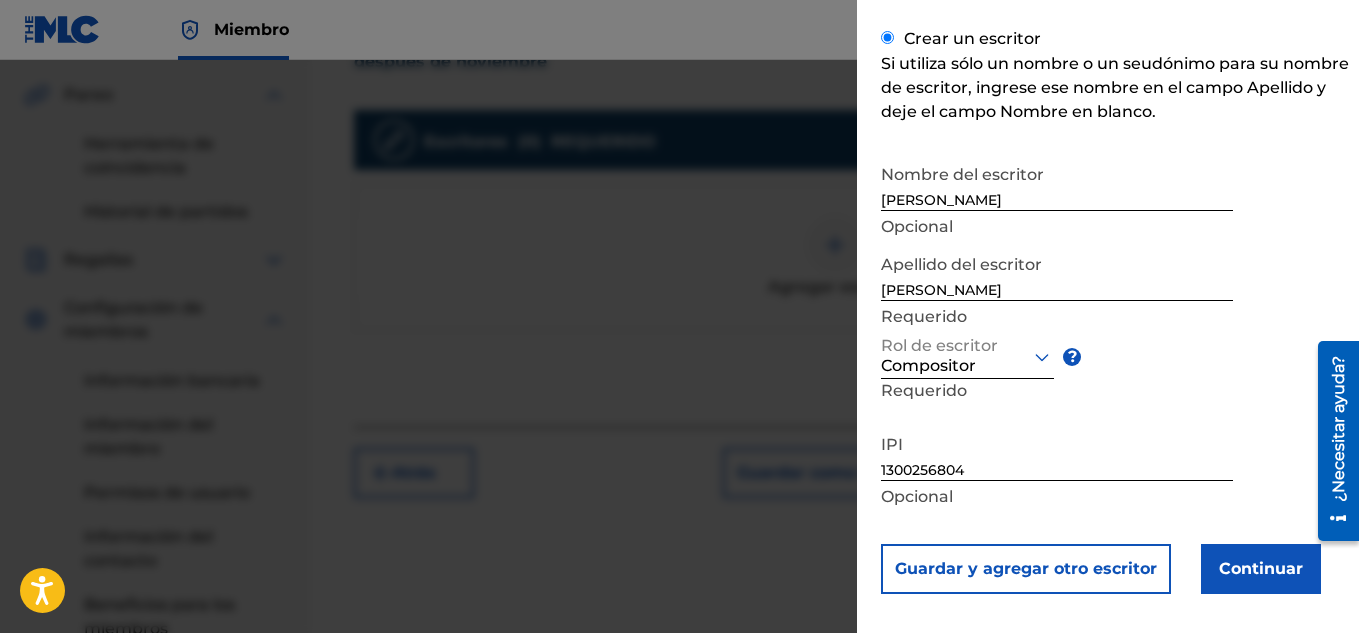 click on "Continuar" at bounding box center (1261, 568) 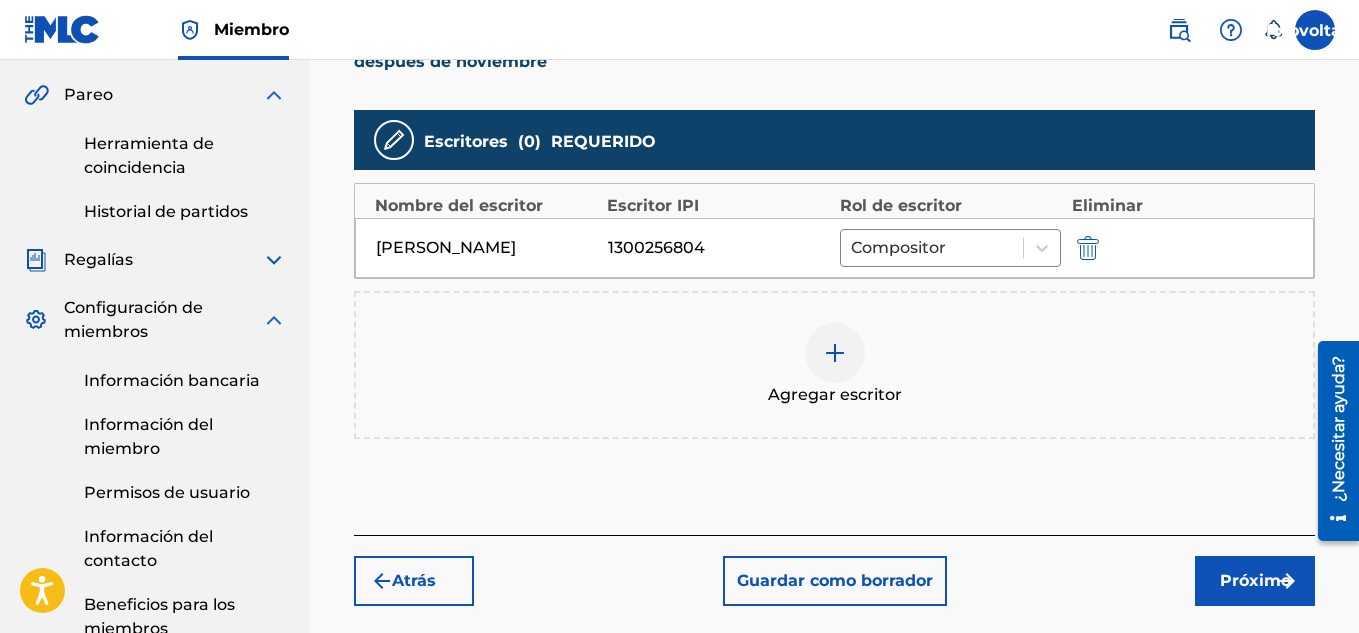 click on "Próximo" at bounding box center [1255, 581] 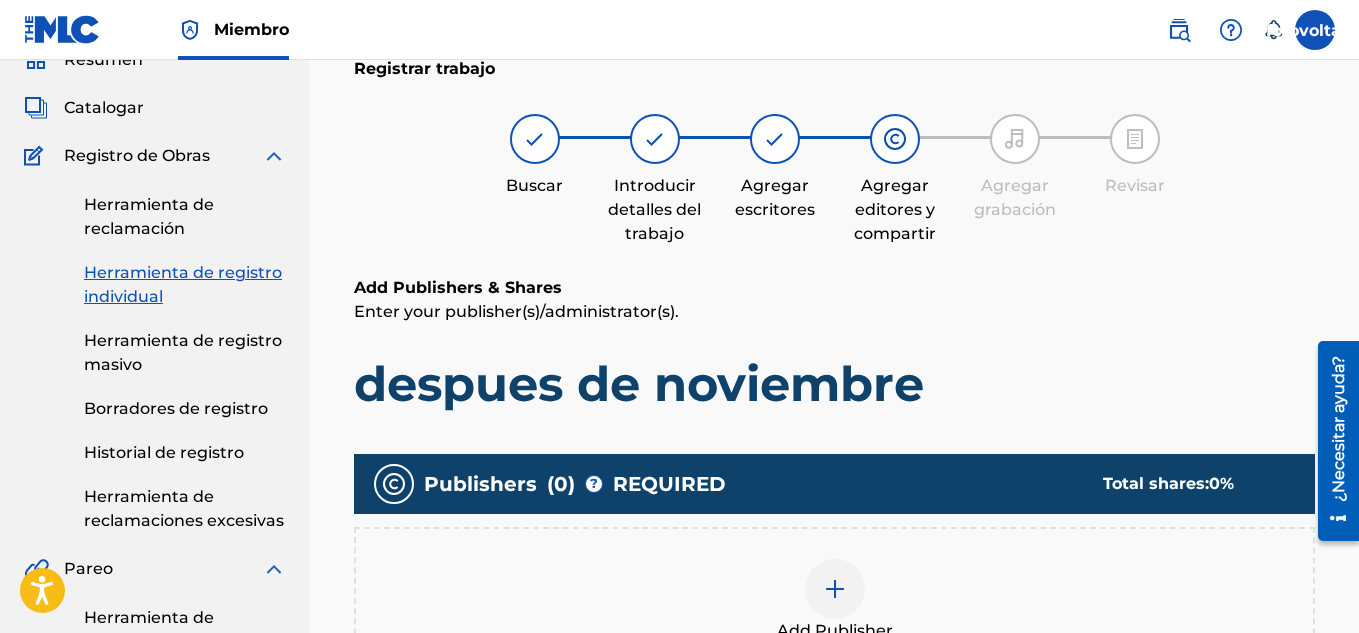 scroll, scrollTop: 90, scrollLeft: 0, axis: vertical 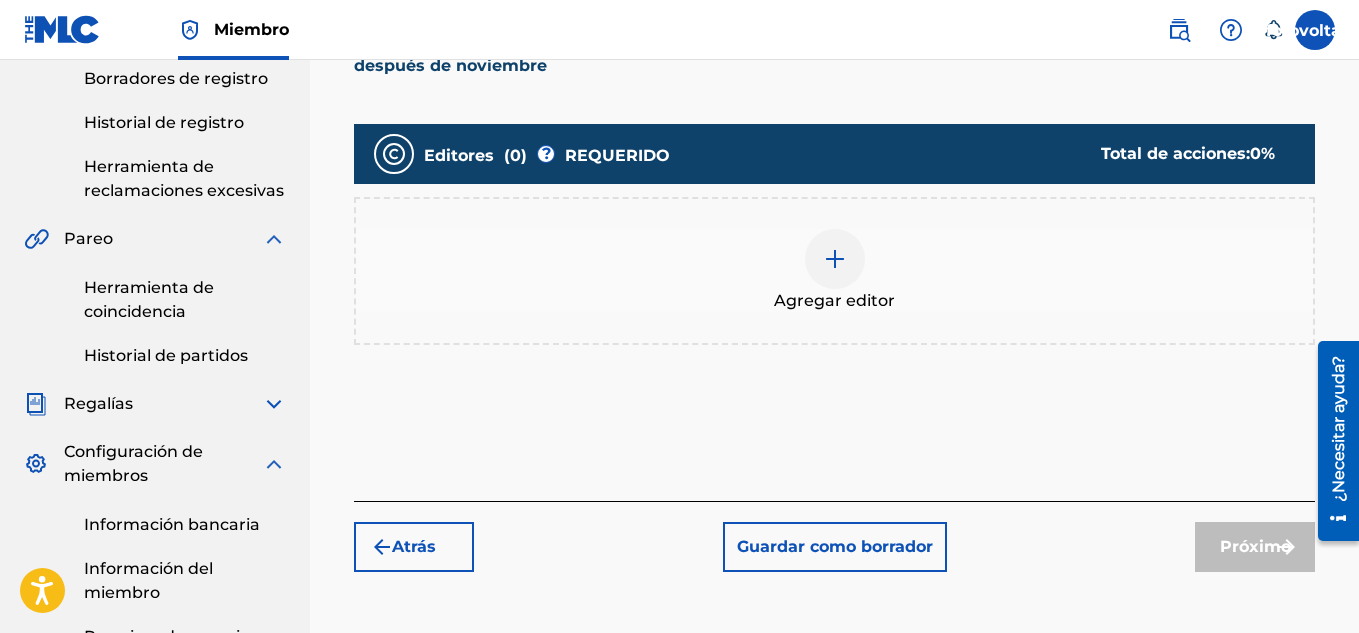 click at bounding box center [835, 259] 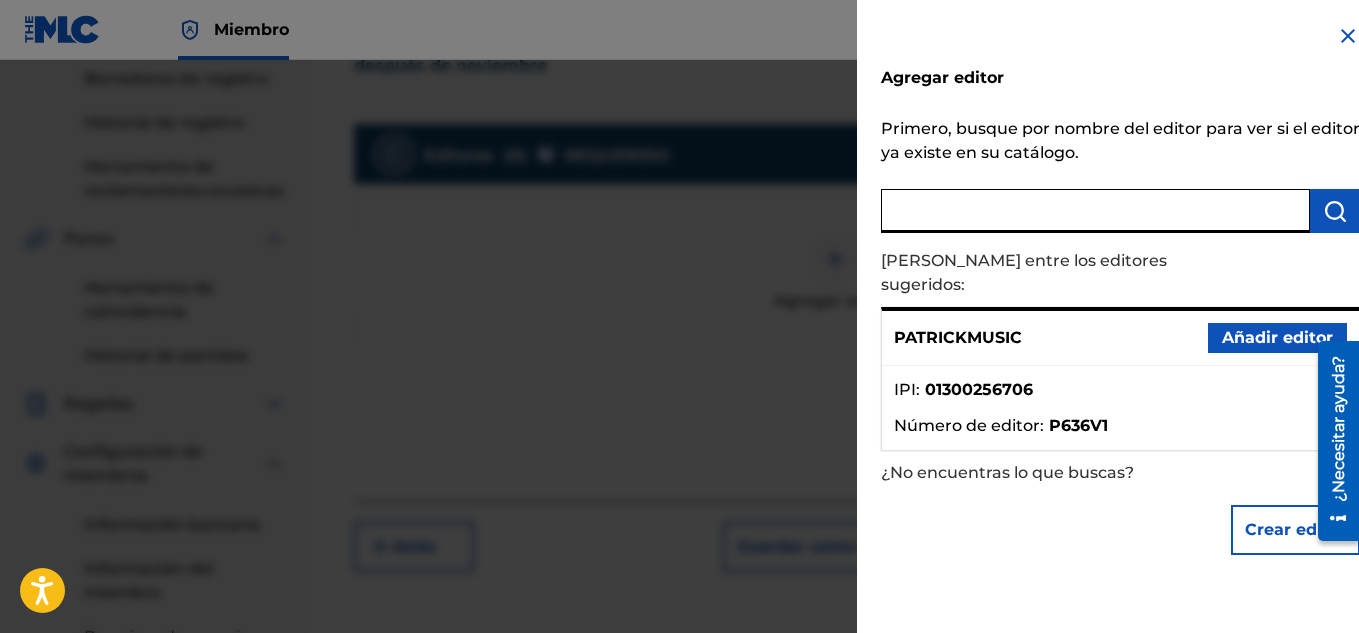 click at bounding box center [1095, 211] 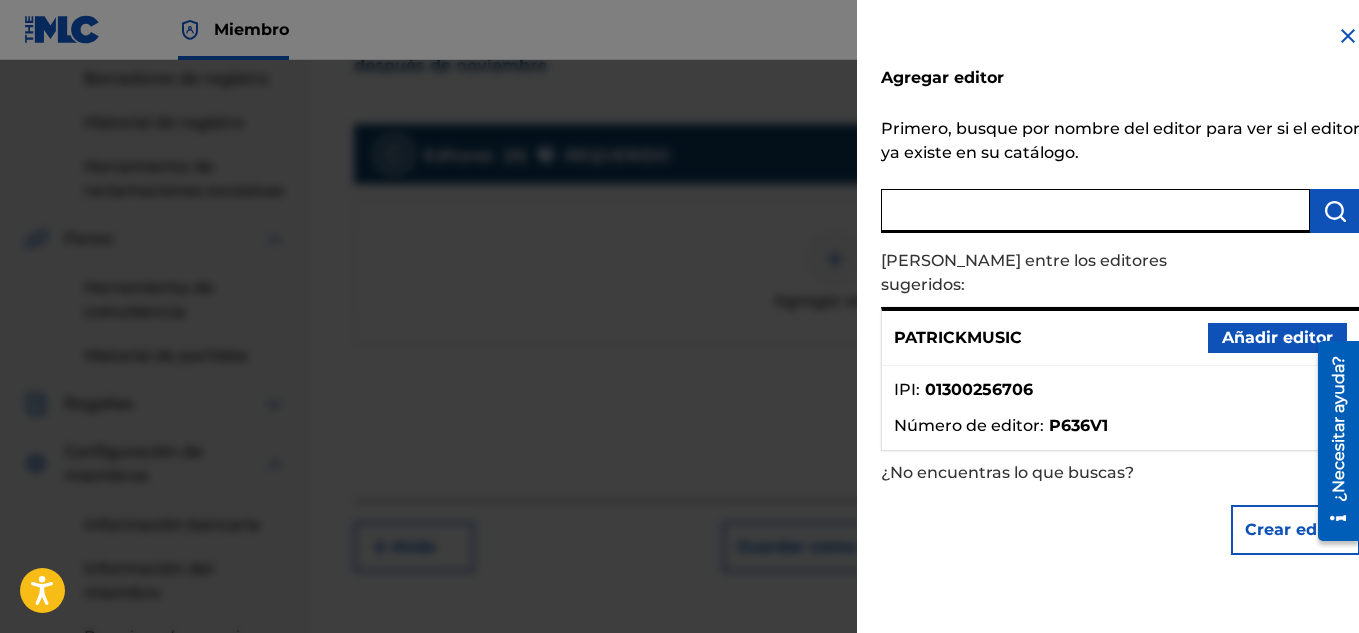 paste on "1300256804" 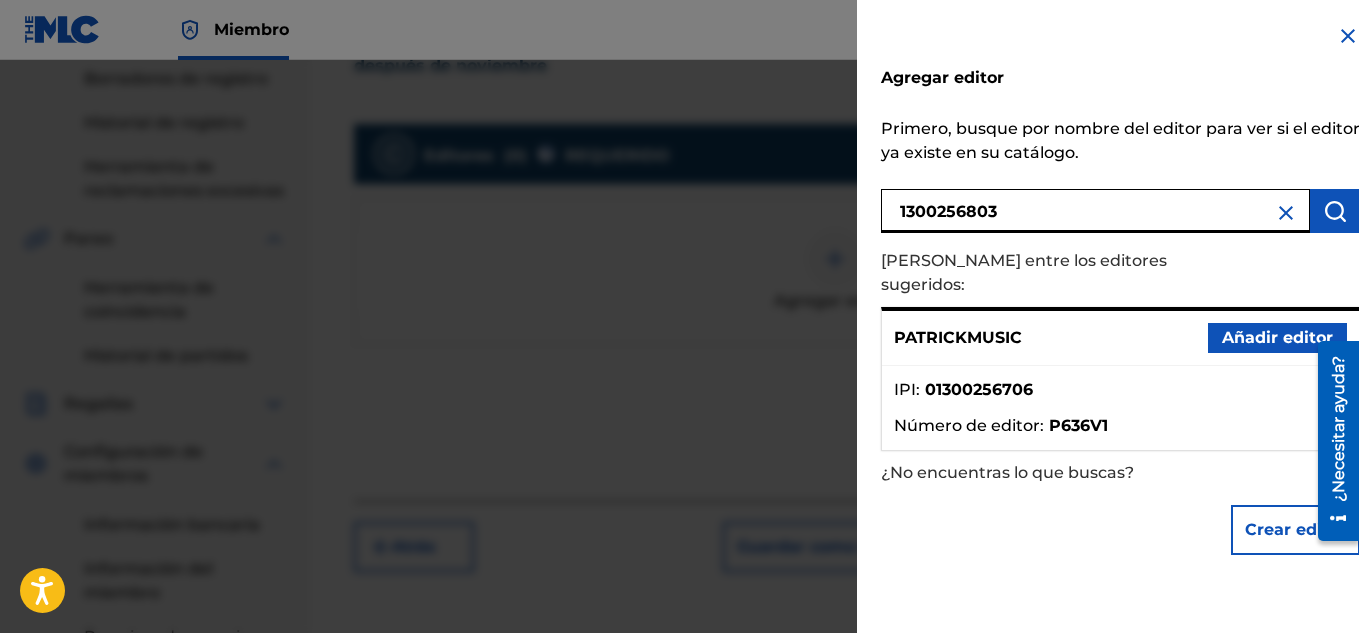 type on "1300256803" 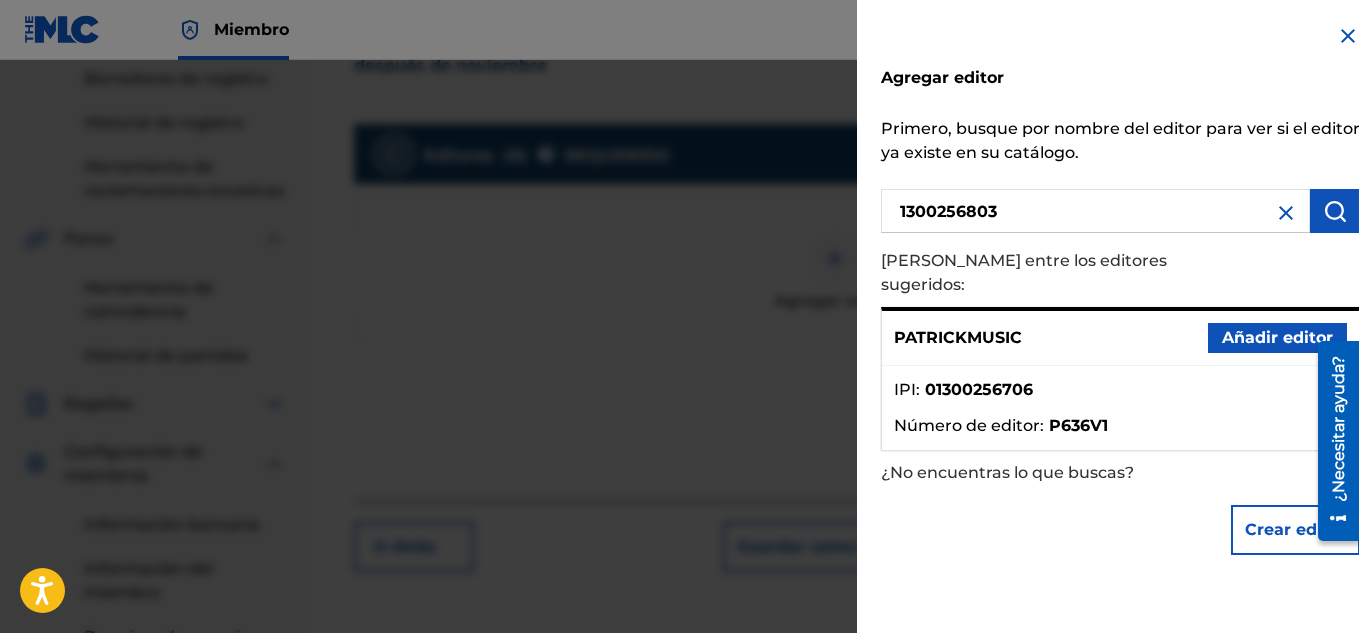 click at bounding box center (1335, 211) 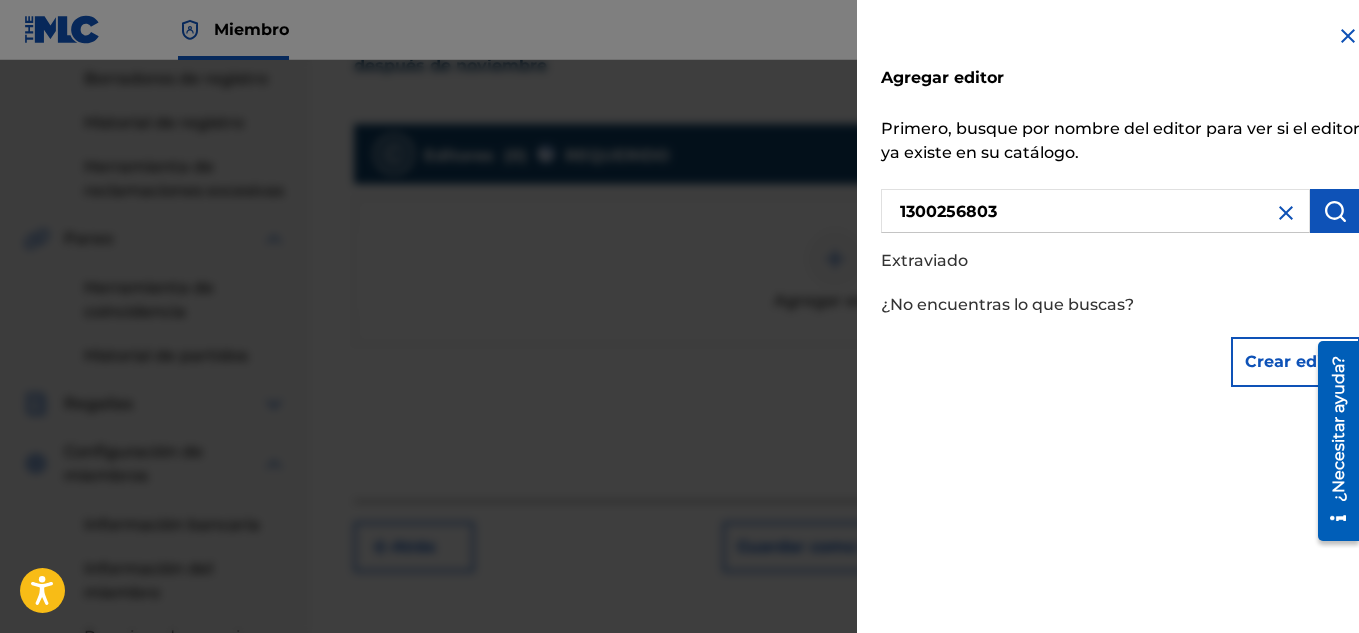 click at bounding box center [1286, 213] 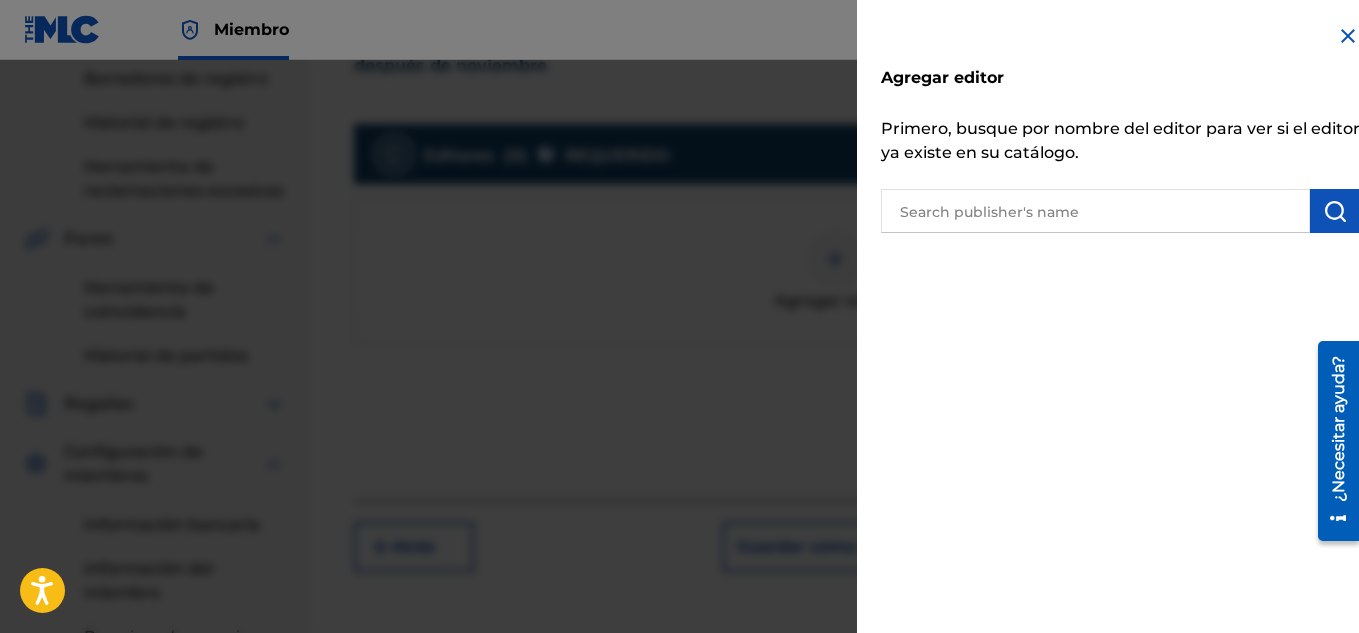 click at bounding box center [679, 376] 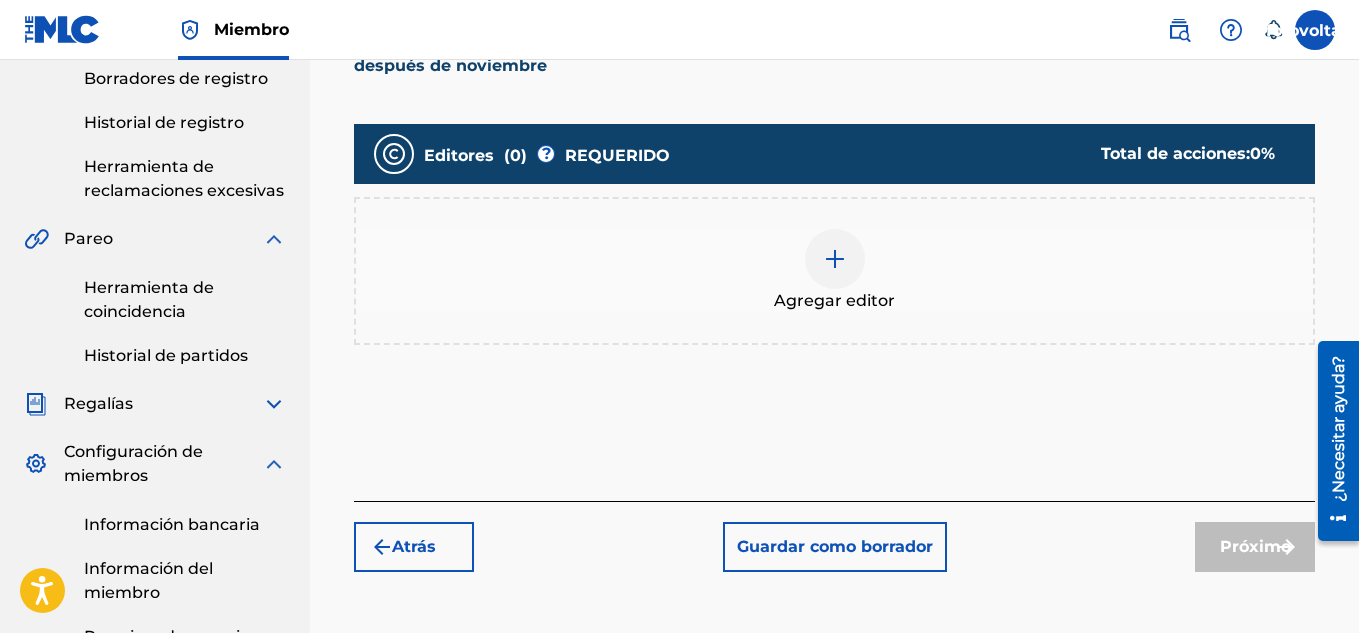 click at bounding box center (835, 259) 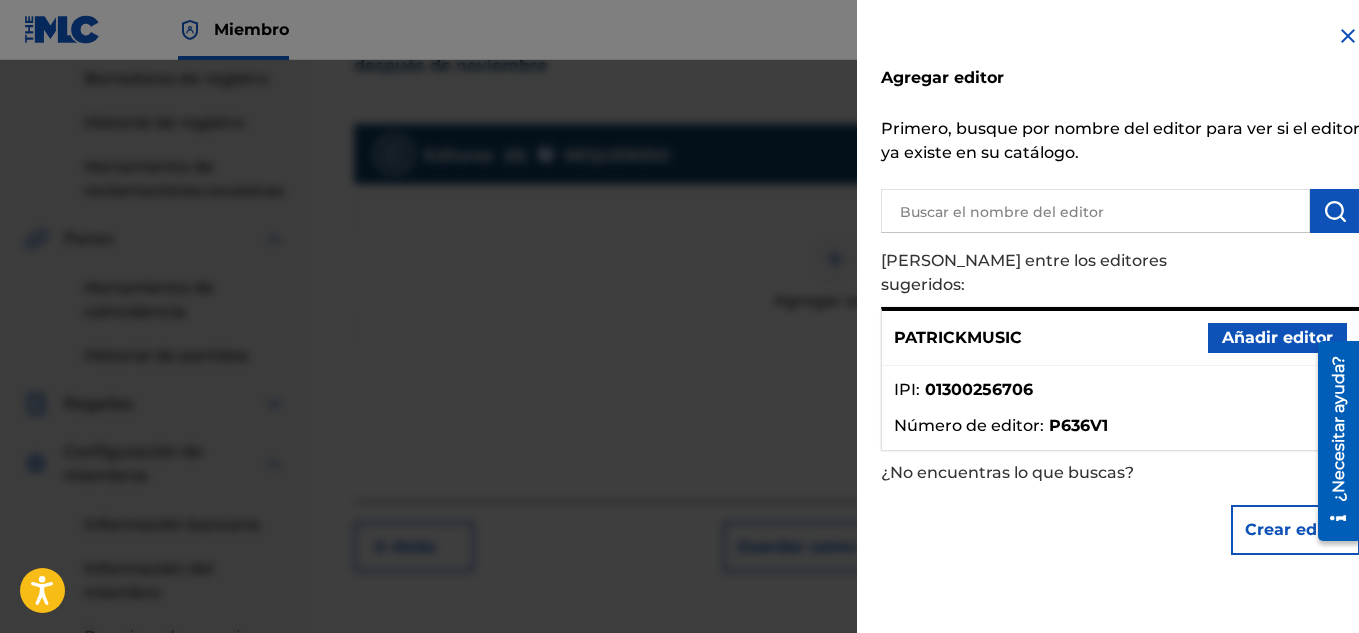 click on "IPI  : 01300256706" at bounding box center (1120, 396) 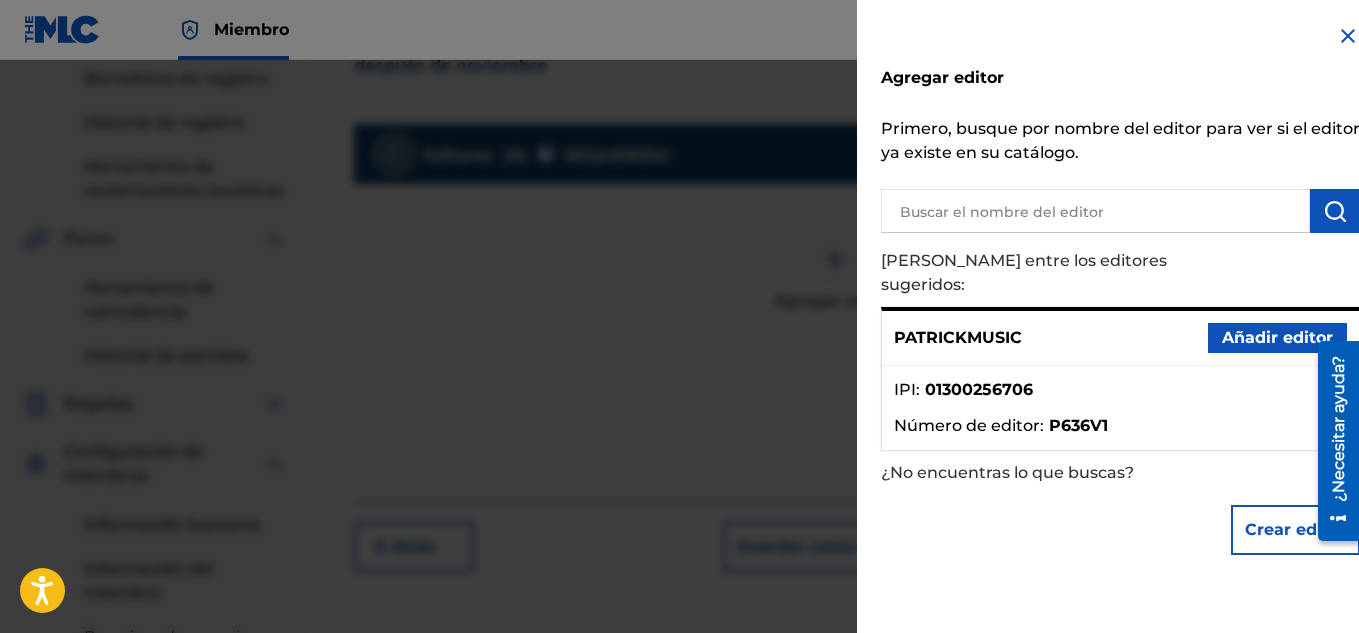 click on "[PERSON_NAME] Añadir editor" at bounding box center (1120, 338) 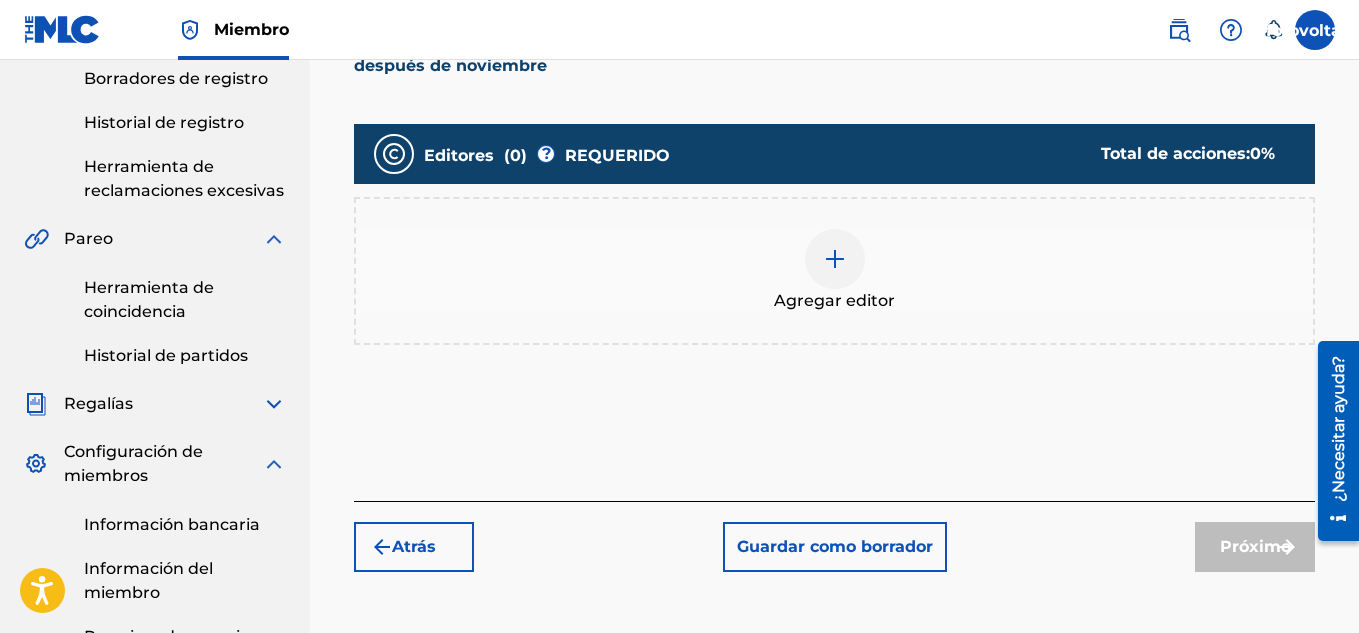 click at bounding box center (835, 259) 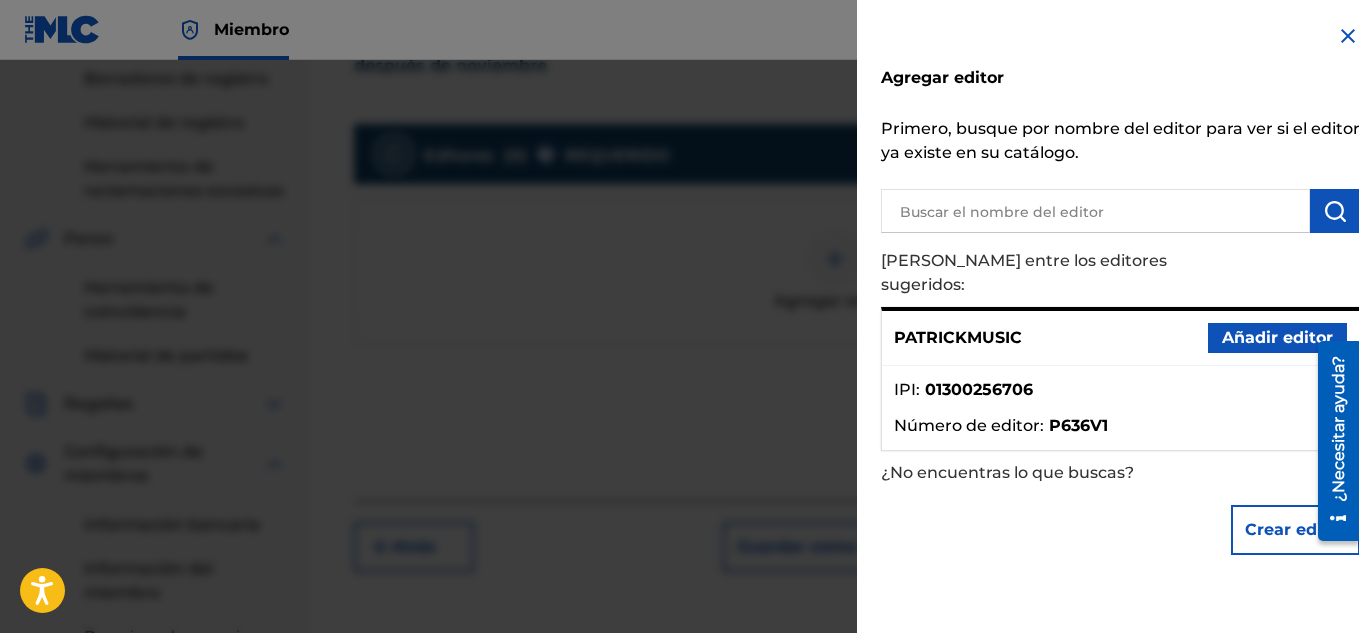 click on "[PERSON_NAME] Añadir editor" at bounding box center [1120, 338] 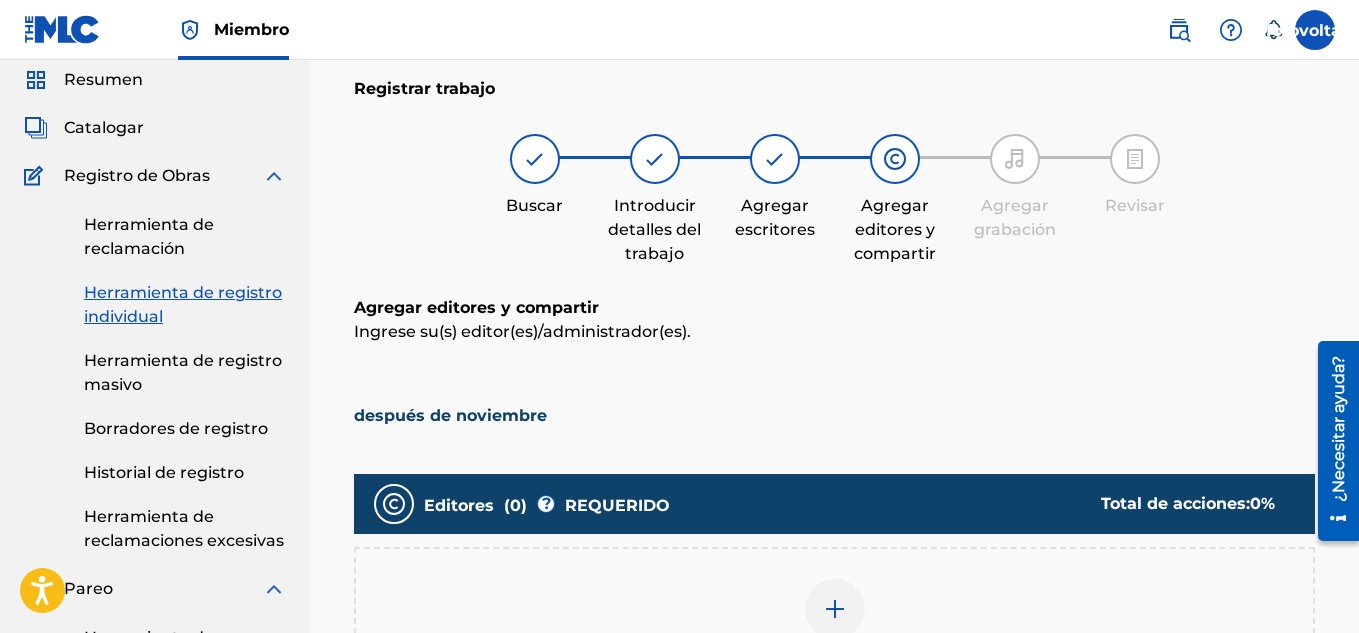 scroll, scrollTop: 0, scrollLeft: 0, axis: both 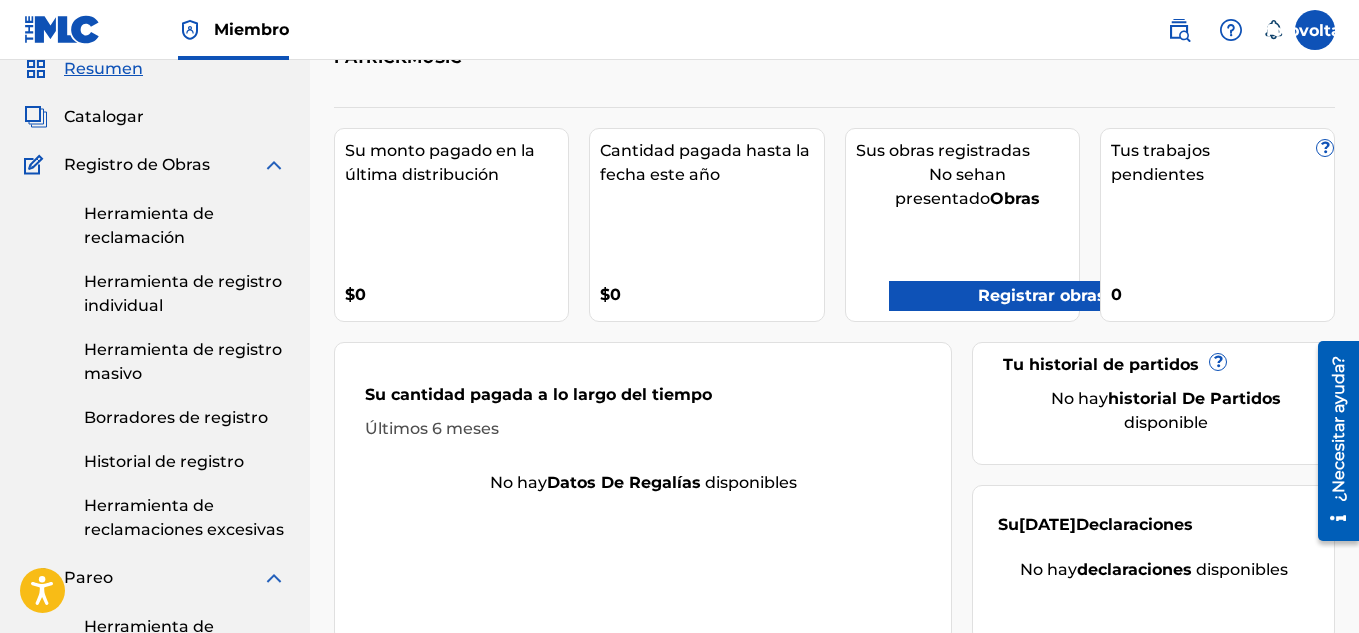 click on "Registrar obras" at bounding box center (1042, 295) 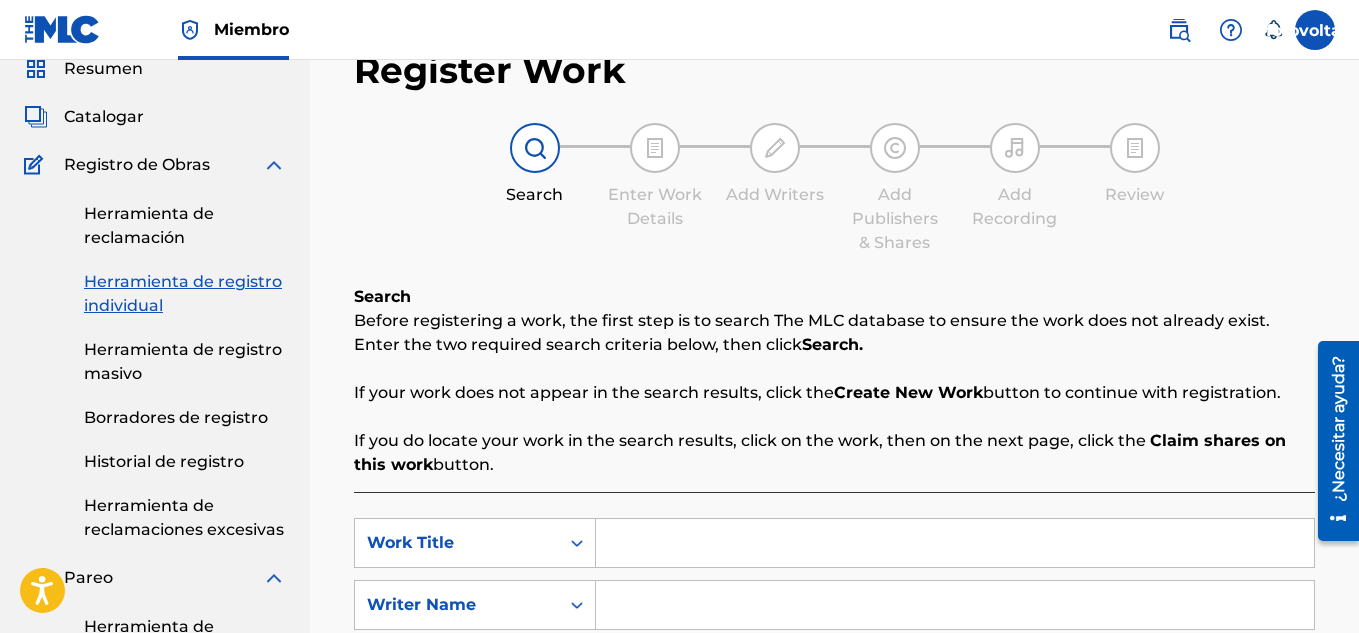 scroll, scrollTop: 0, scrollLeft: 0, axis: both 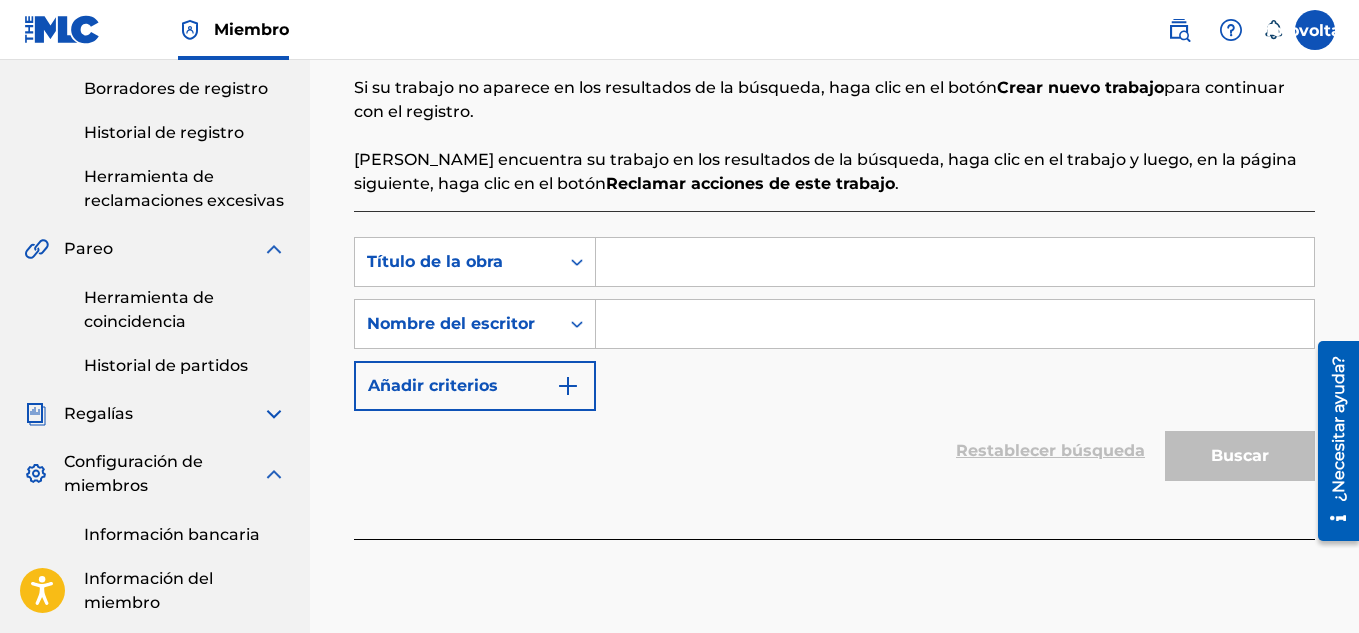 click at bounding box center (955, 262) 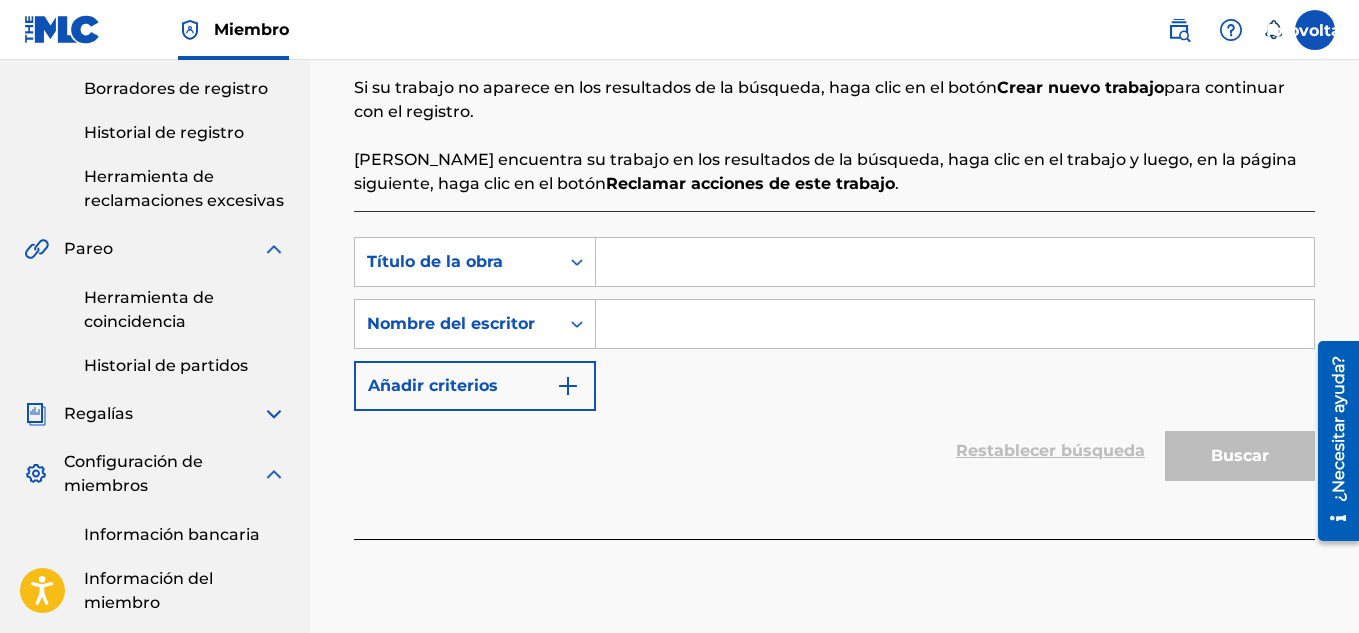 drag, startPoint x: 768, startPoint y: 264, endPoint x: 629, endPoint y: 273, distance: 139.29106 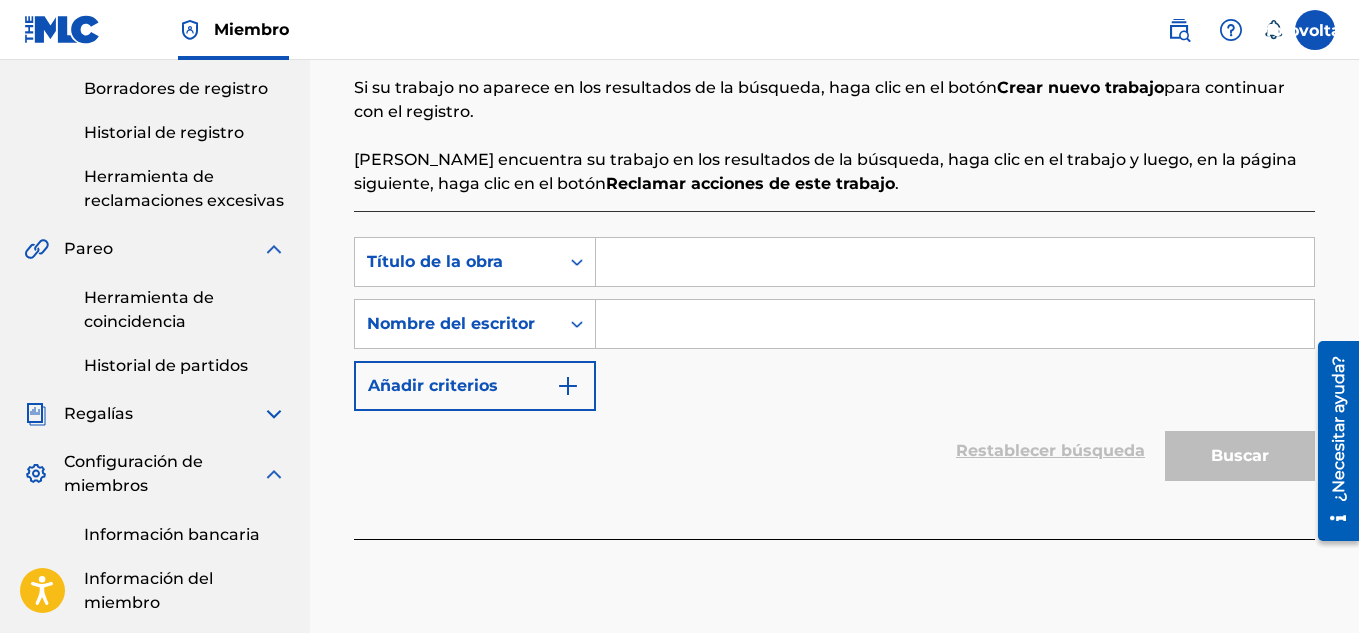 click at bounding box center (955, 262) 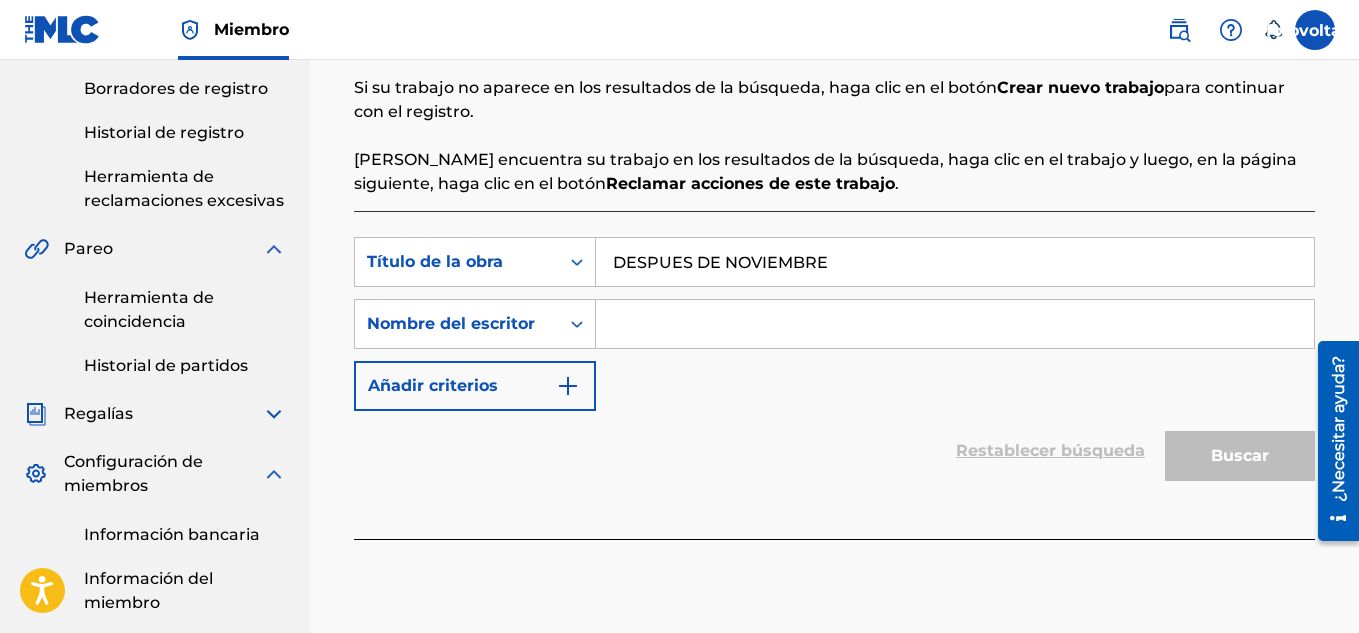 type on "DESPUES DE NOVIEMBRE" 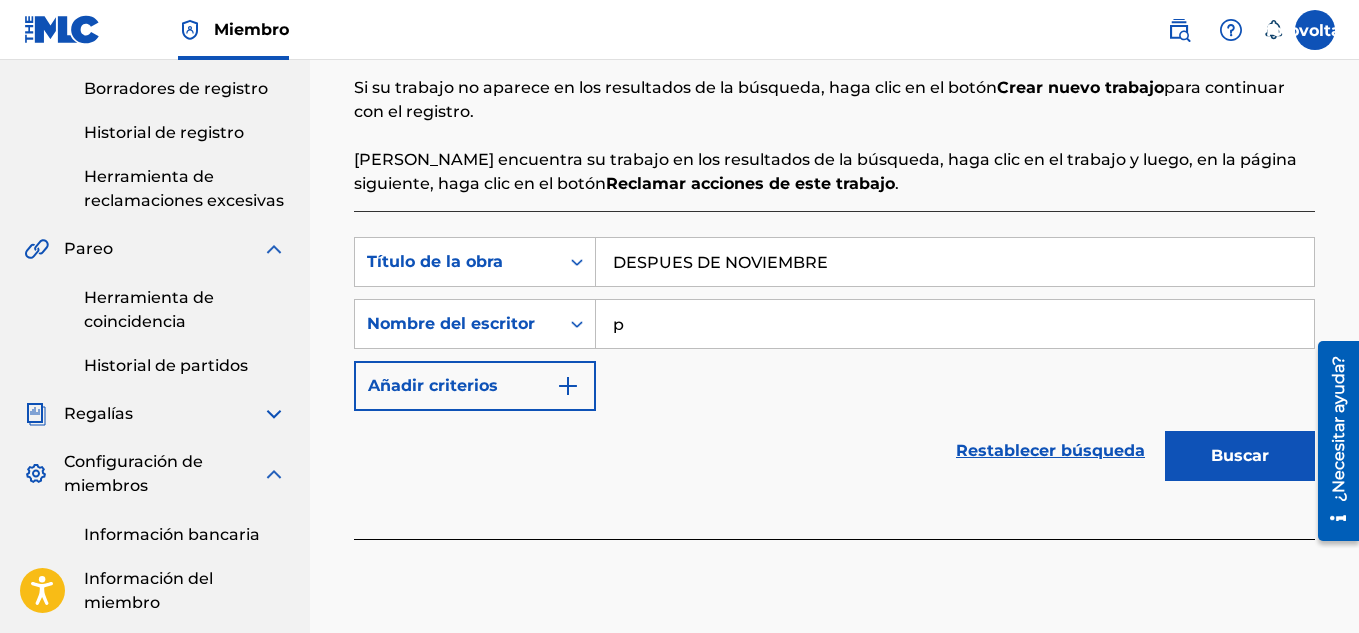 type on "[PERSON_NAME]" 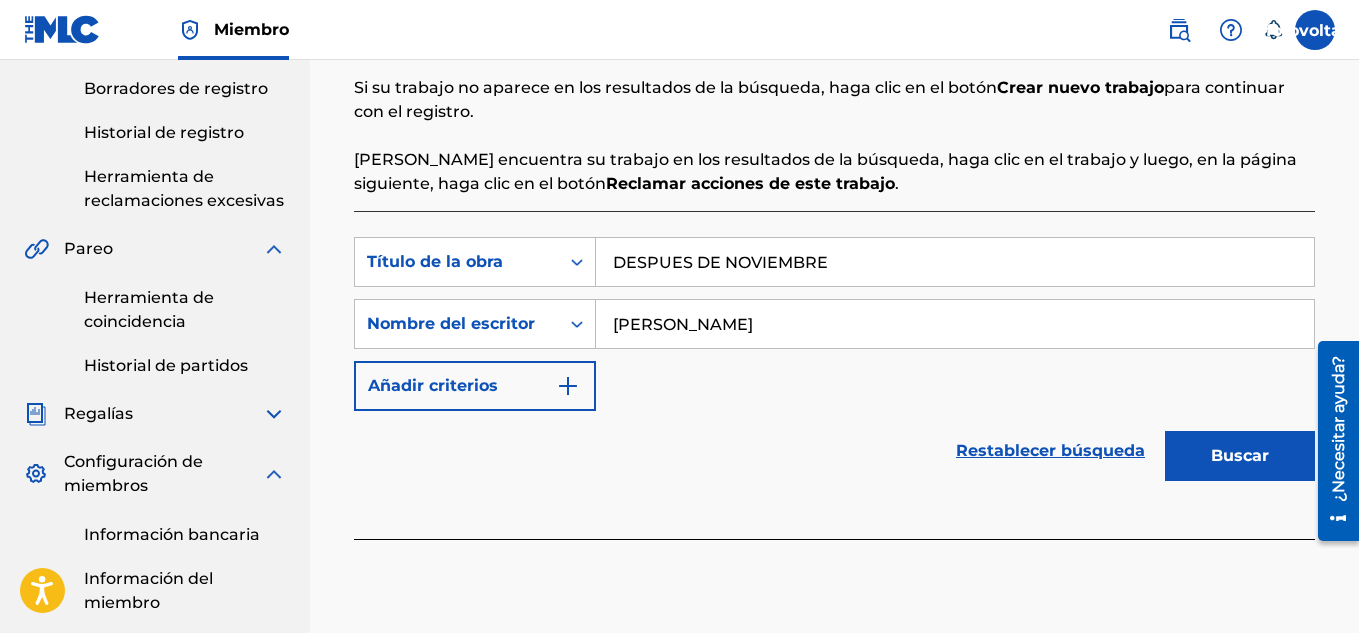 click on "Buscar" at bounding box center (1240, 456) 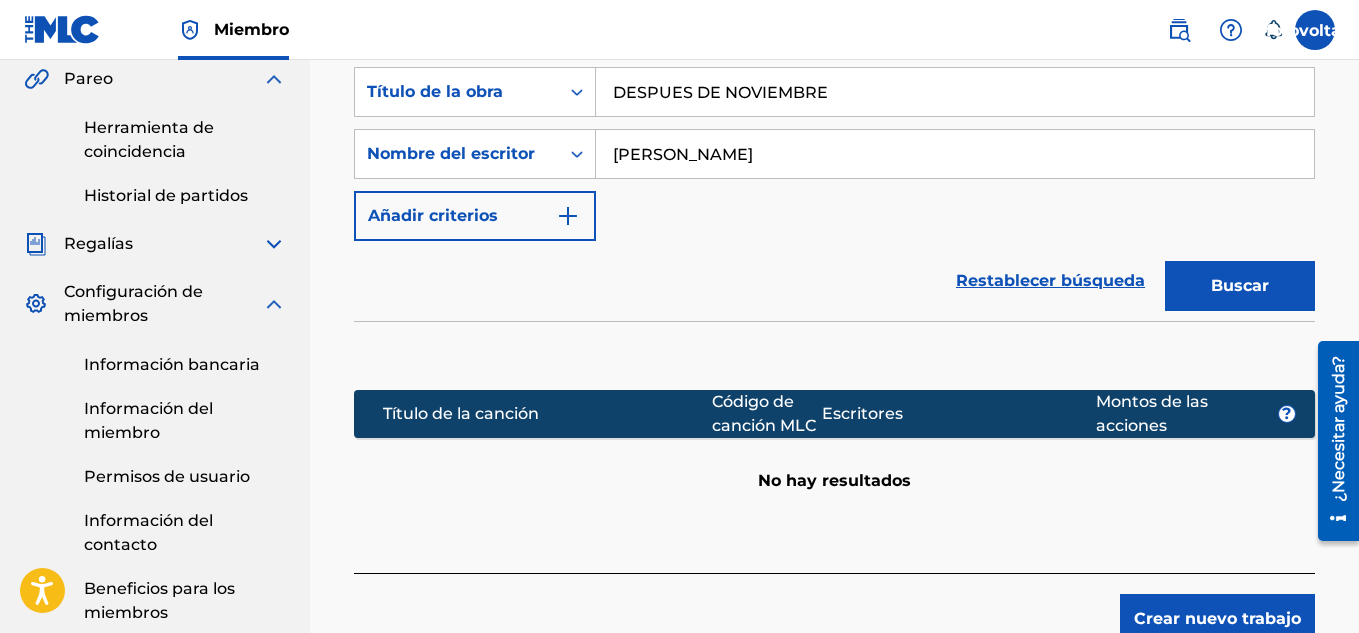 scroll, scrollTop: 708, scrollLeft: 0, axis: vertical 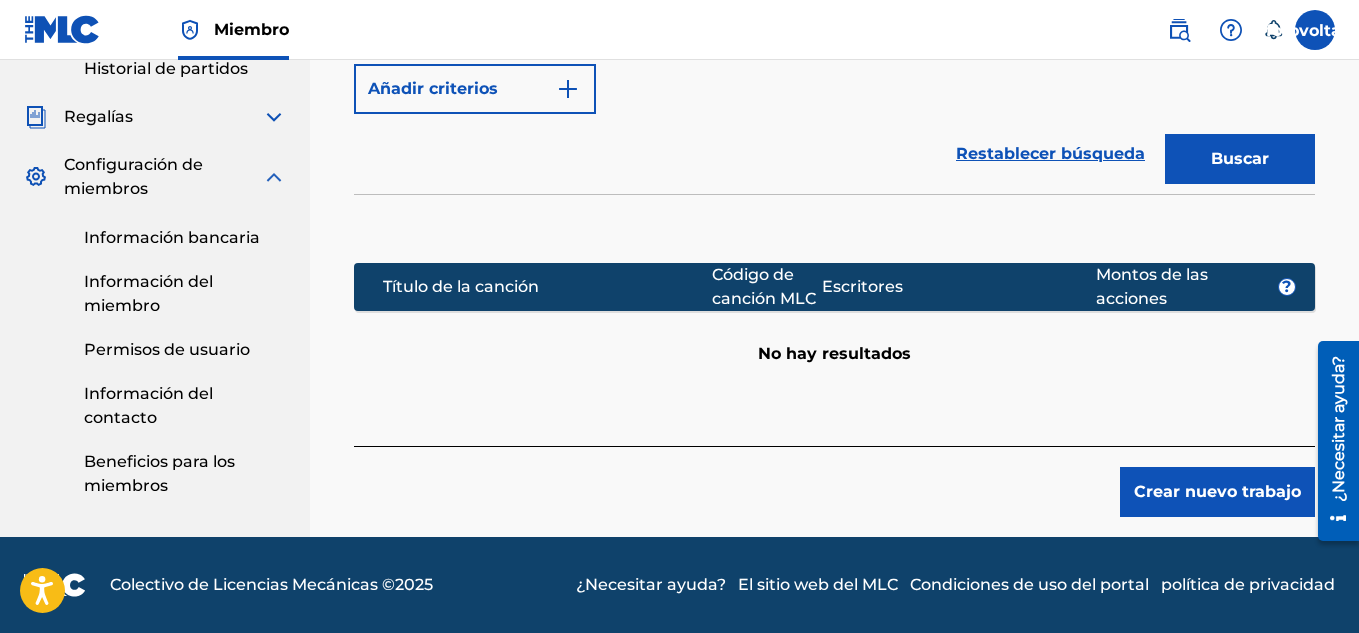 click on "Crear nuevo trabajo" at bounding box center (1217, 492) 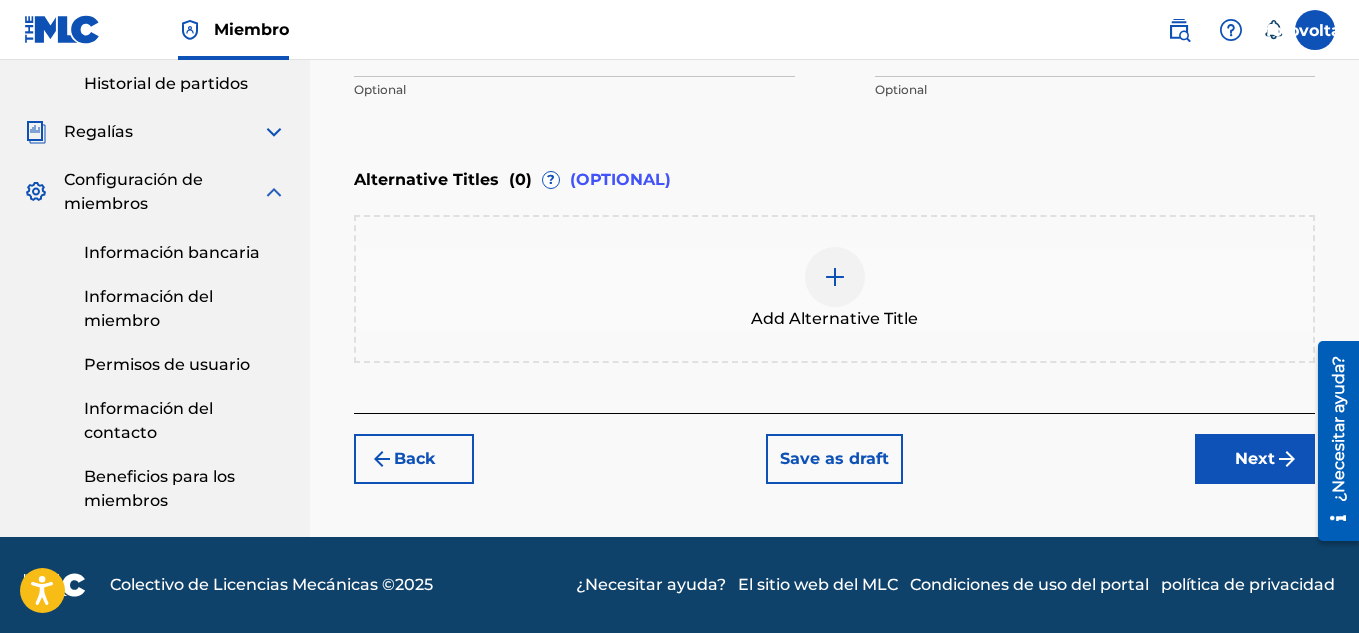 scroll, scrollTop: 693, scrollLeft: 0, axis: vertical 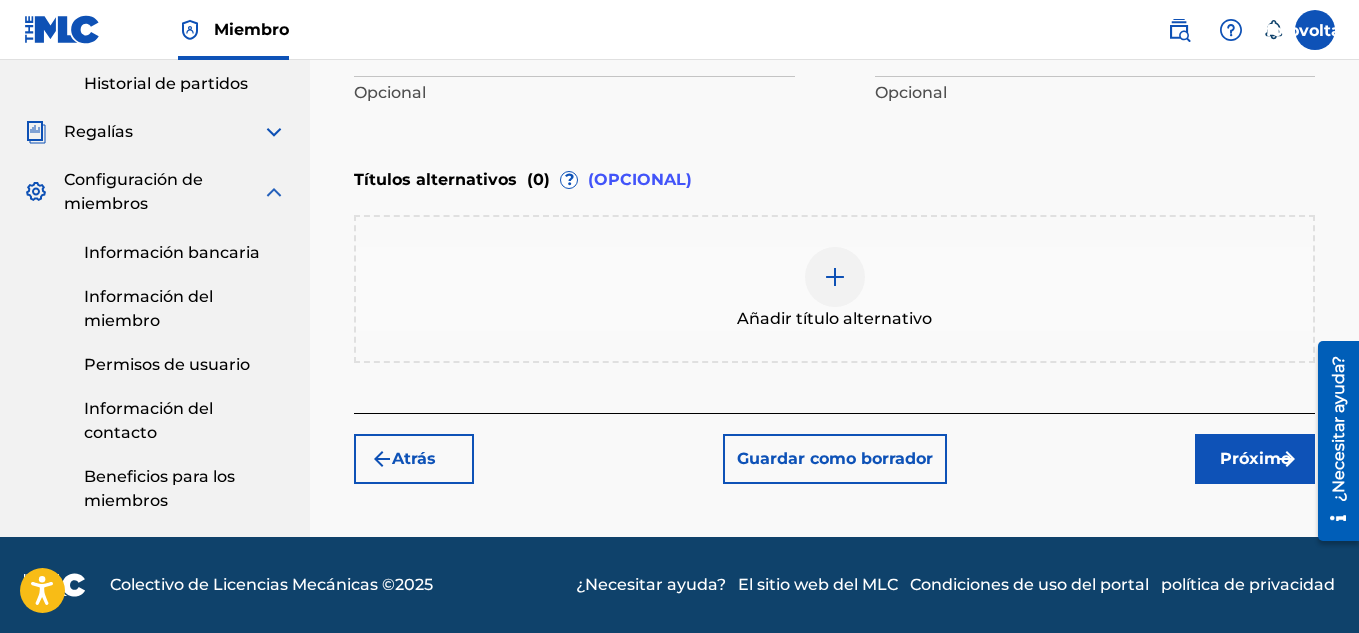click on "Próximo" at bounding box center [1255, 459] 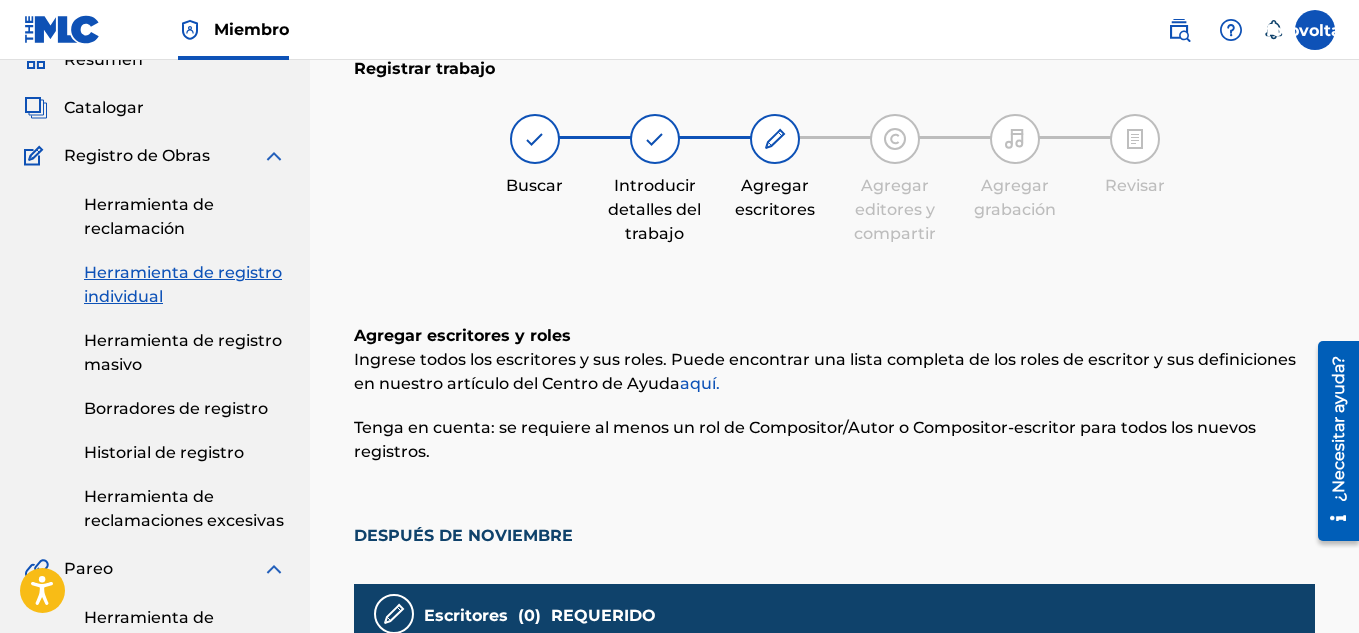 scroll, scrollTop: 90, scrollLeft: 0, axis: vertical 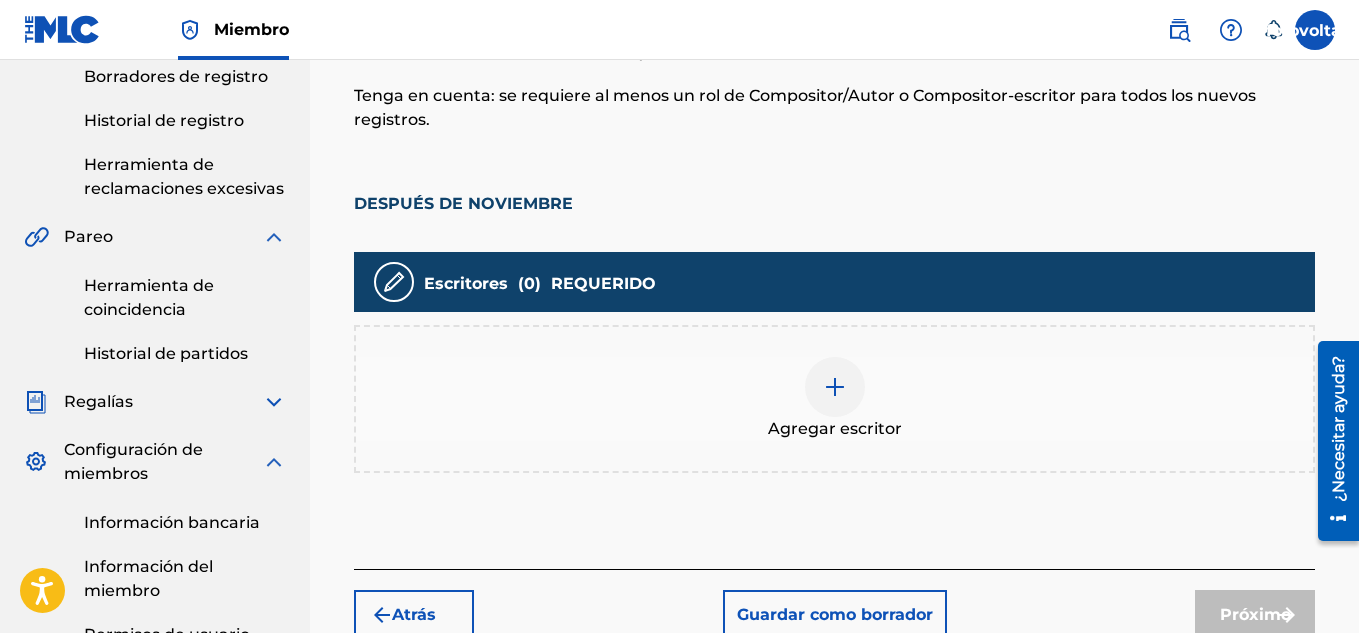 click on "Agregar escritor" at bounding box center (835, 428) 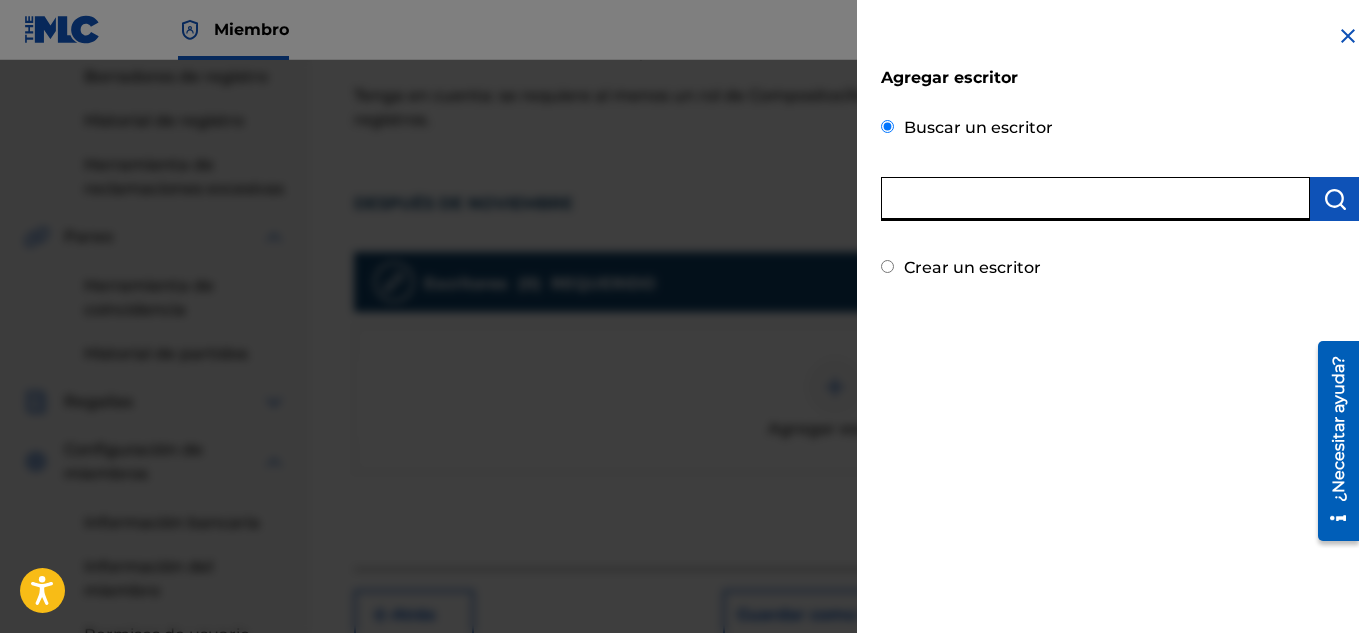 click at bounding box center (1095, 199) 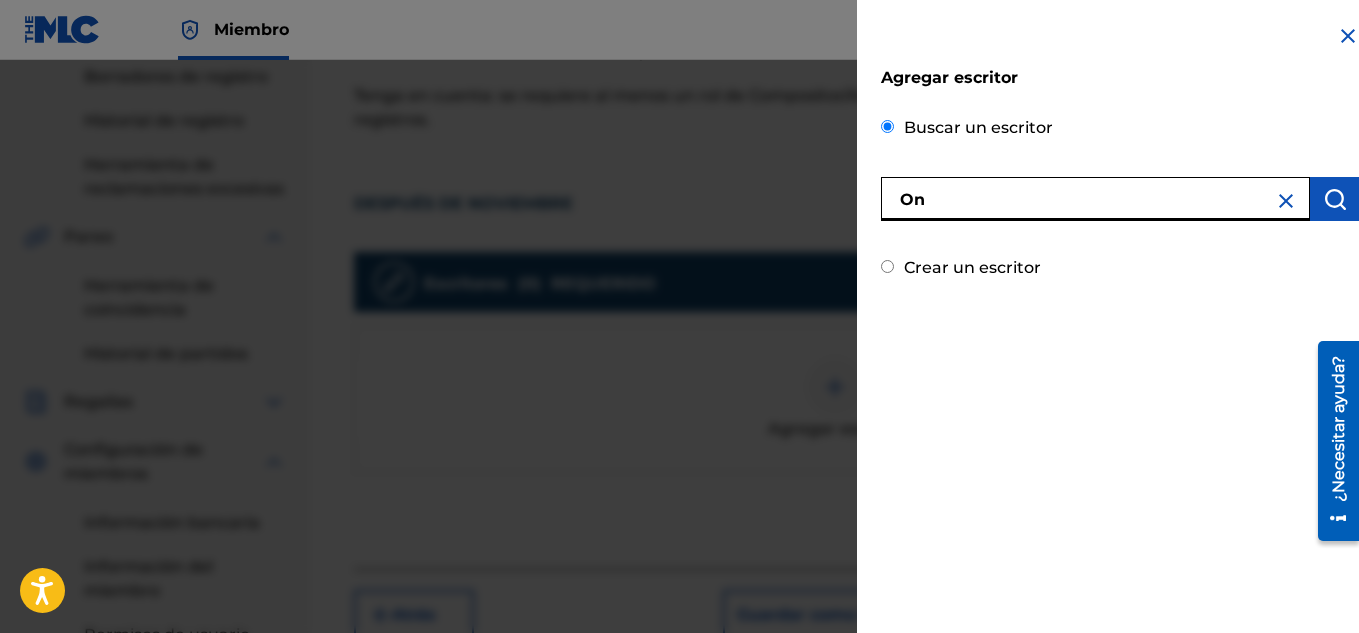 type on "O" 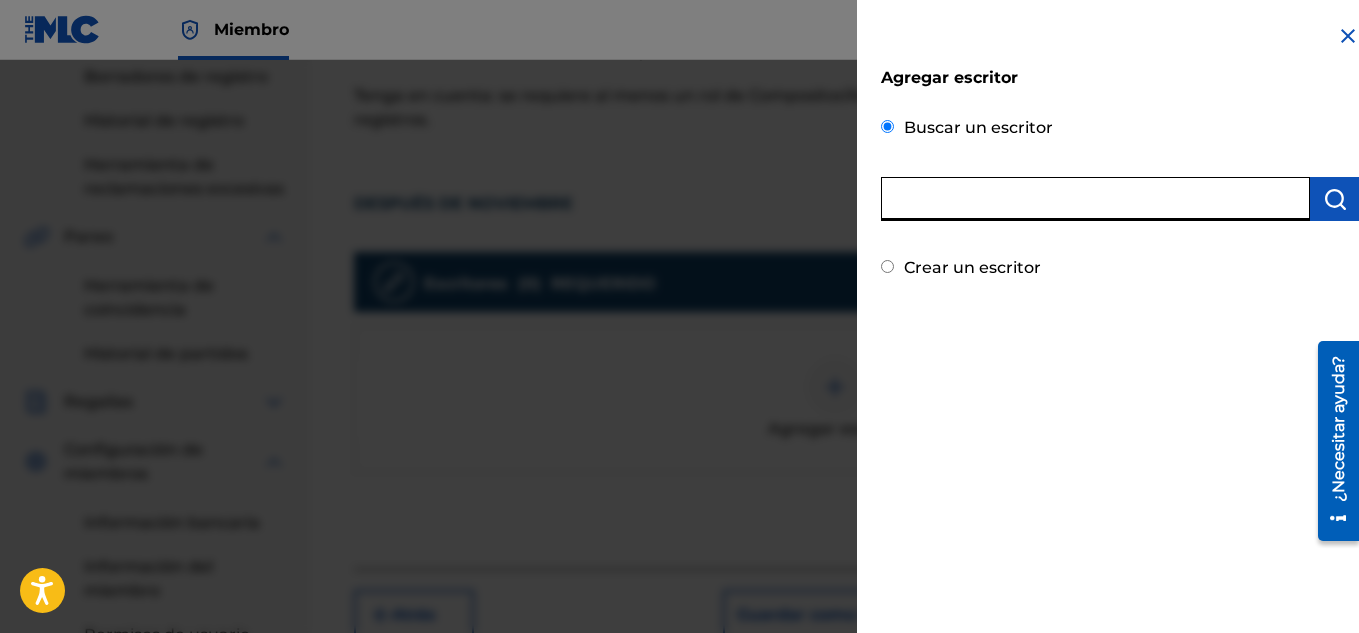 paste on "1300256804" 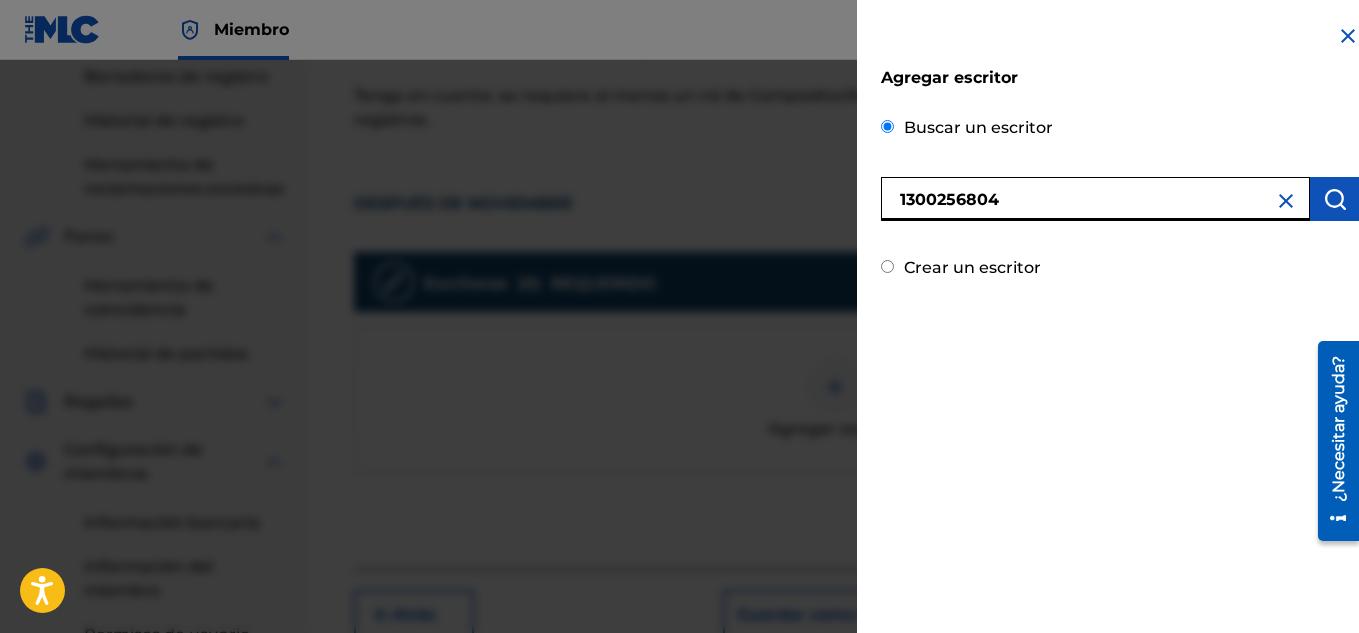 type on "1300256804" 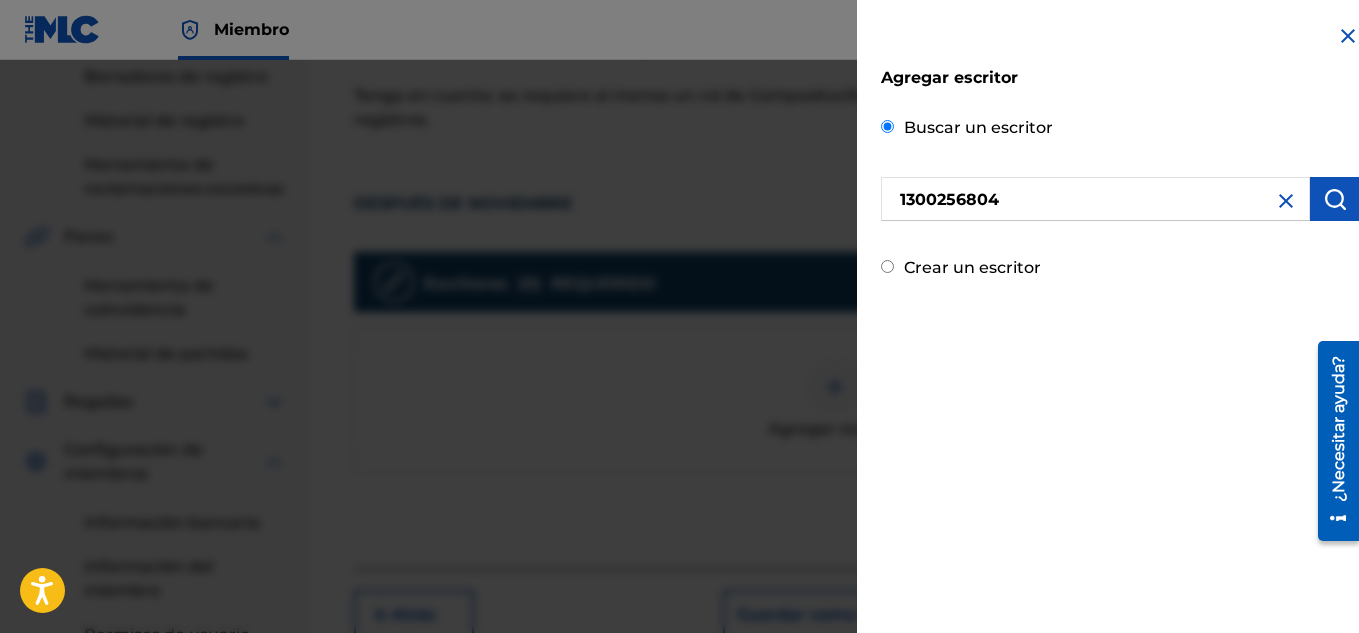 click at bounding box center (1335, 199) 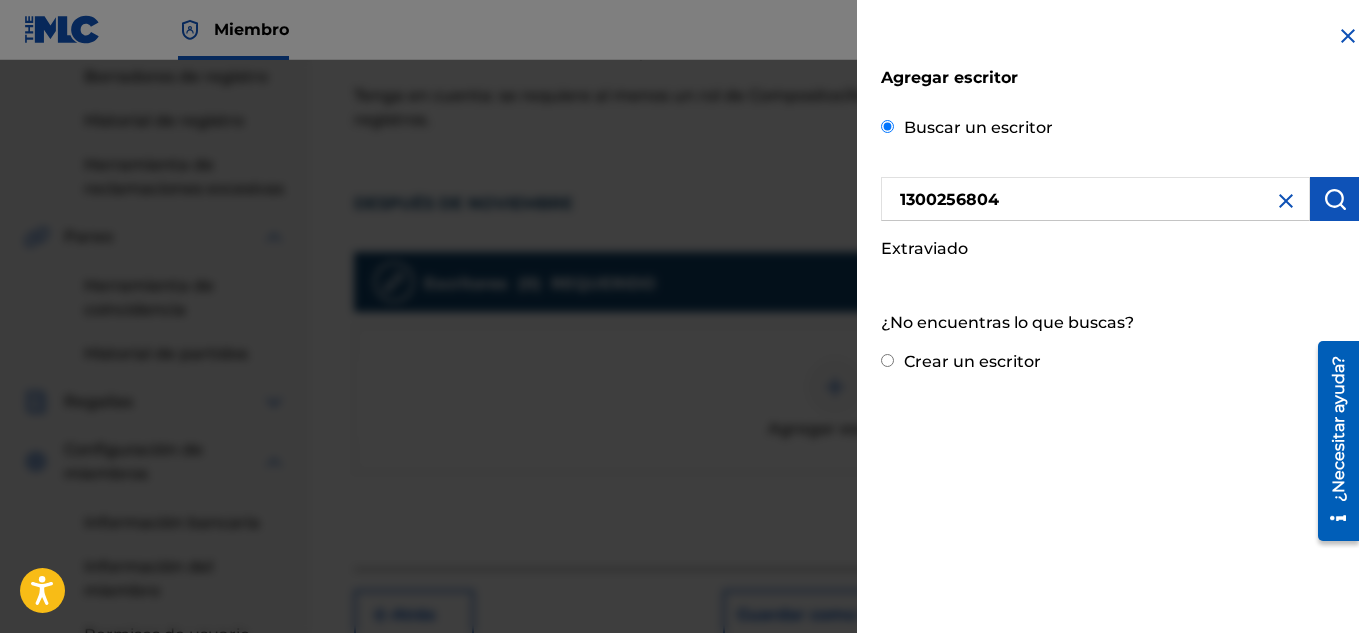 click on "Crear un escritor" at bounding box center (1120, 360) 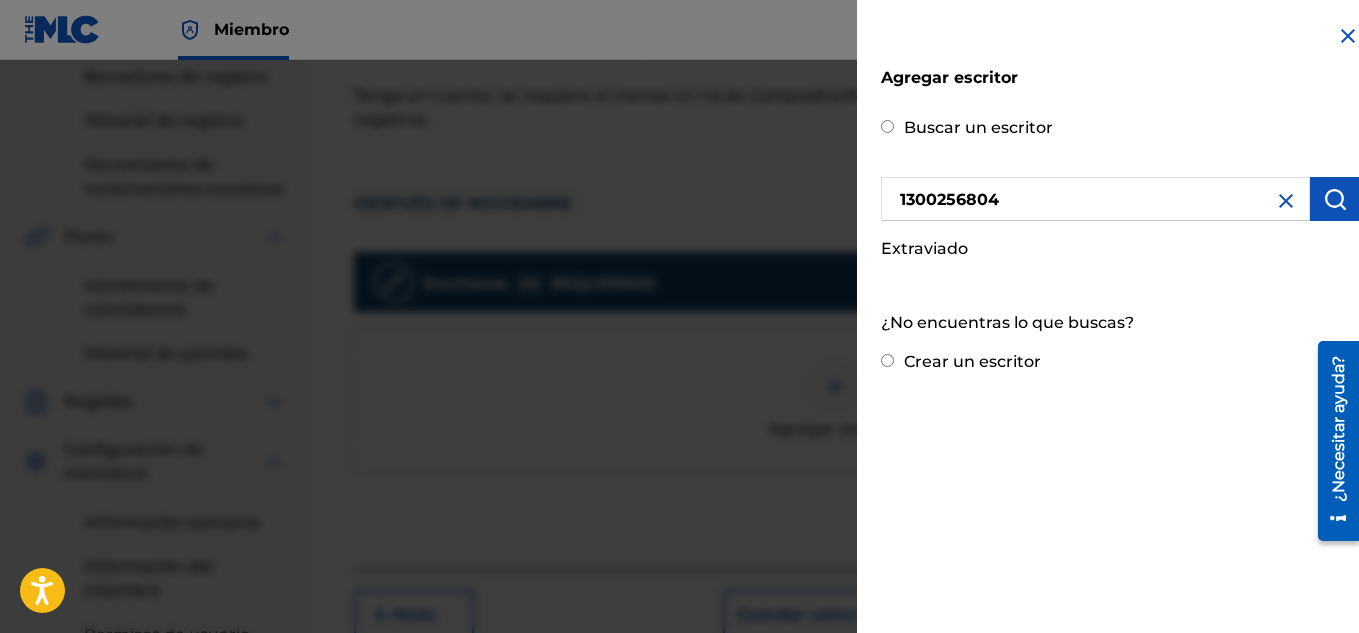 radio on "true" 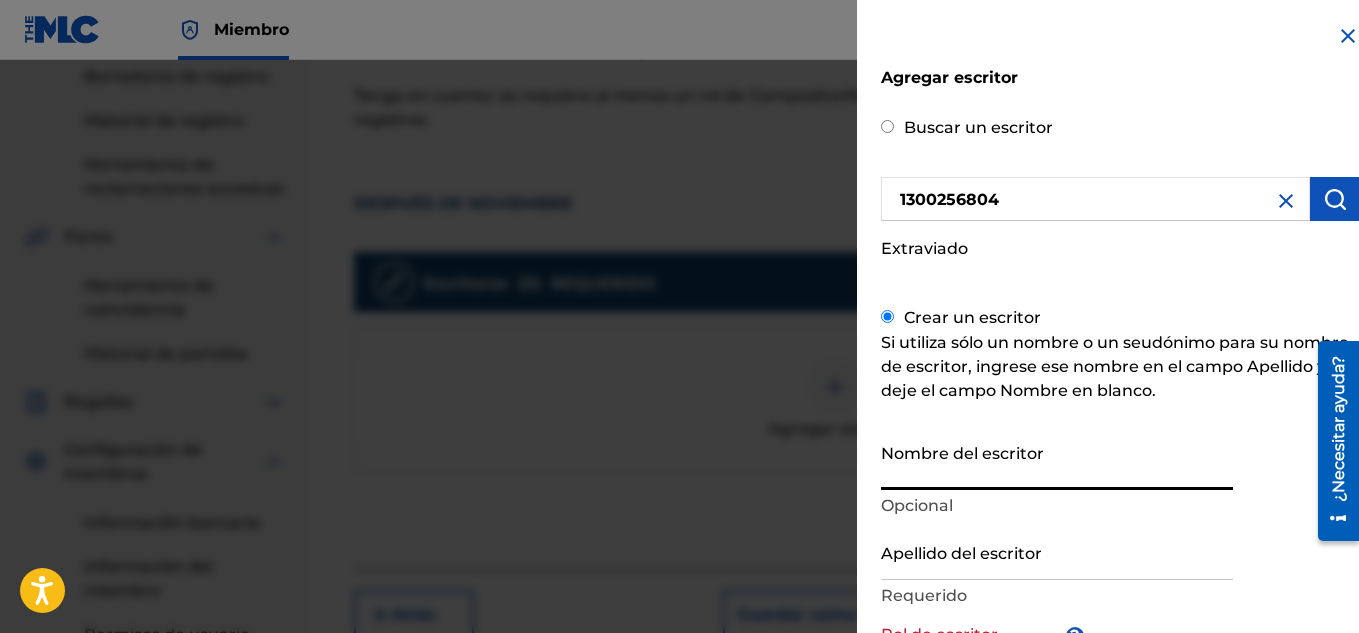 click on "Nombre del escritor" at bounding box center (1057, 461) 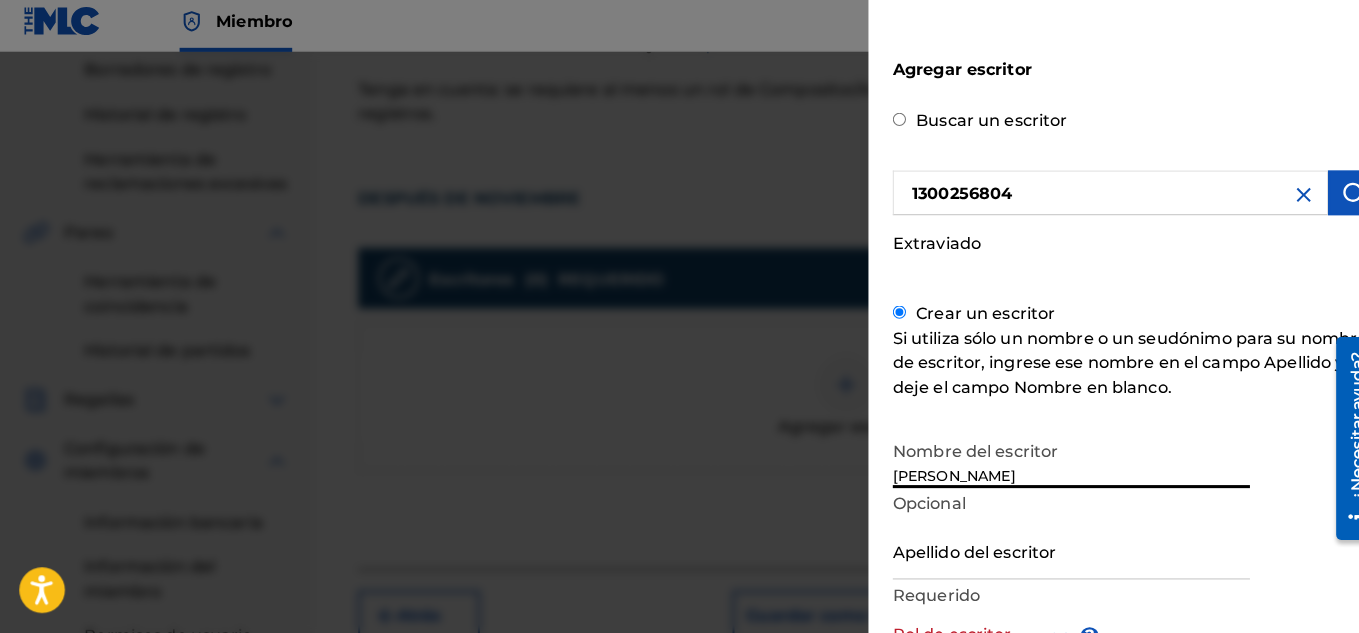 scroll, scrollTop: 420, scrollLeft: 0, axis: vertical 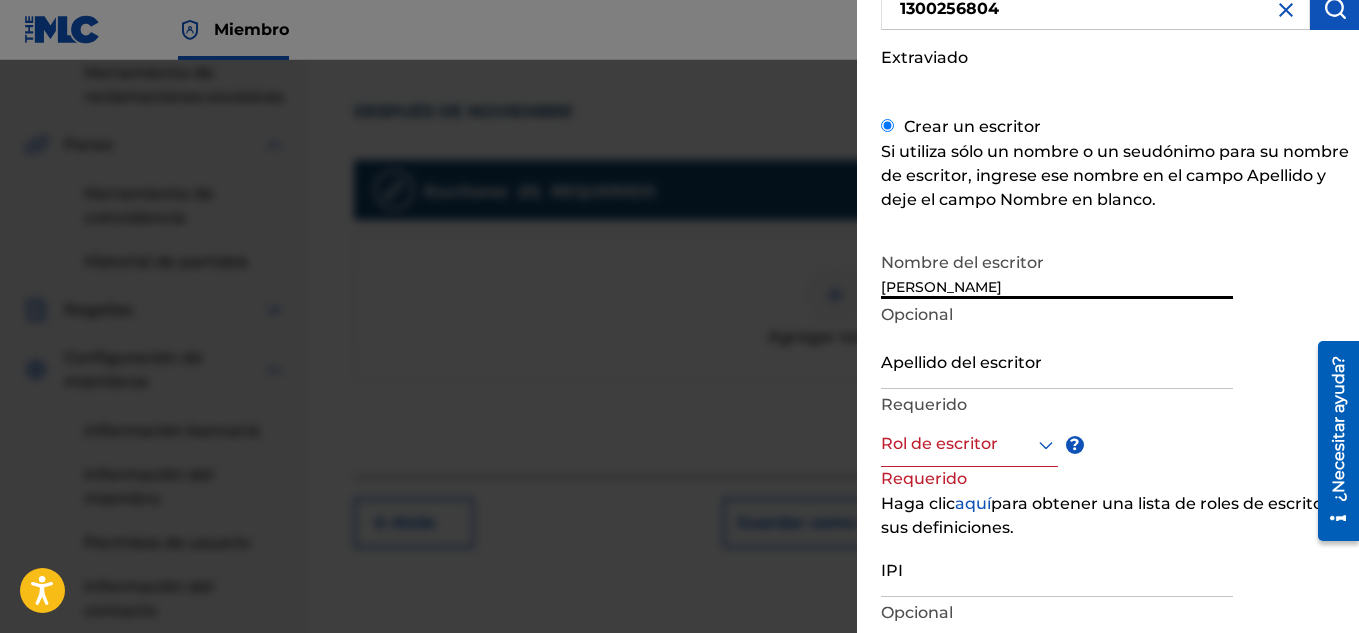 type on "[PERSON_NAME]" 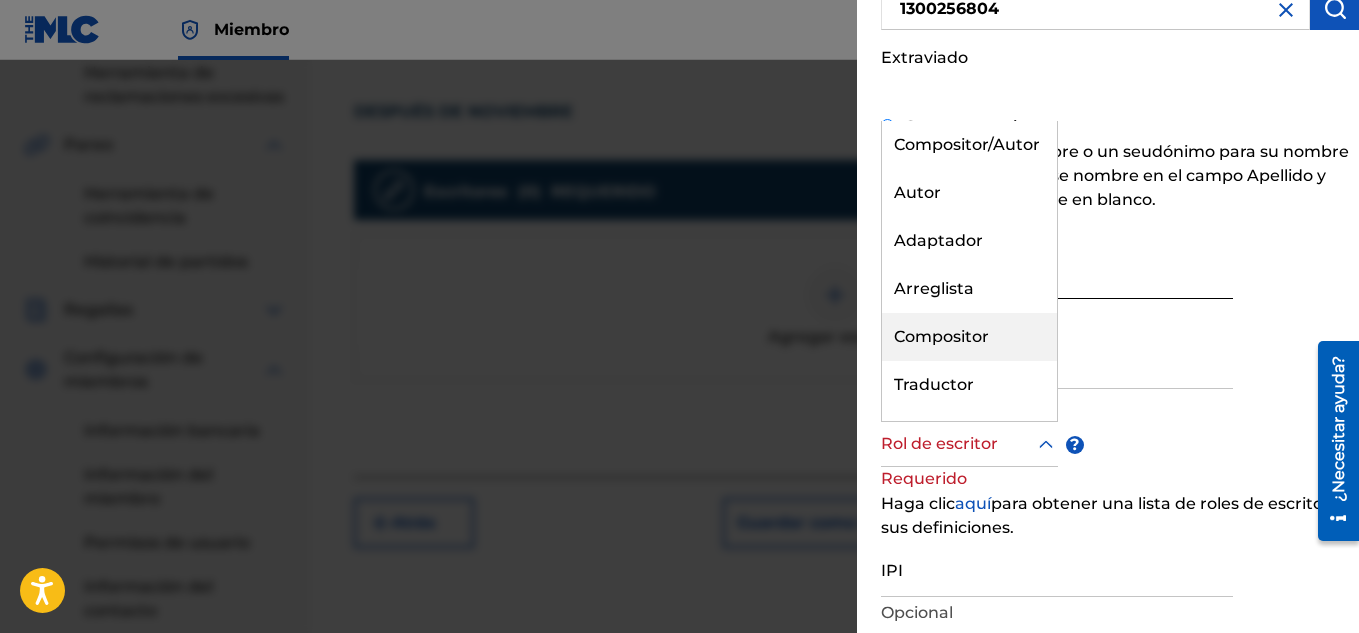 click on "Compositor" at bounding box center (941, 336) 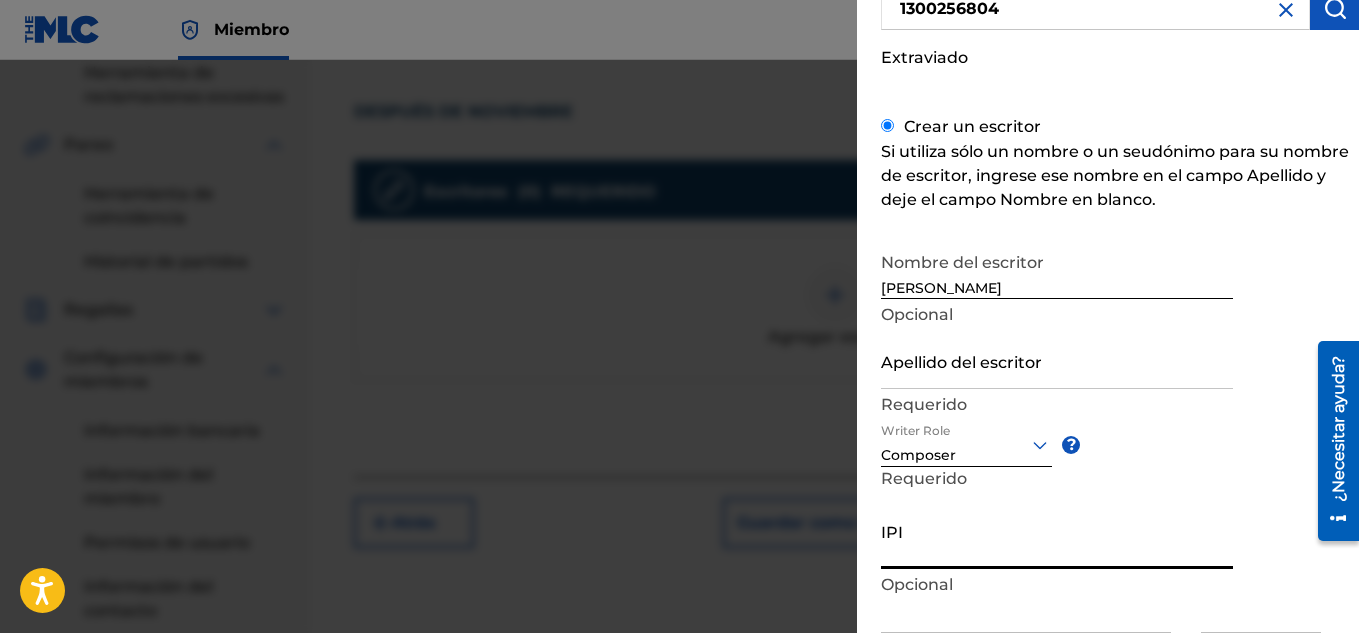 click on "IPI" at bounding box center (1057, 540) 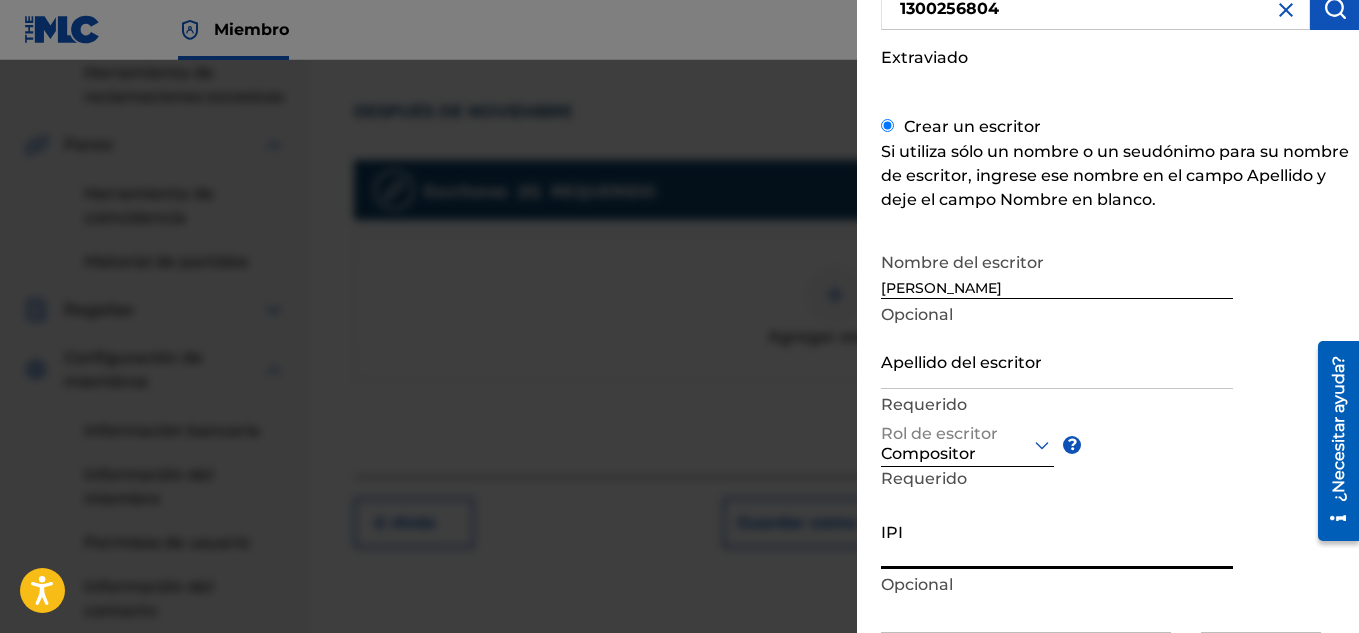 paste on "1300256804" 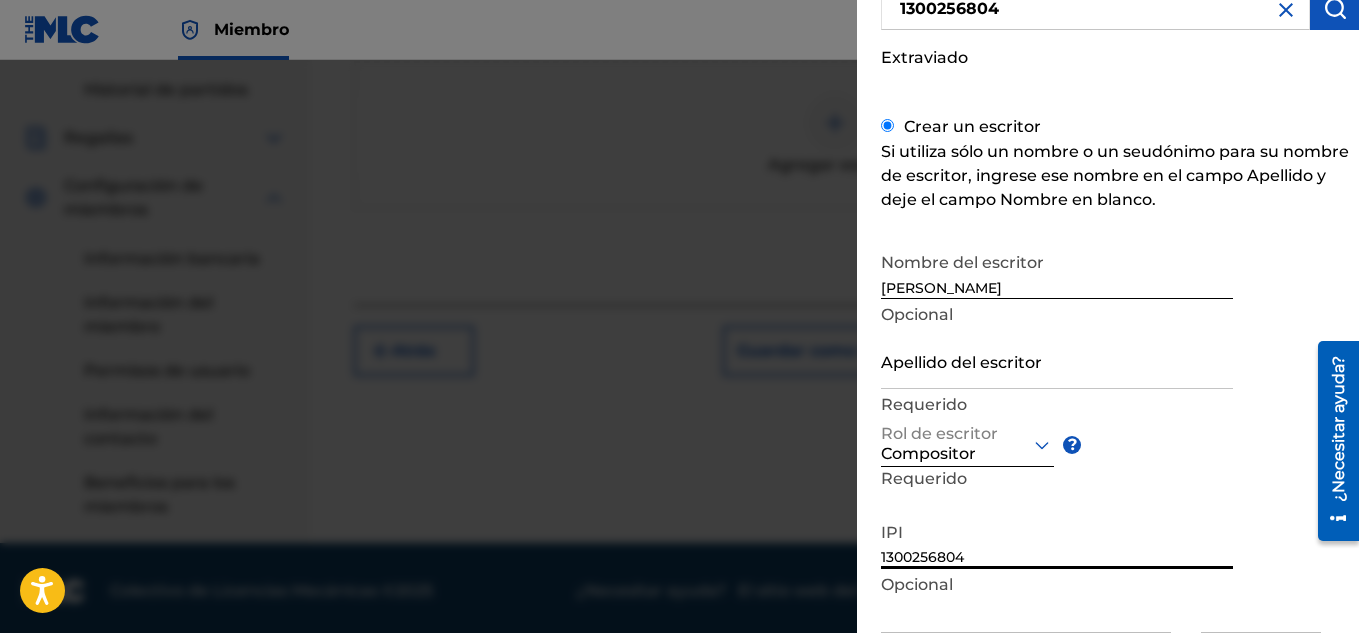 scroll, scrollTop: 693, scrollLeft: 0, axis: vertical 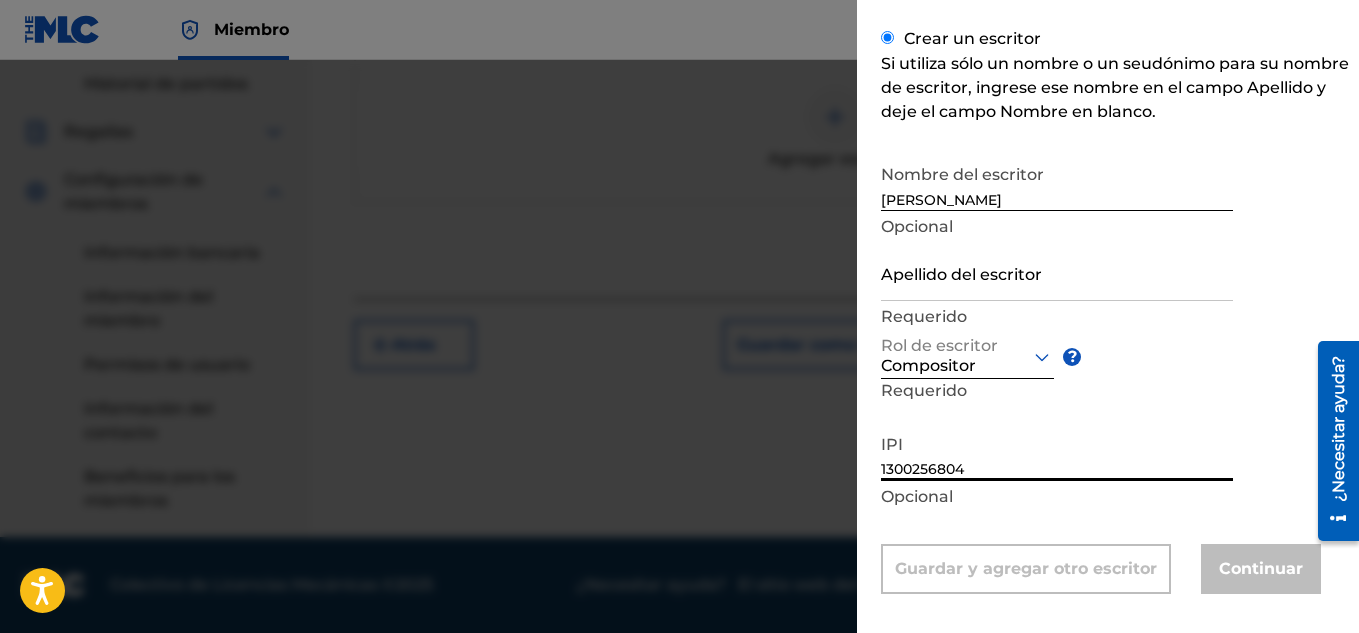 click on "1300256804" at bounding box center (1057, 452) 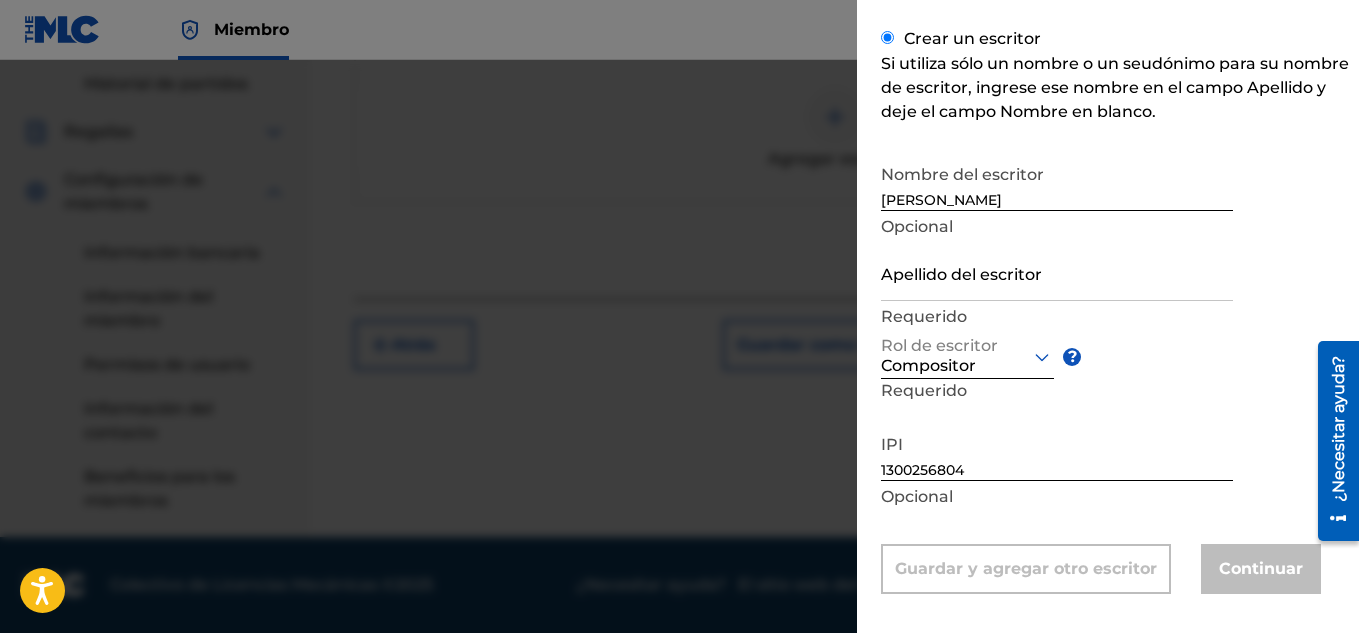 click on "1300256804" at bounding box center (1057, 452) 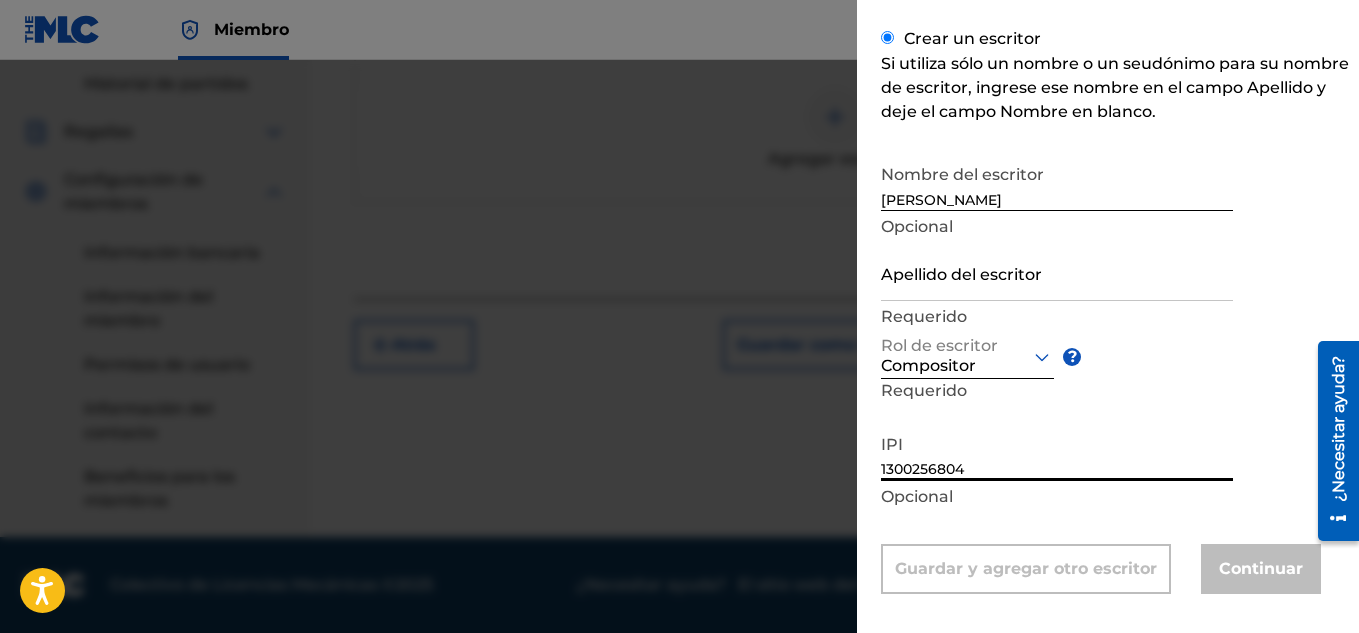 type on "1300256804" 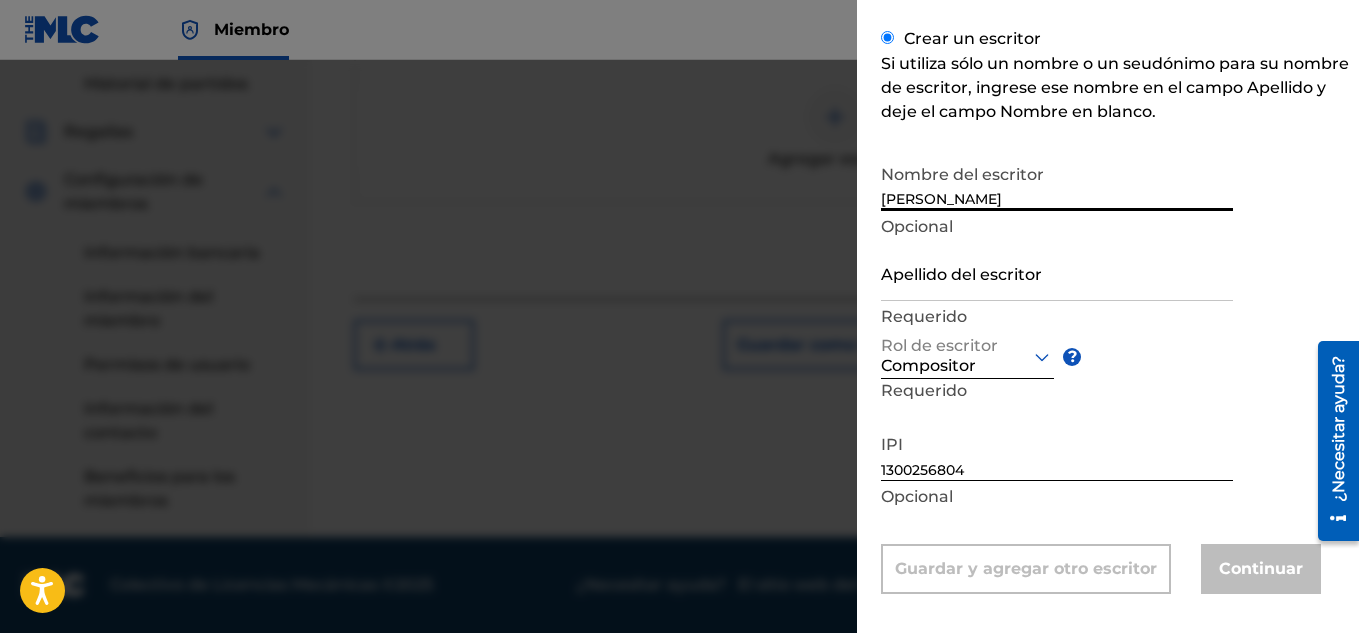 drag, startPoint x: 993, startPoint y: 172, endPoint x: 937, endPoint y: 182, distance: 56.88585 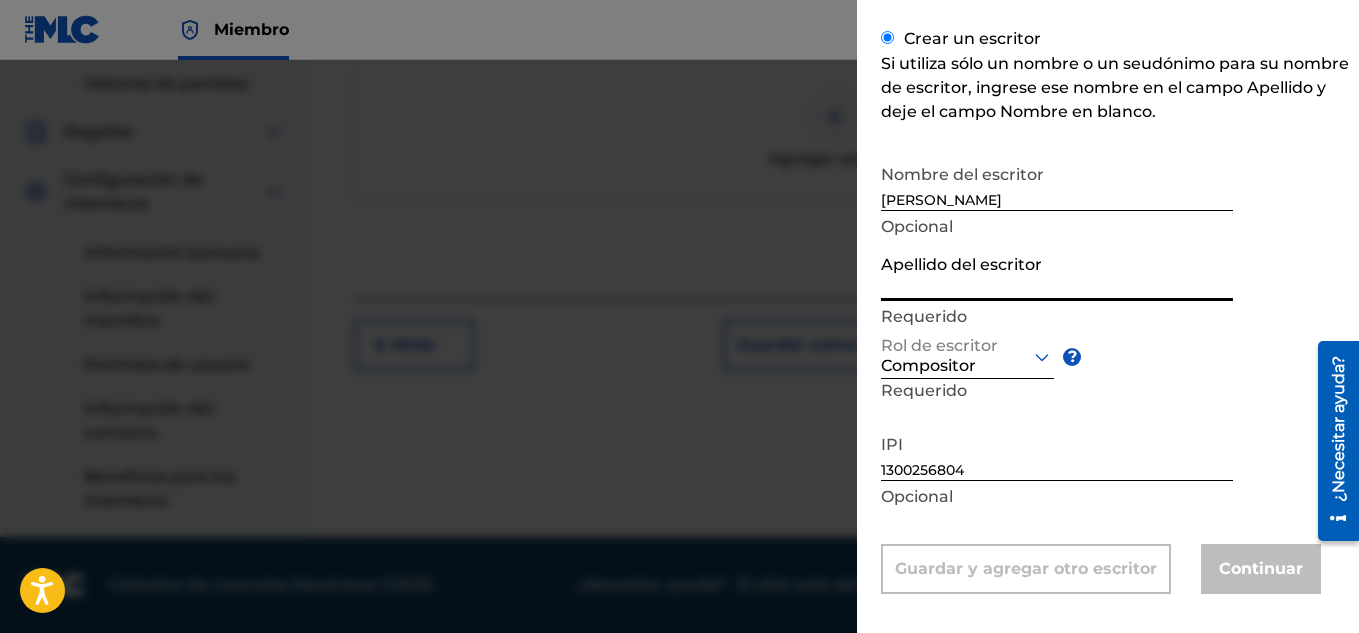 click on "Apellido del escritor" at bounding box center [1057, 272] 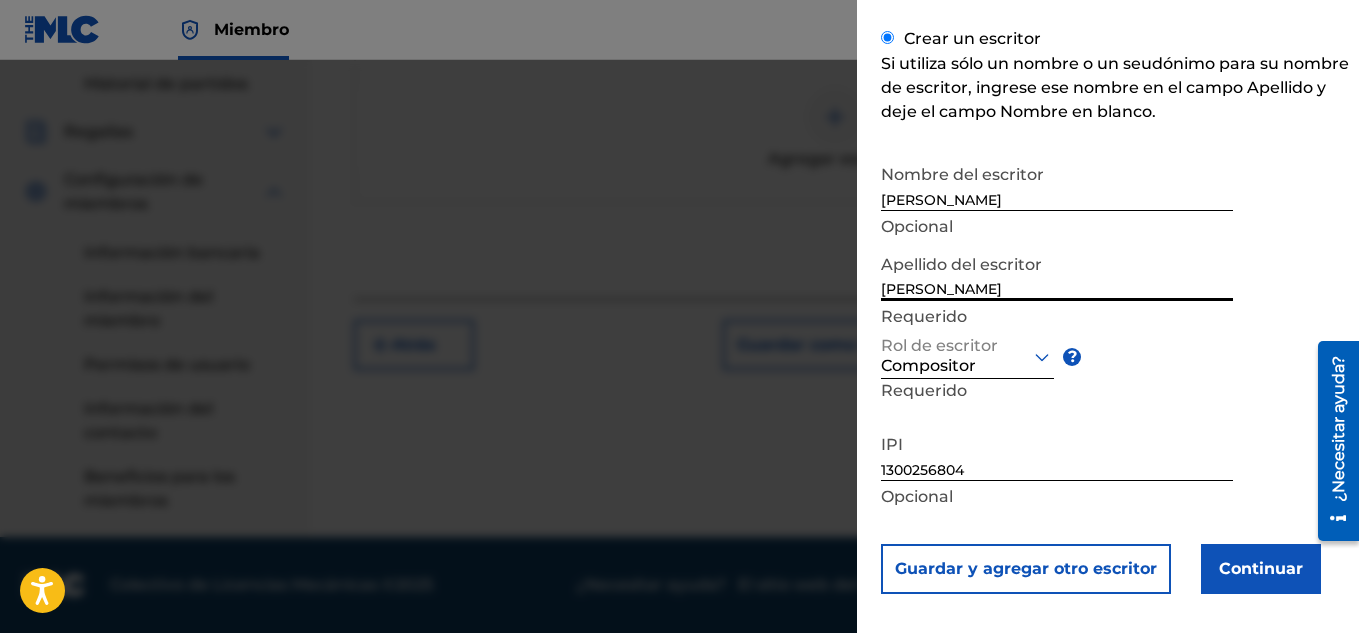 type on "[PERSON_NAME]" 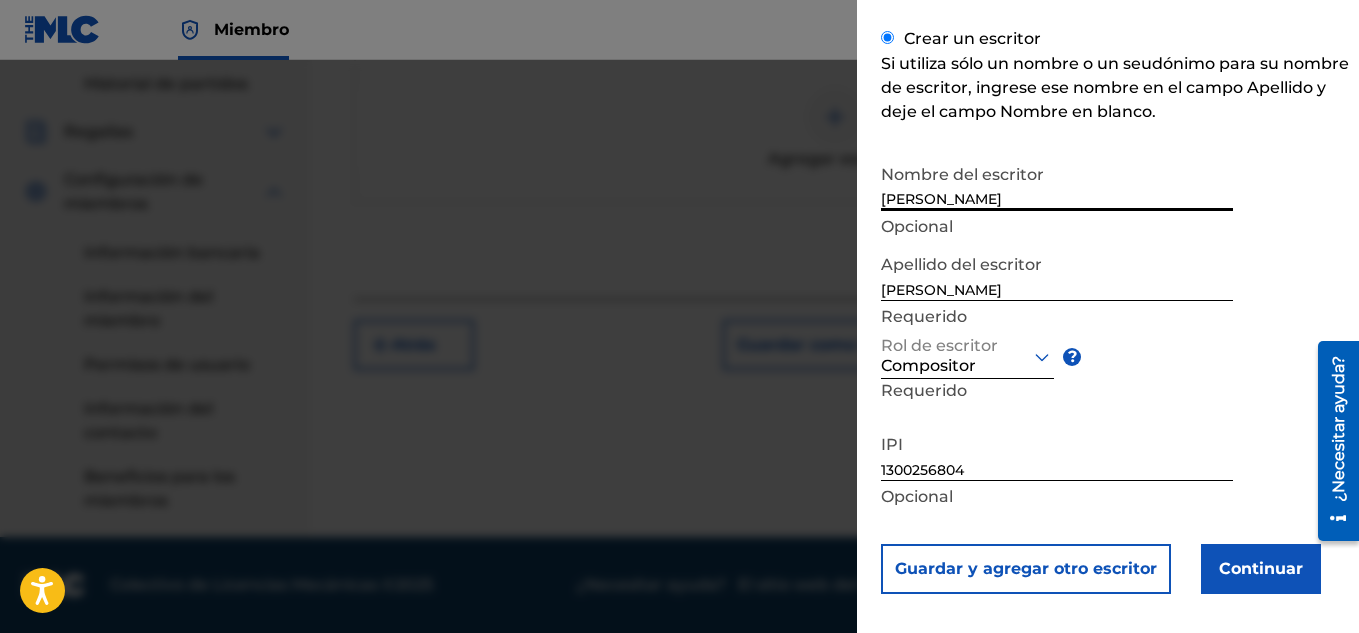 drag, startPoint x: 936, startPoint y: 180, endPoint x: 1033, endPoint y: 180, distance: 97 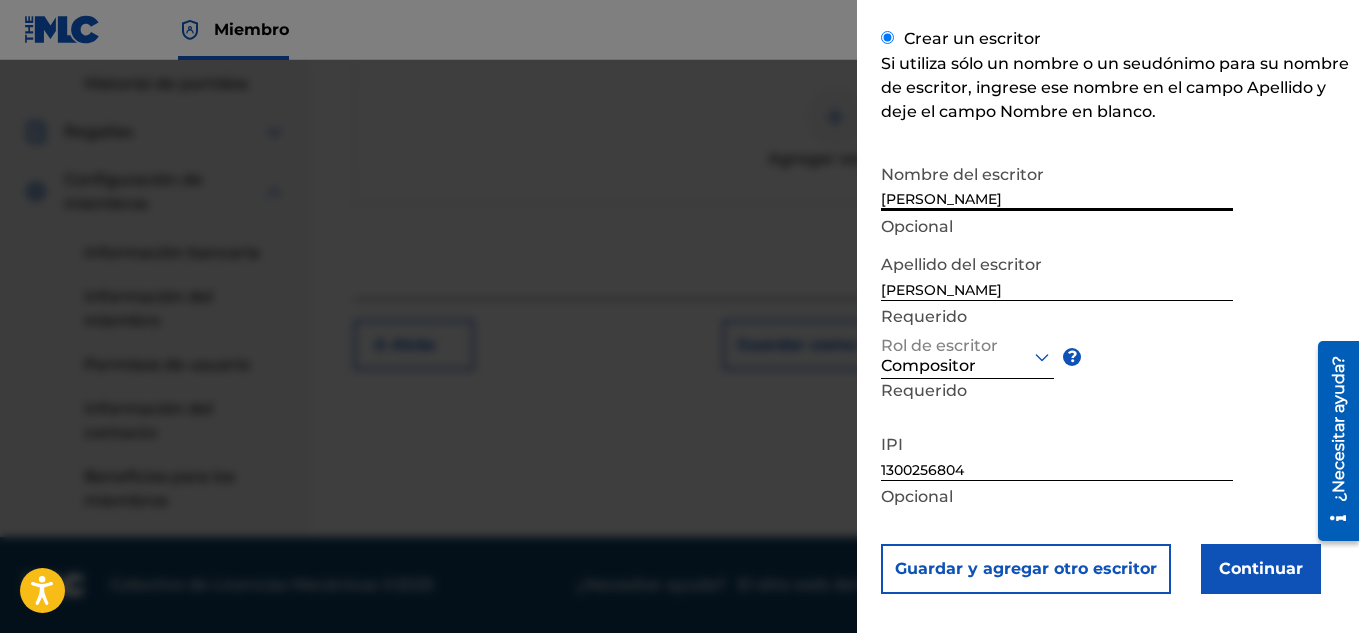 type on "[PERSON_NAME]" 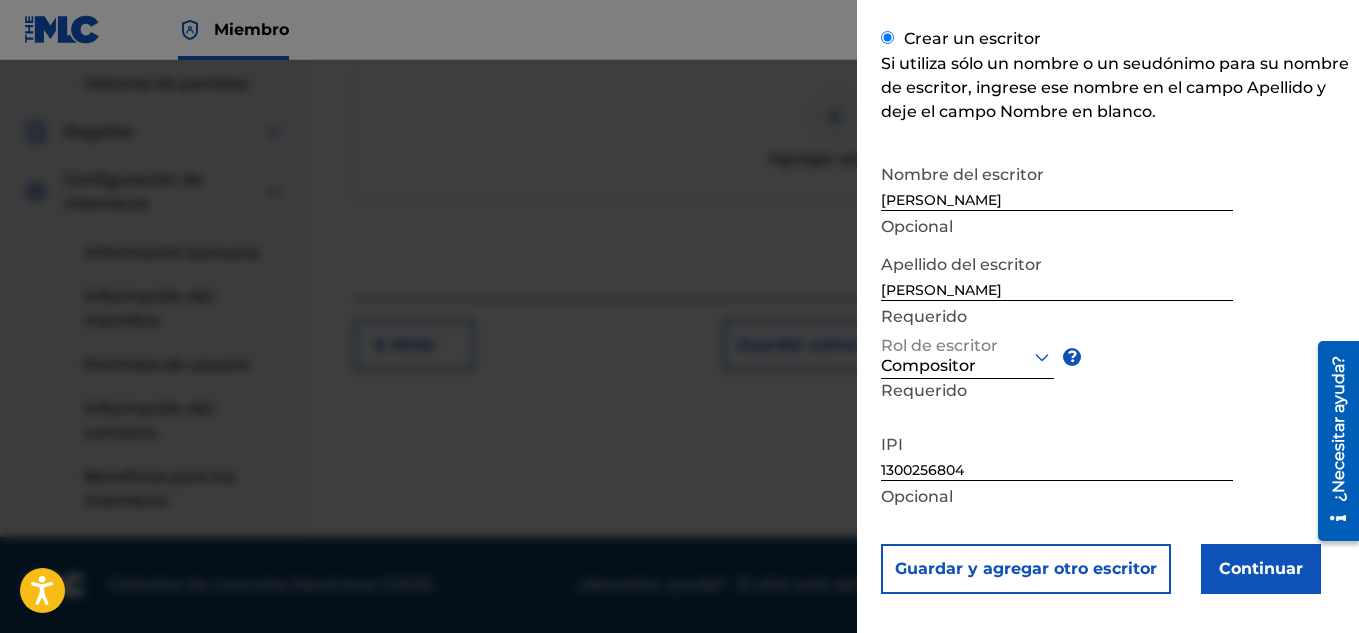 click on "Continuar" at bounding box center [1261, 568] 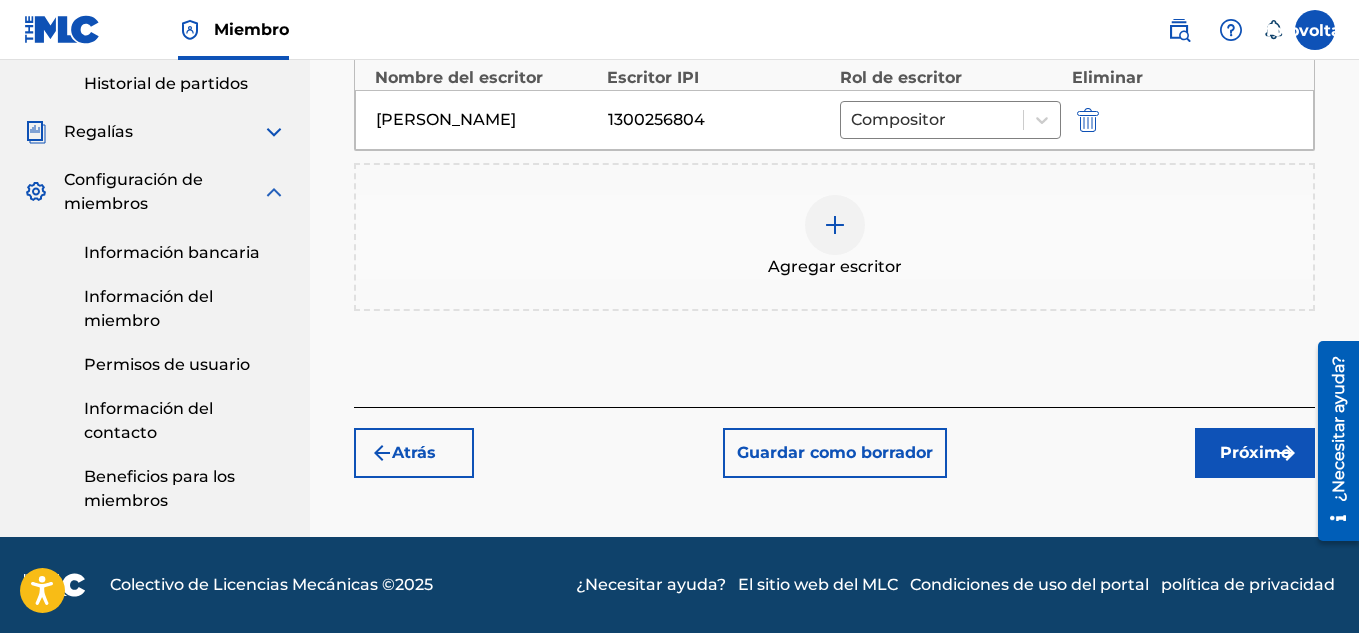 click at bounding box center (835, 225) 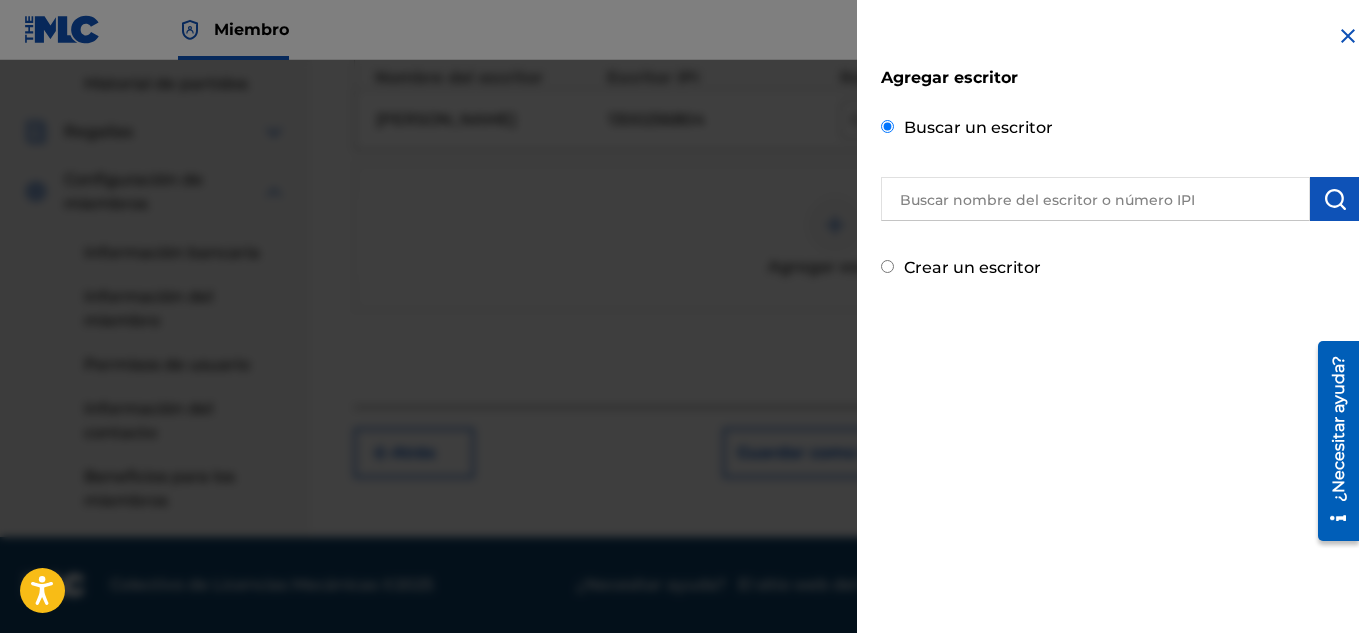 click at bounding box center [1095, 199] 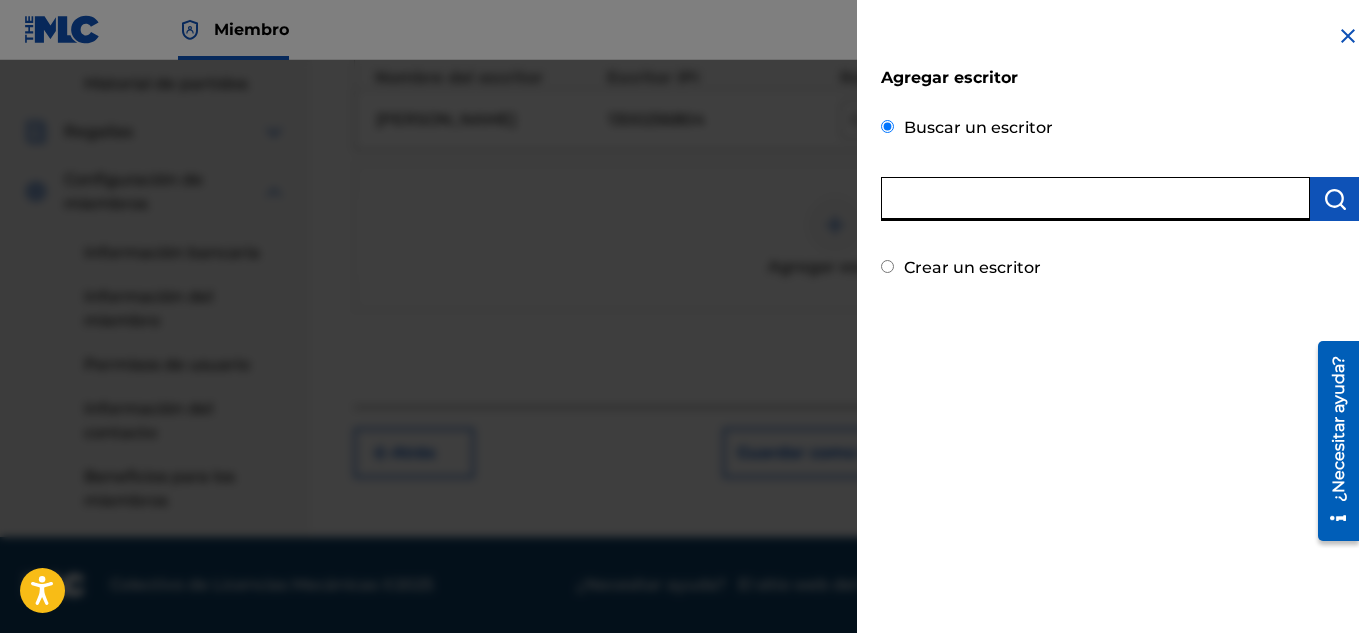 paste on "[PERSON_NAME]" 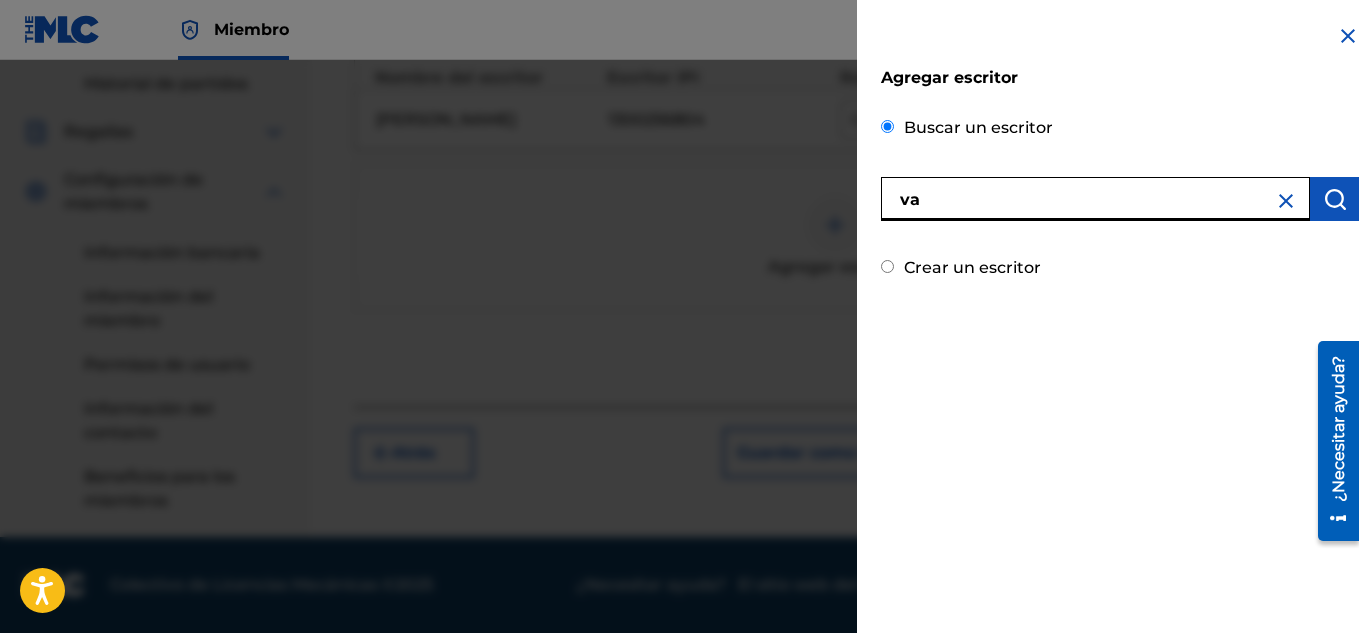type on "v" 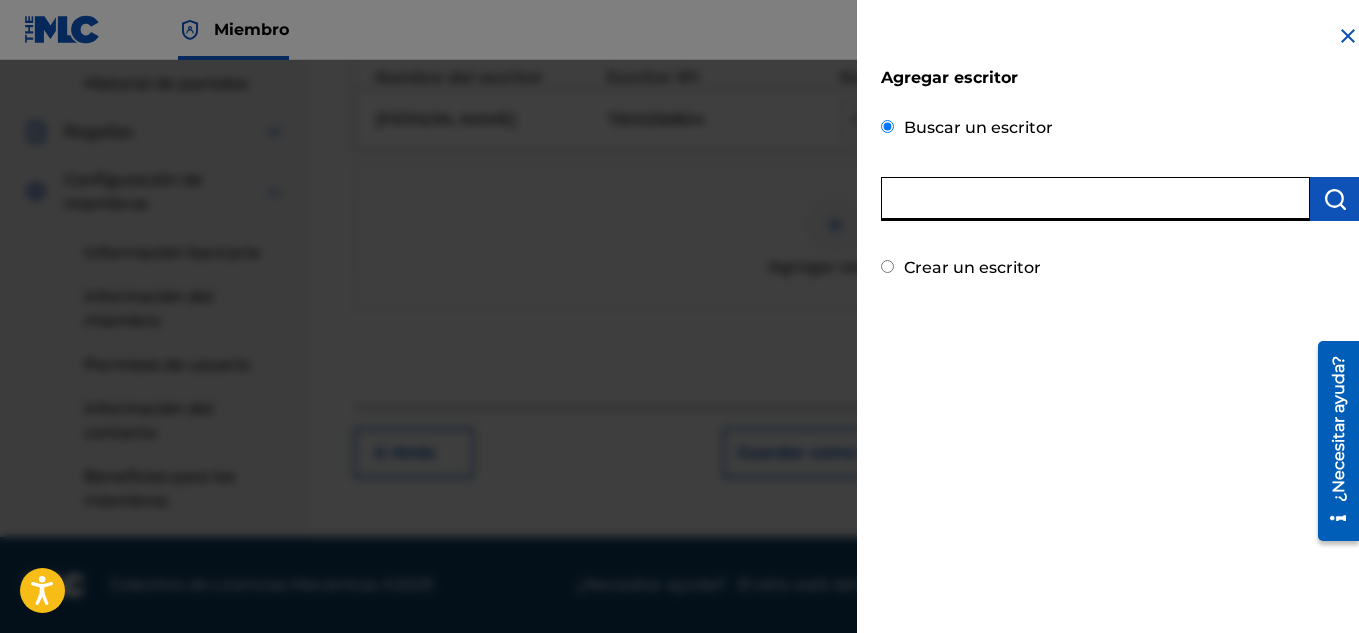 paste on "1300256804" 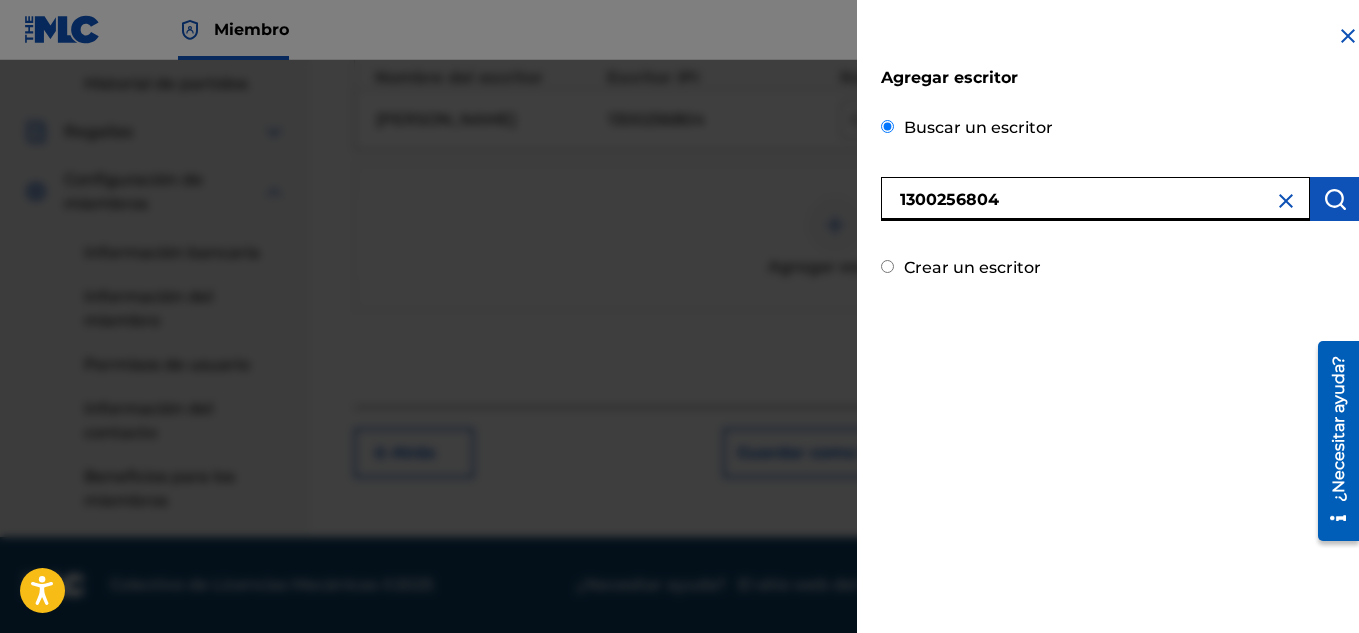 type on "1300256804" 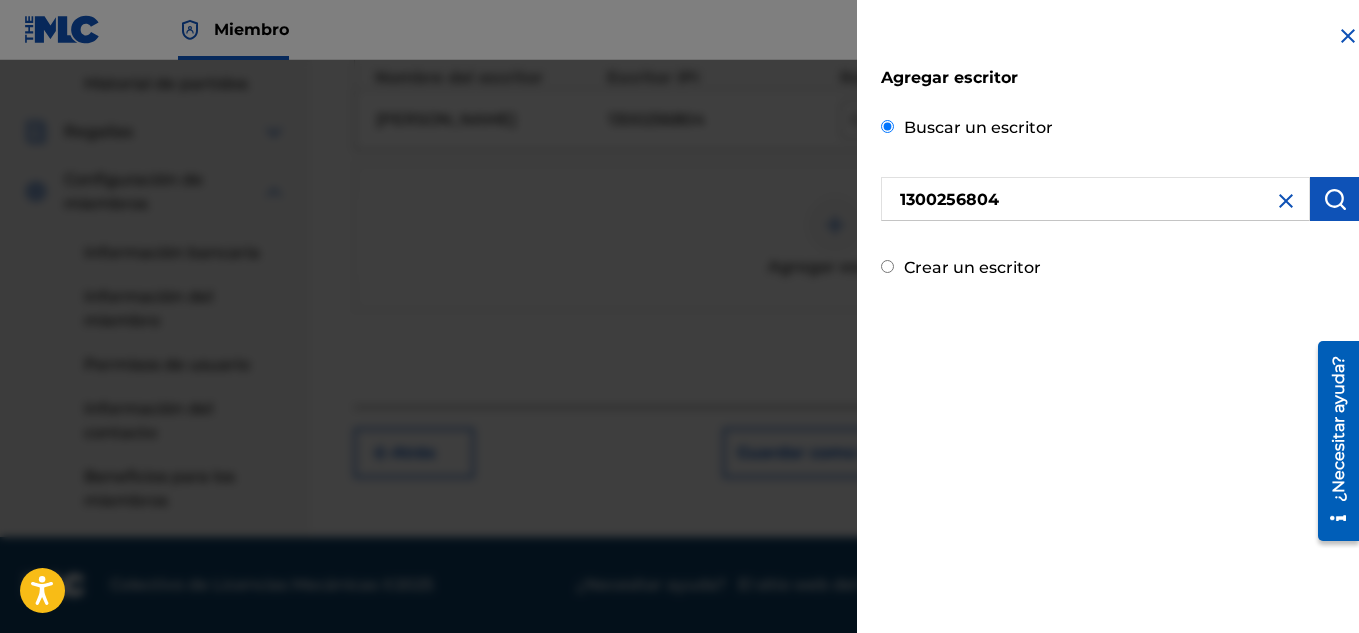 click at bounding box center [1335, 199] 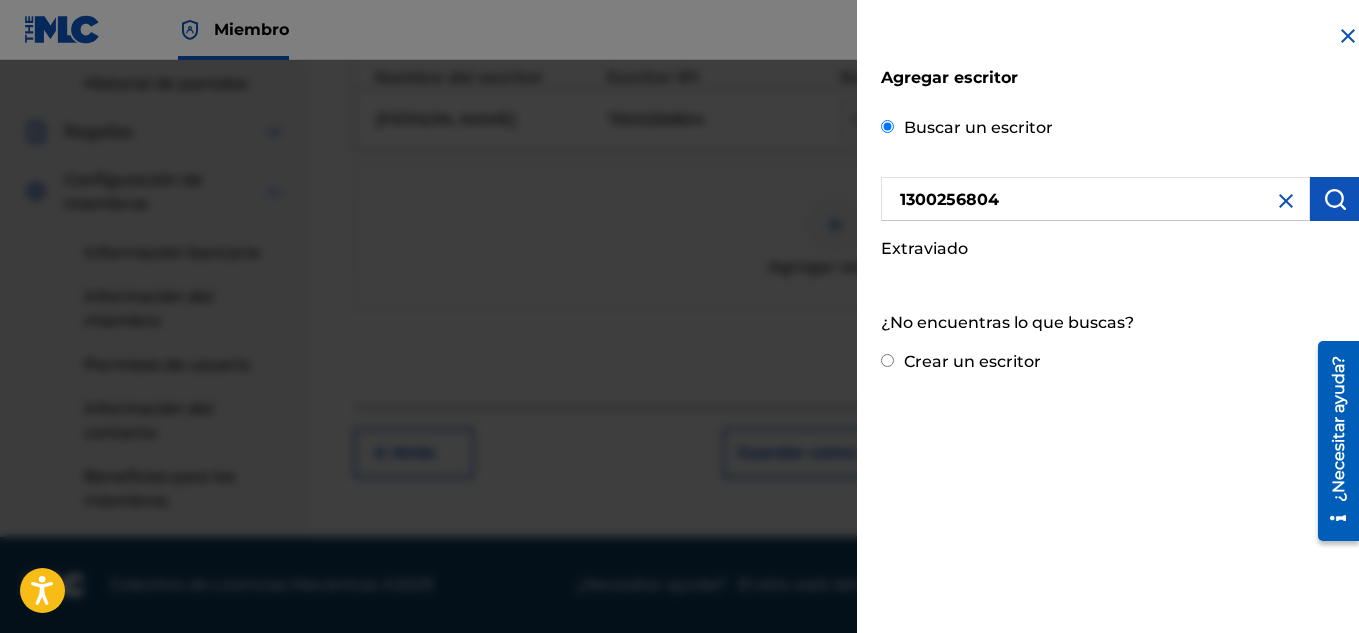 click on "Crear un escritor" at bounding box center (887, 360) 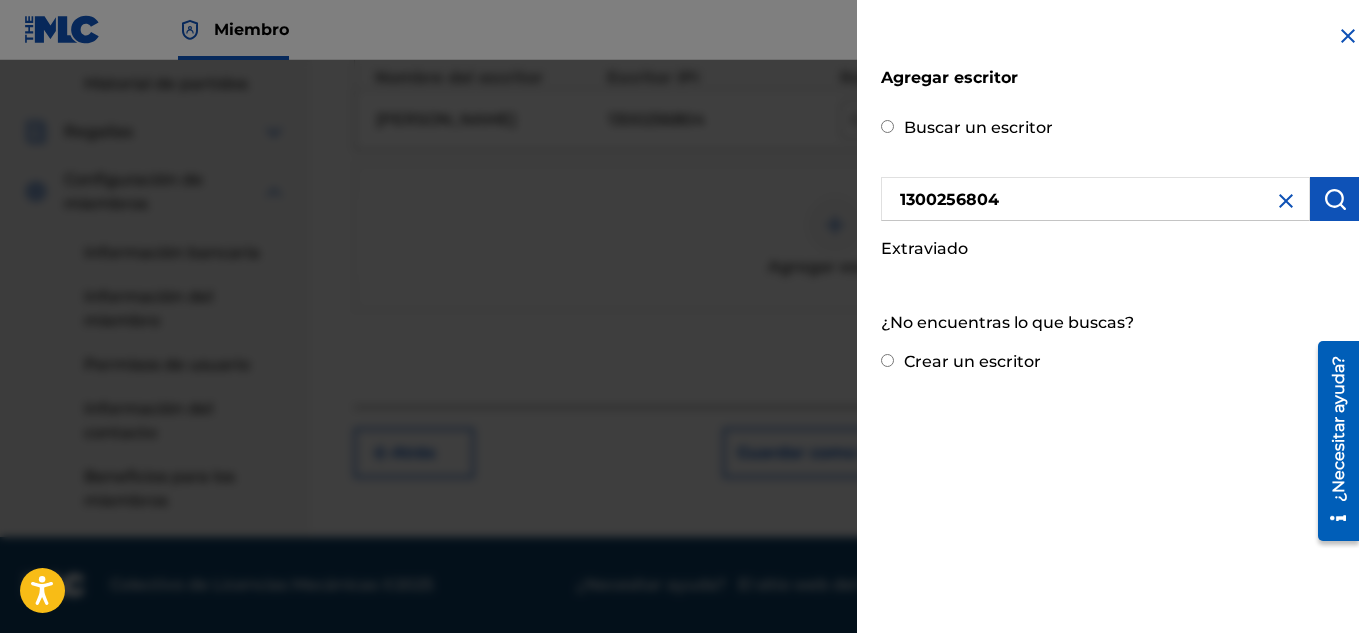 radio on "true" 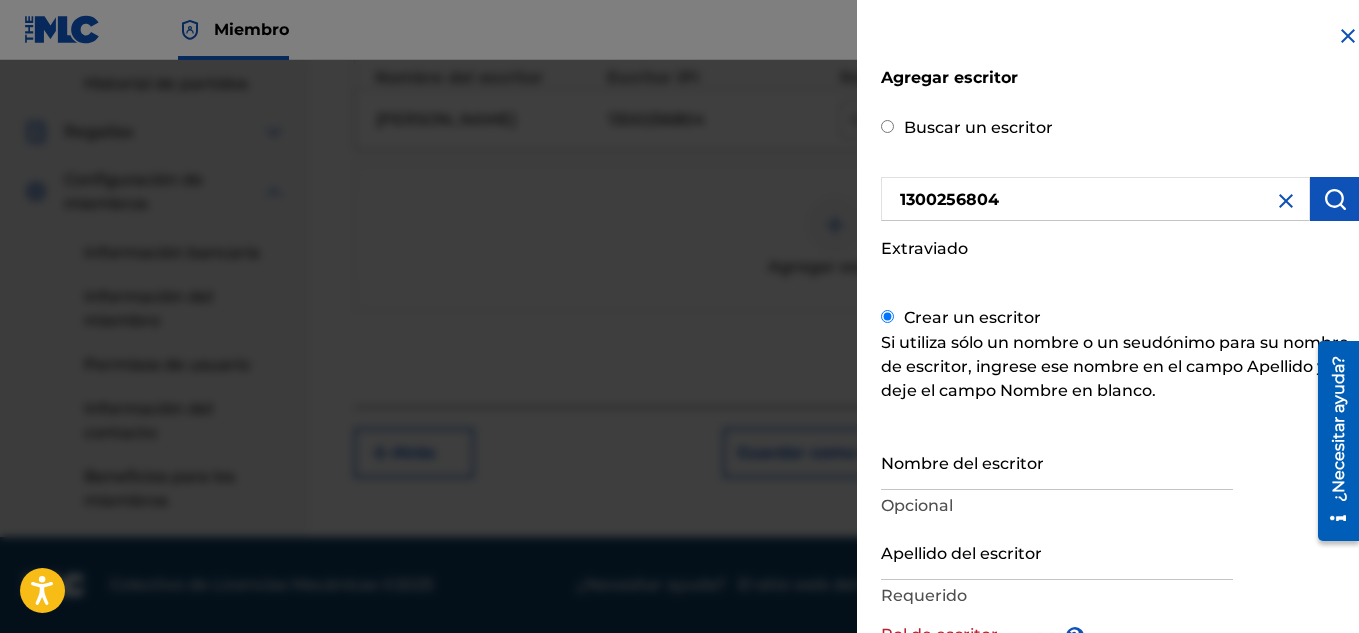 click on "Nombre del escritor" at bounding box center (1057, 461) 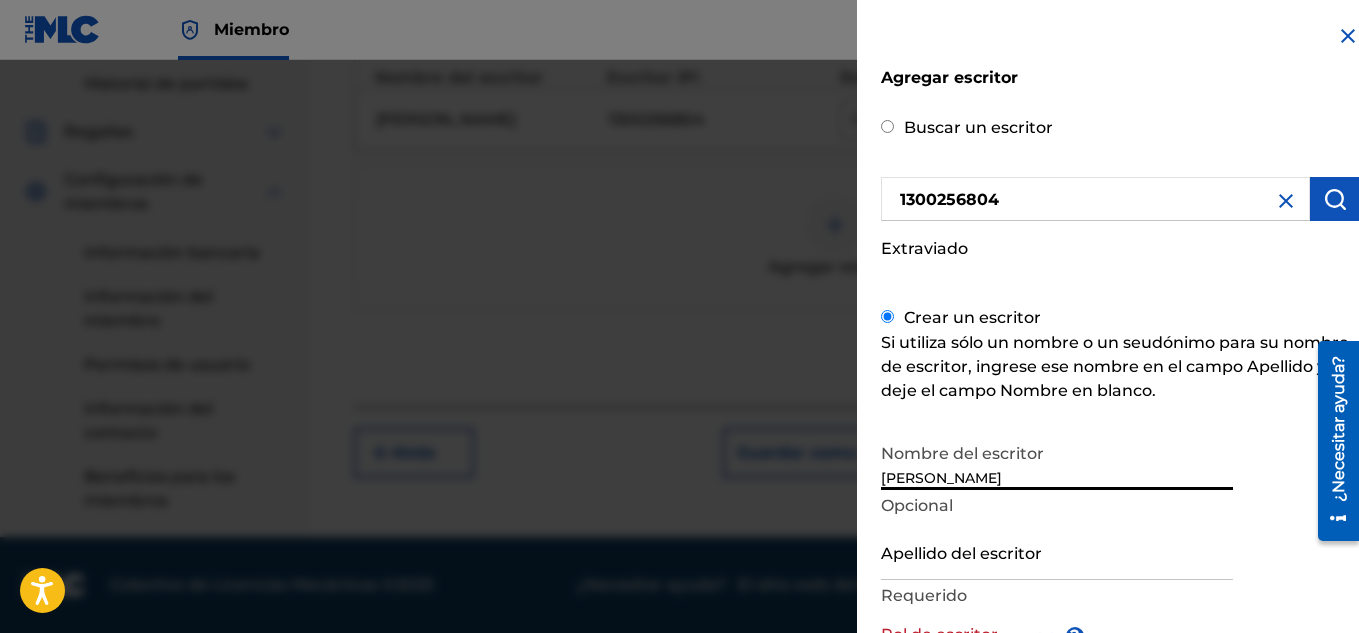 type on "[PERSON_NAME]" 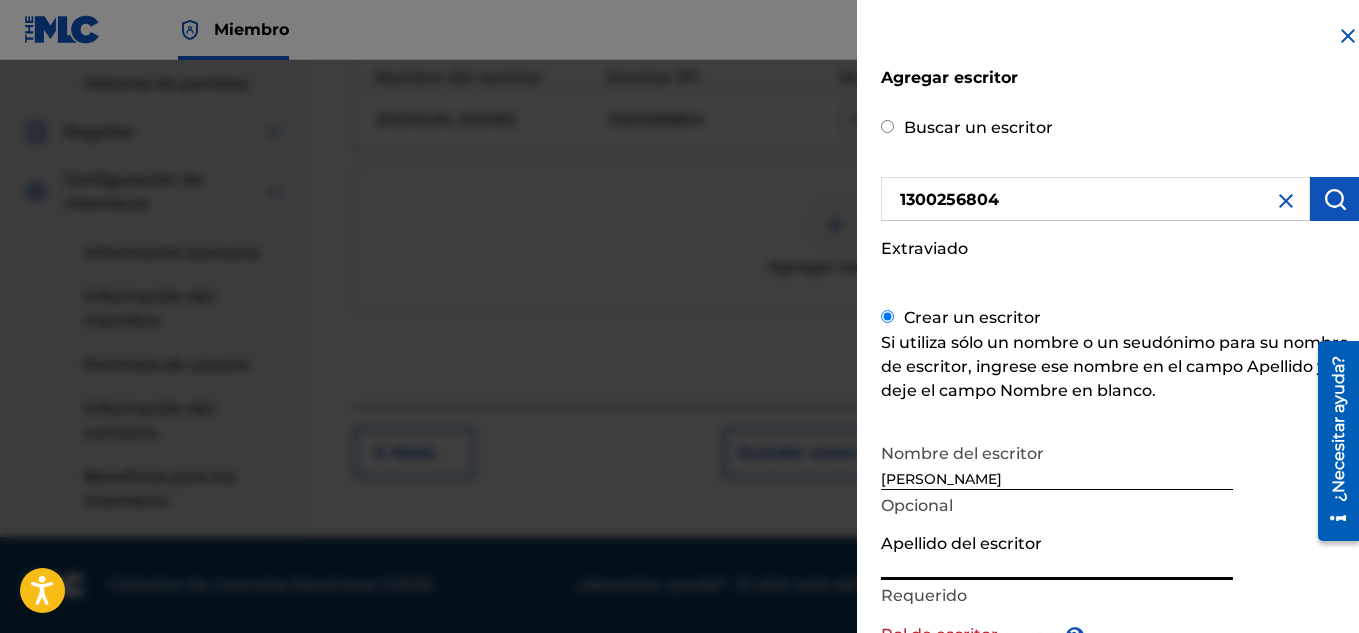 click on "Apellido del escritor" at bounding box center [1057, 551] 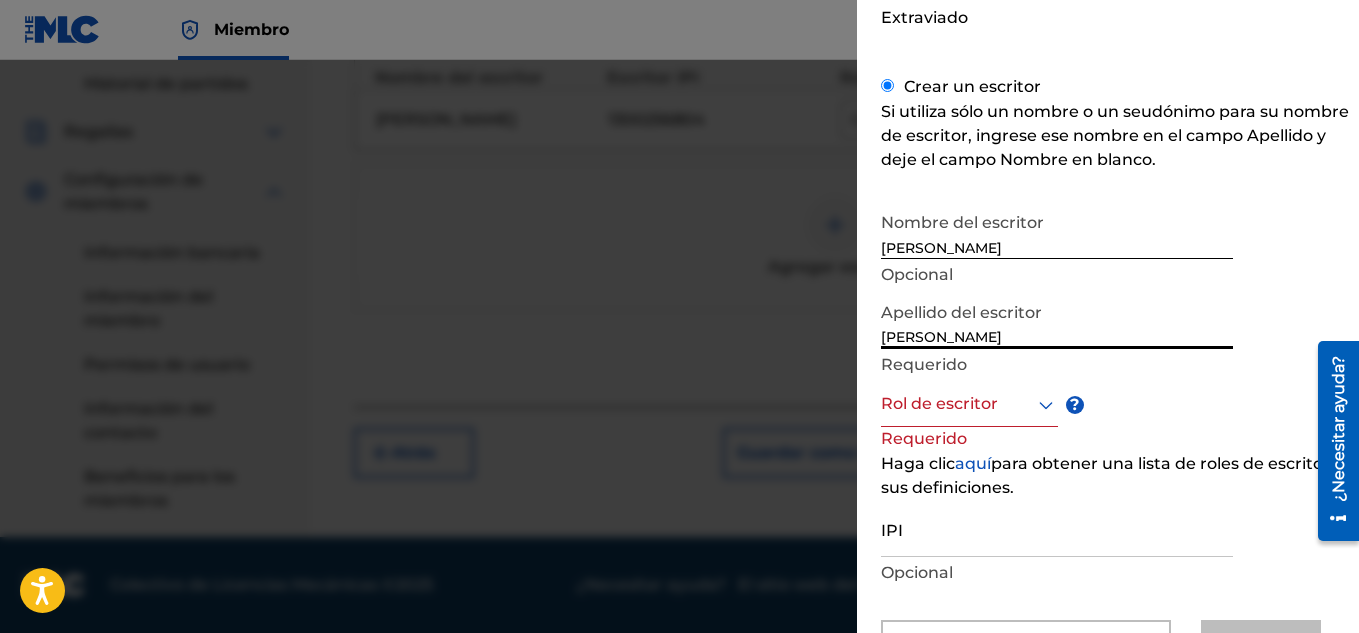 scroll, scrollTop: 301, scrollLeft: 0, axis: vertical 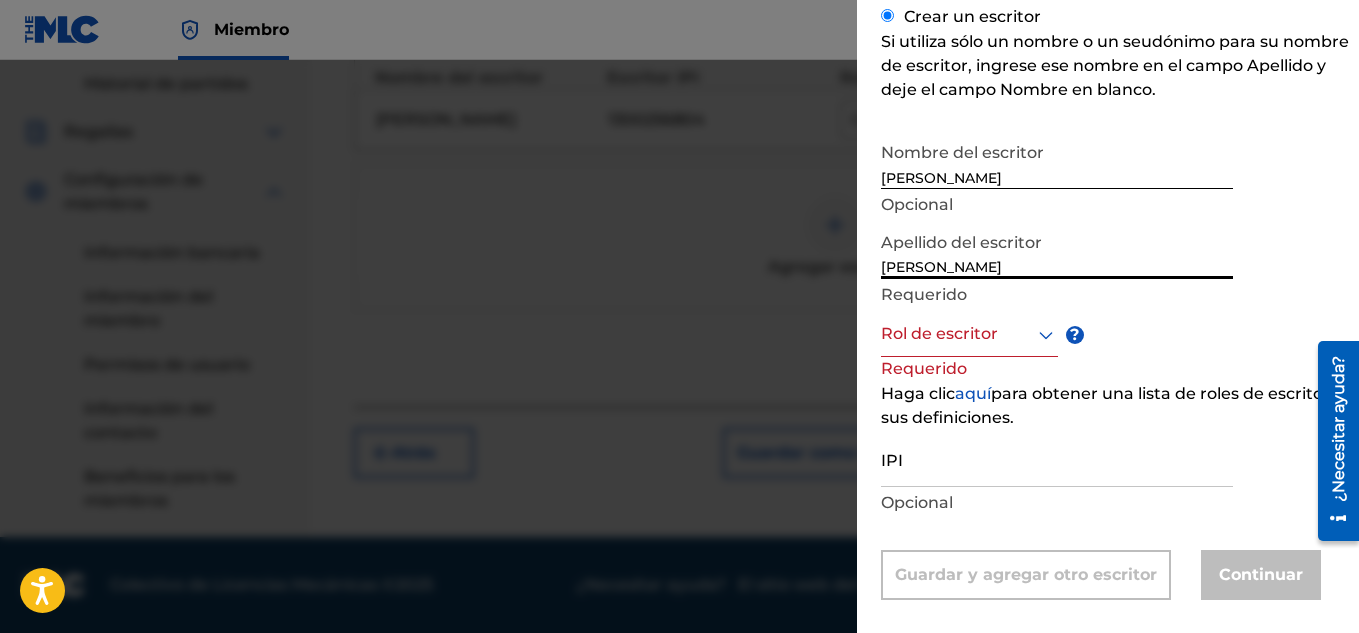 type on "[PERSON_NAME]" 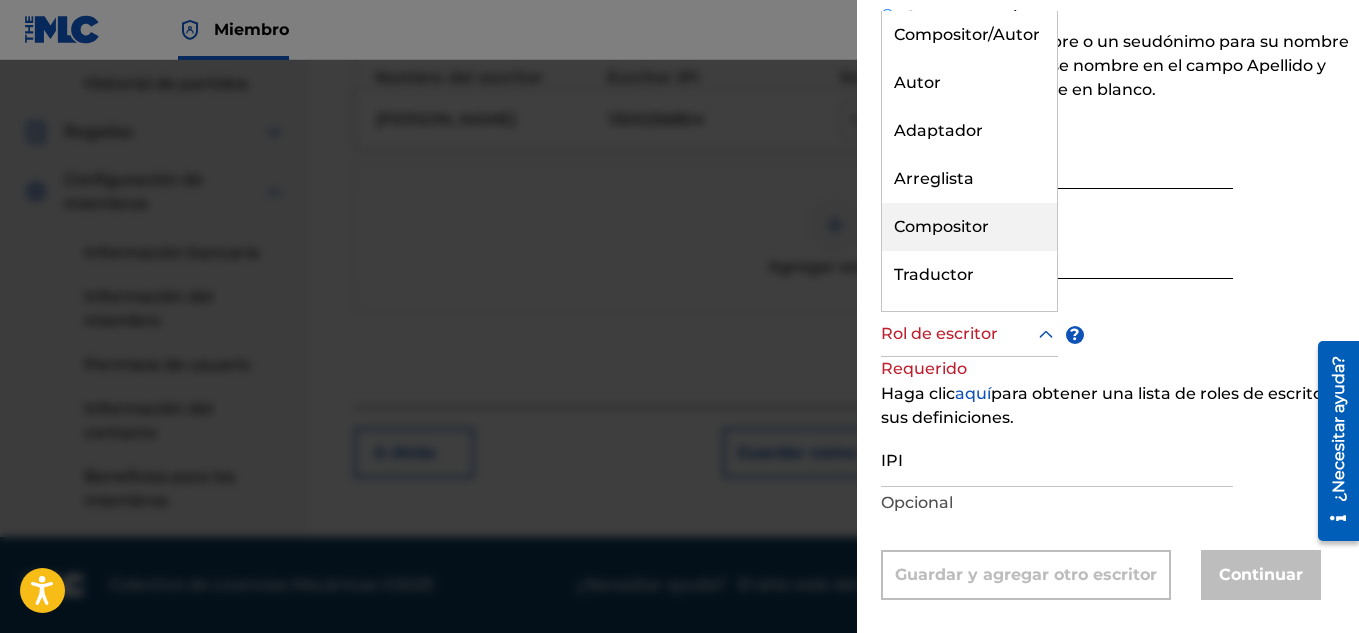 scroll, scrollTop: 84, scrollLeft: 0, axis: vertical 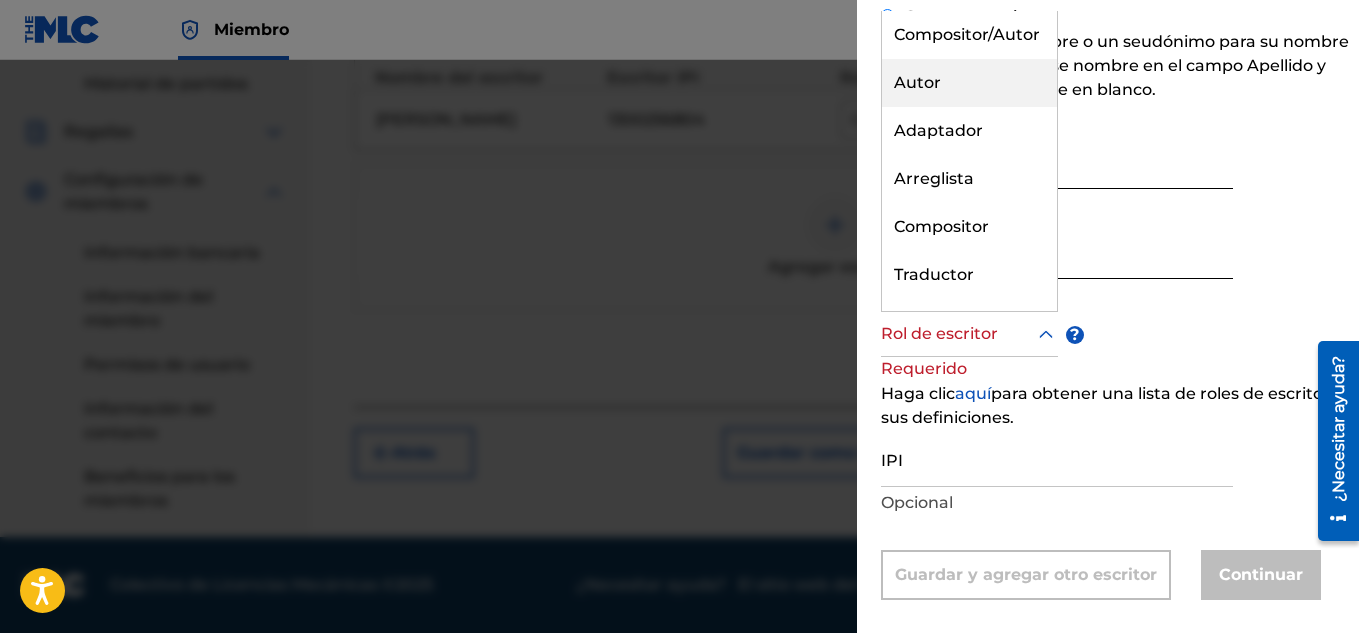 click on "Autor" at bounding box center [917, 82] 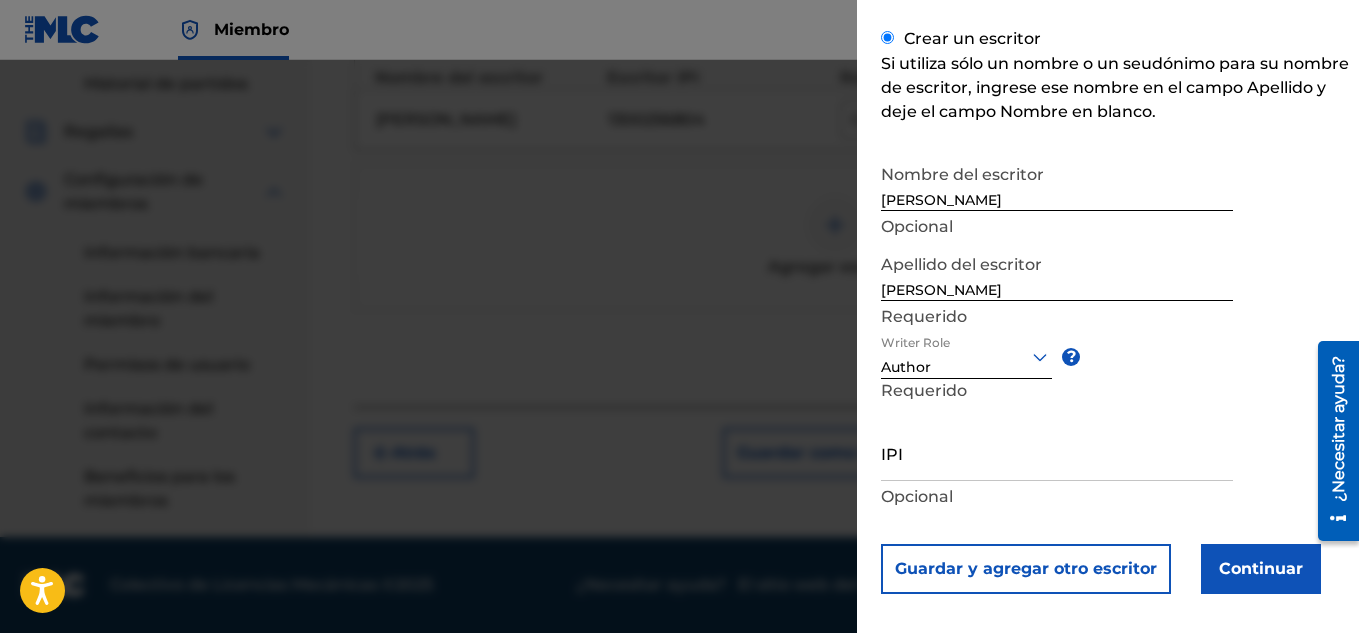 scroll, scrollTop: 294, scrollLeft: 0, axis: vertical 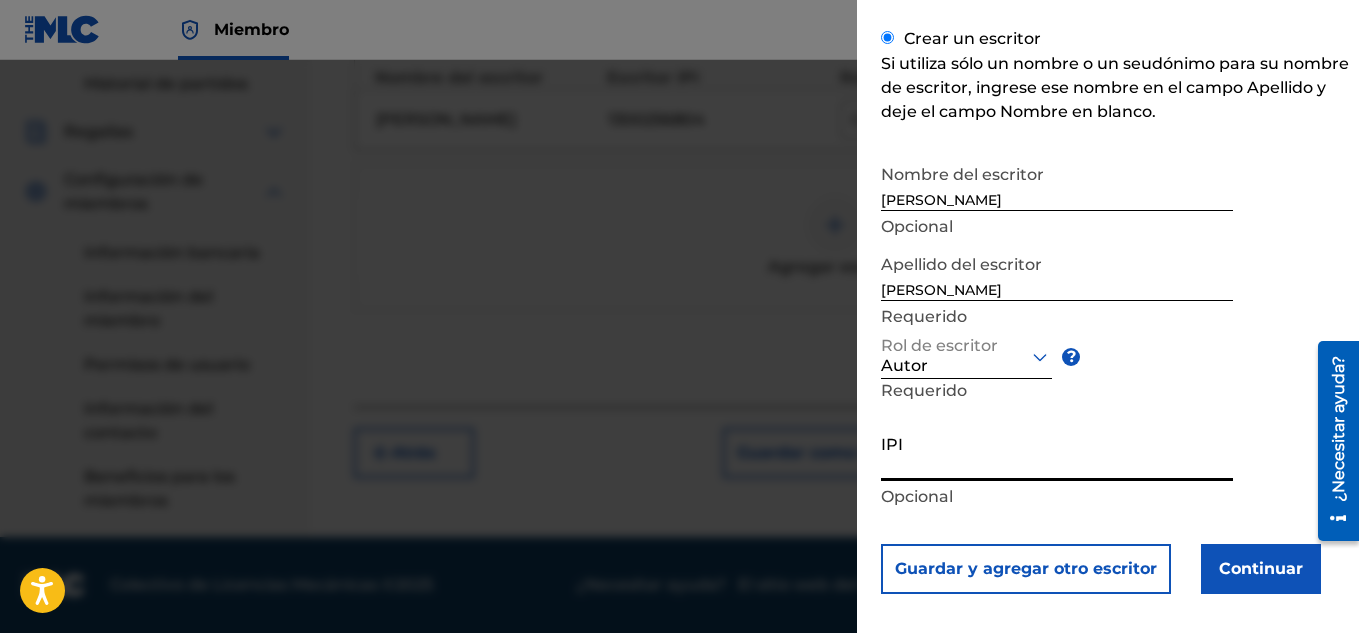 click on "IPI" at bounding box center (1057, 452) 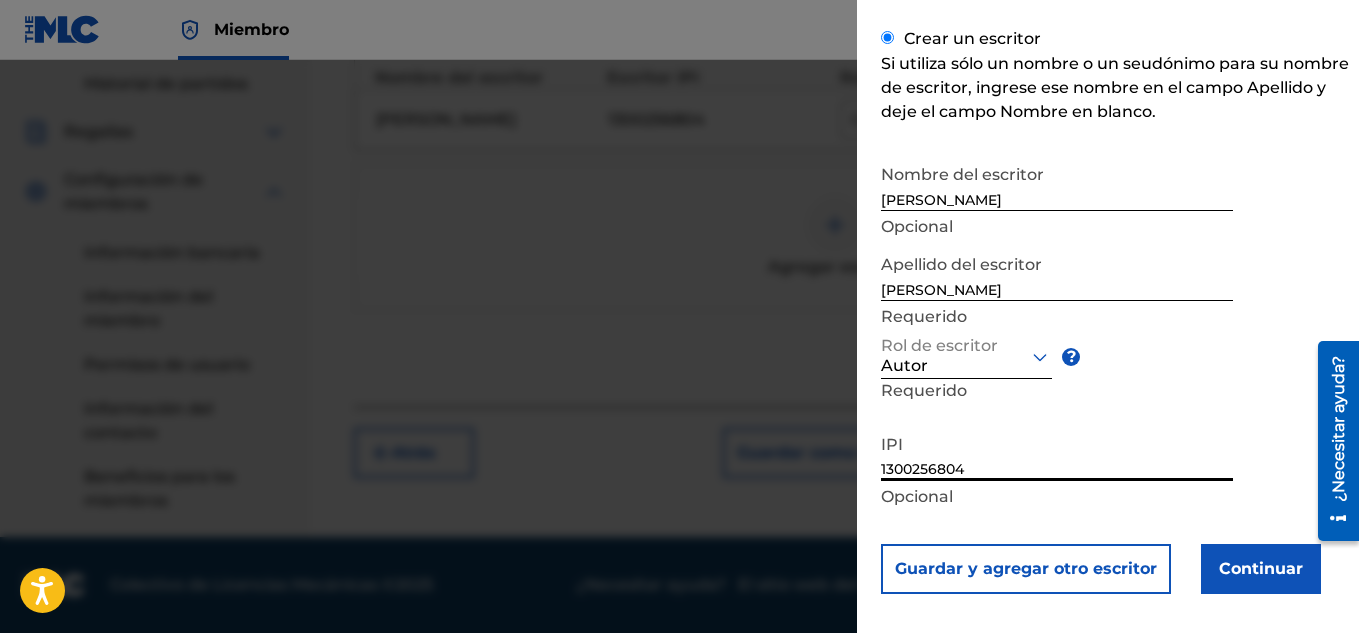 type on "1300256804" 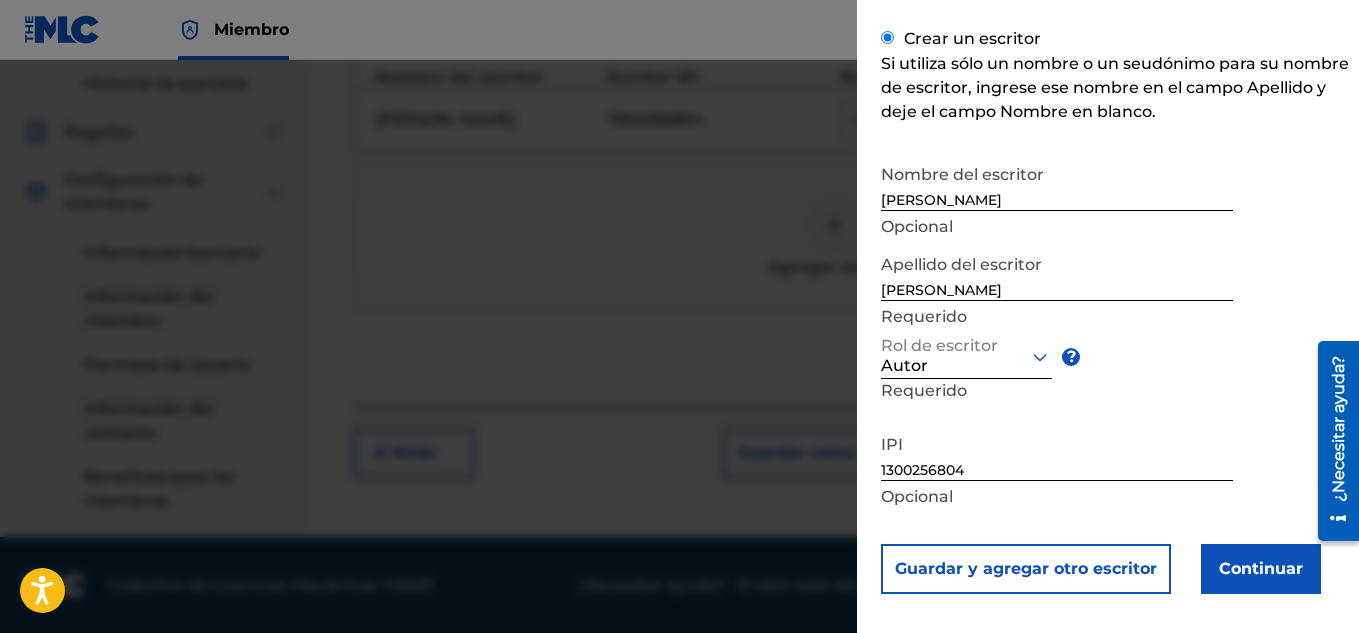 click on "Continuar" at bounding box center (1261, 568) 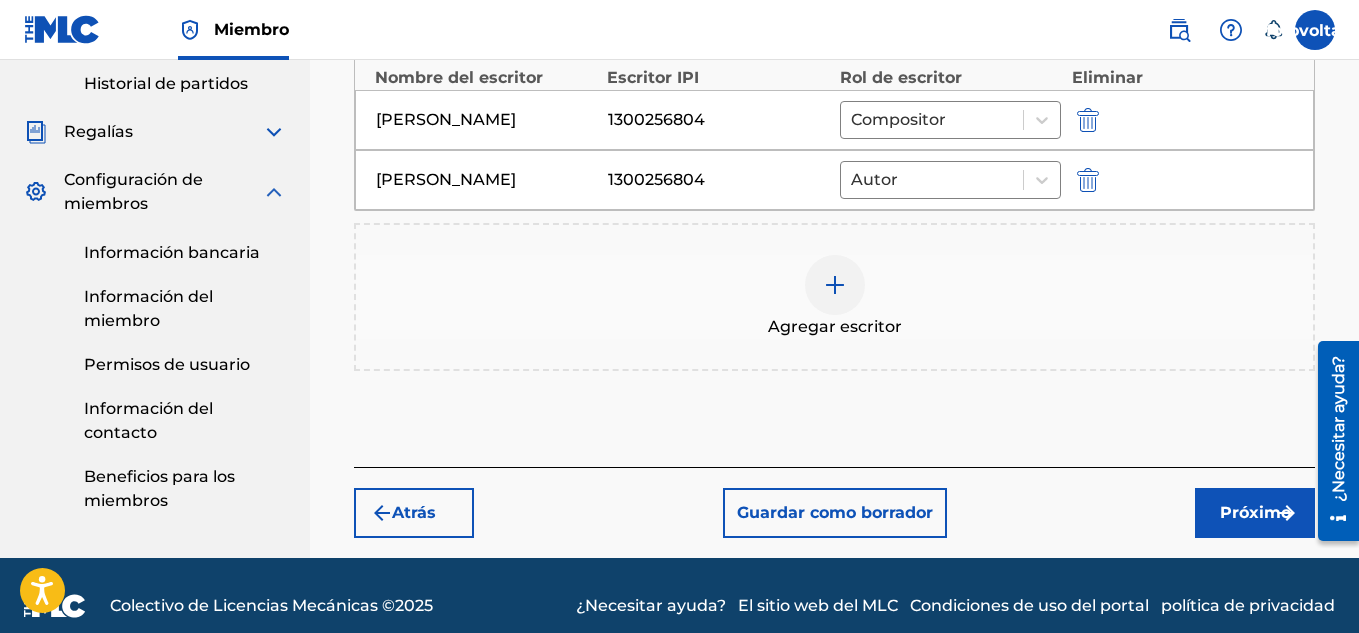 click at bounding box center (1088, 180) 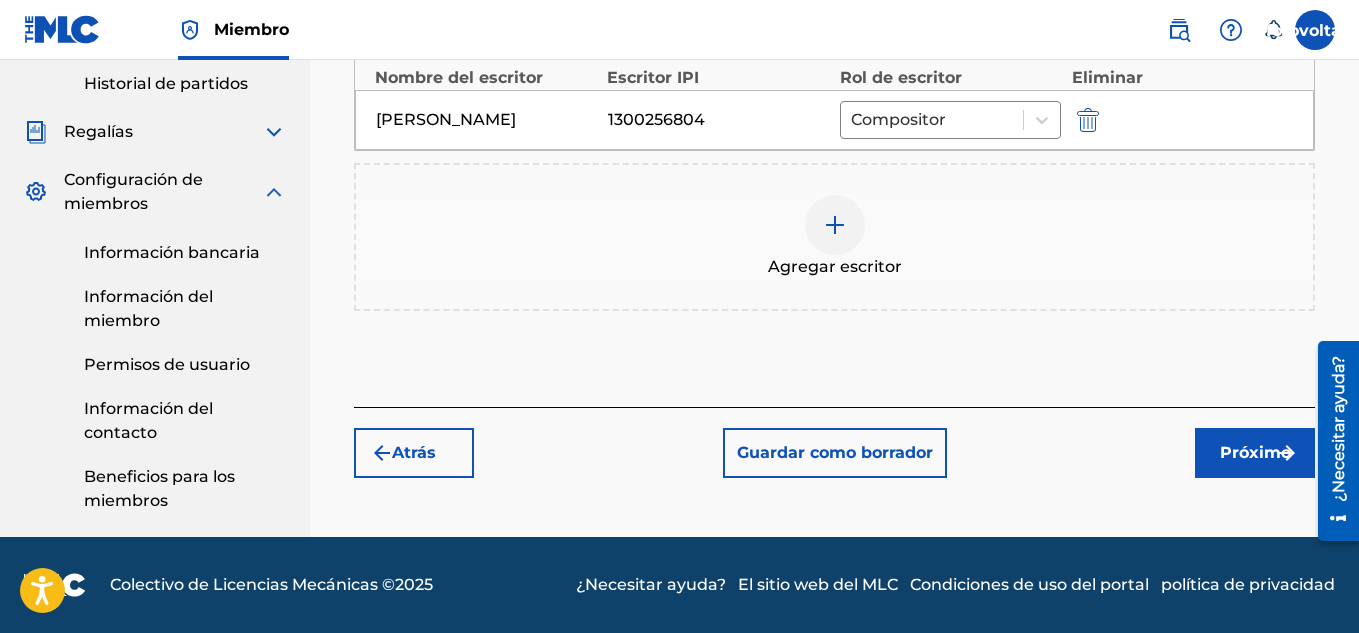 click at bounding box center [835, 225] 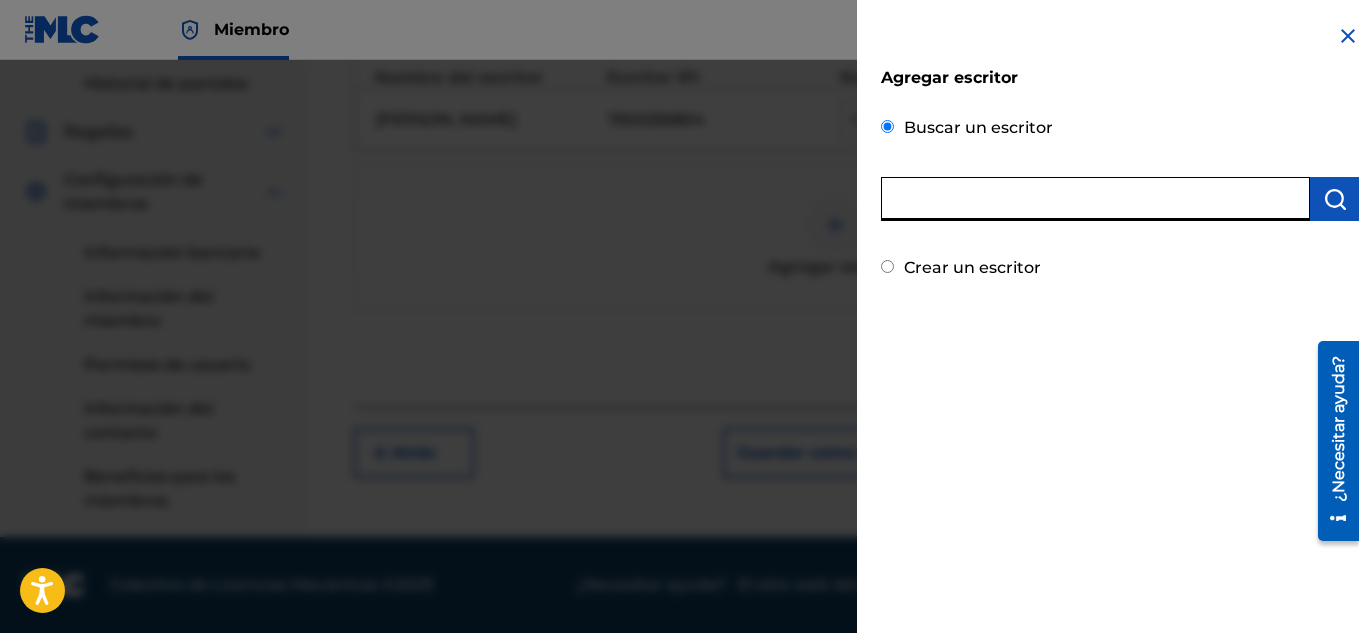 click at bounding box center [1095, 199] 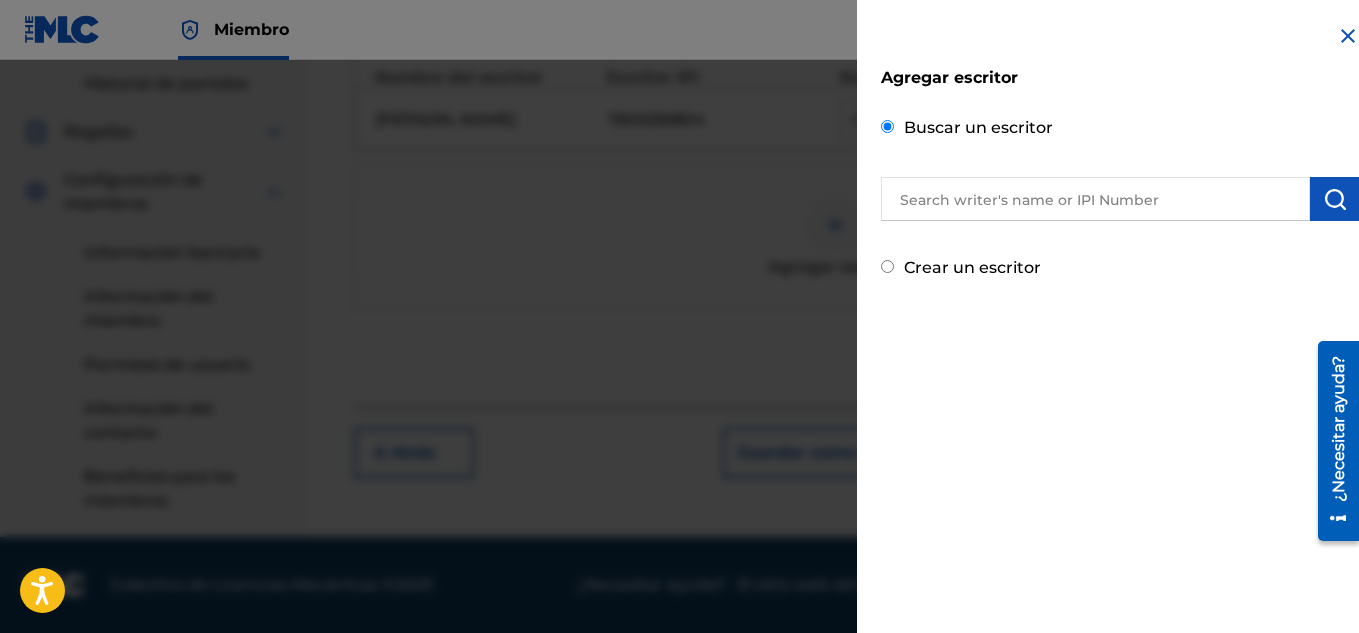 click on "Crear un escritor" at bounding box center [887, 266] 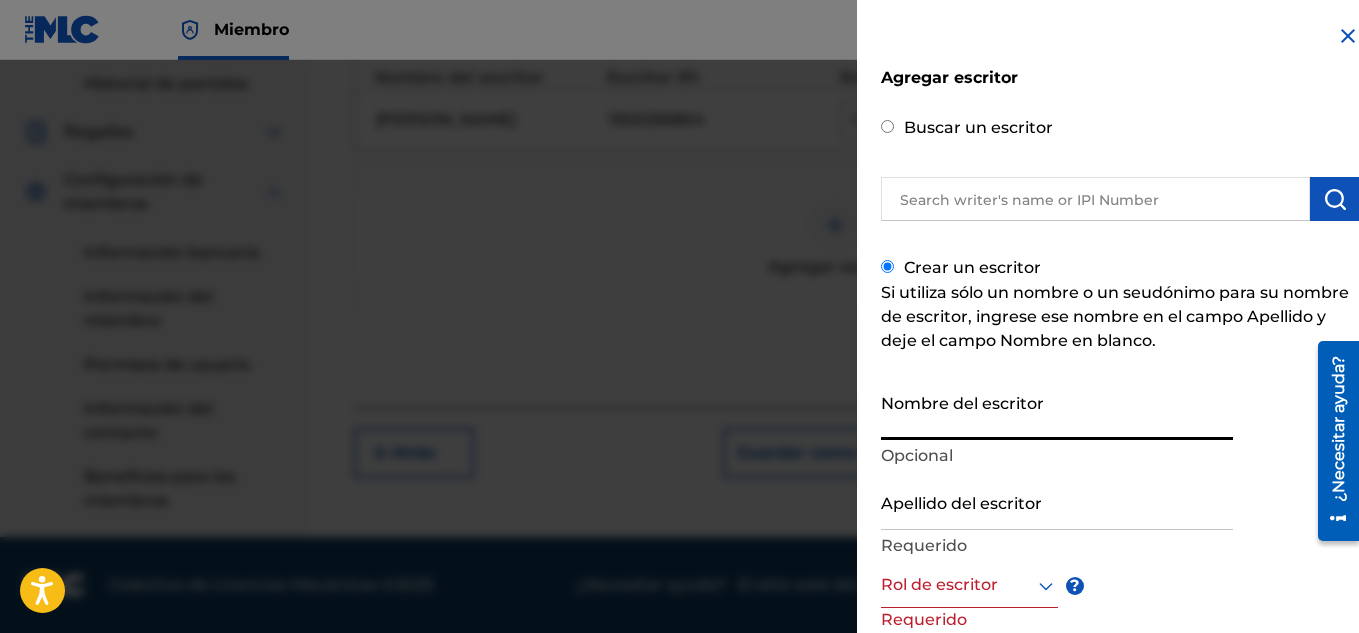 click on "Nombre del escritor" at bounding box center (1057, 411) 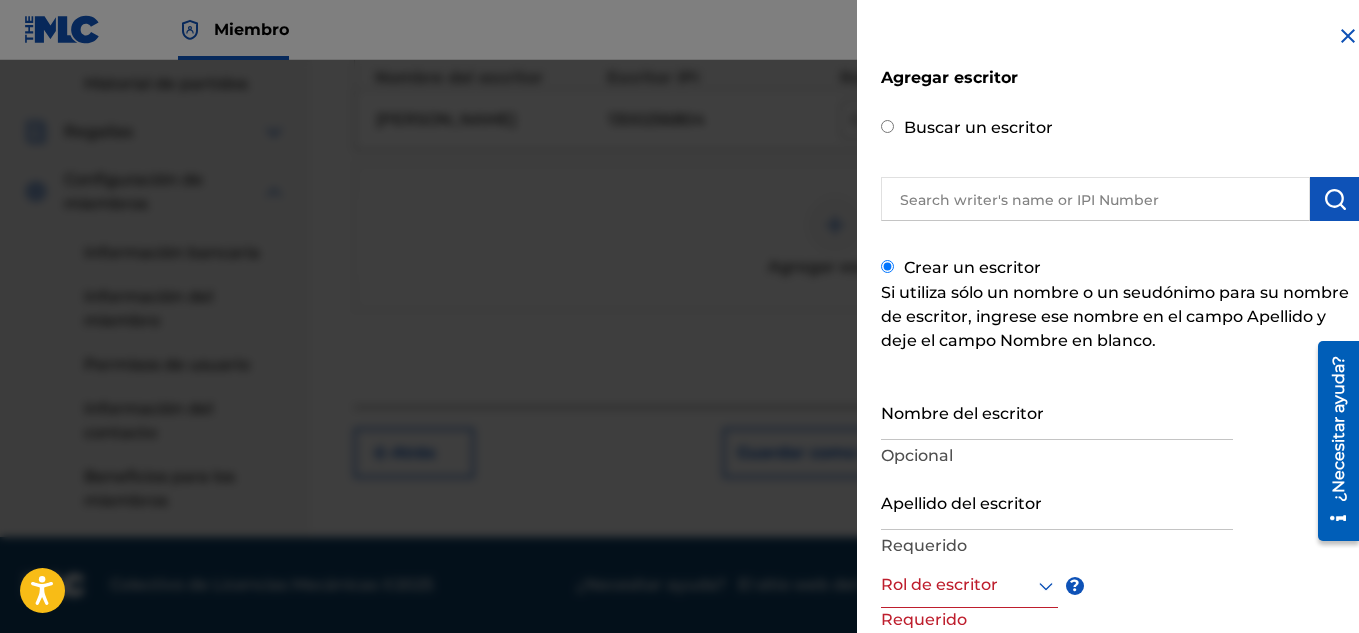 click at bounding box center (679, 376) 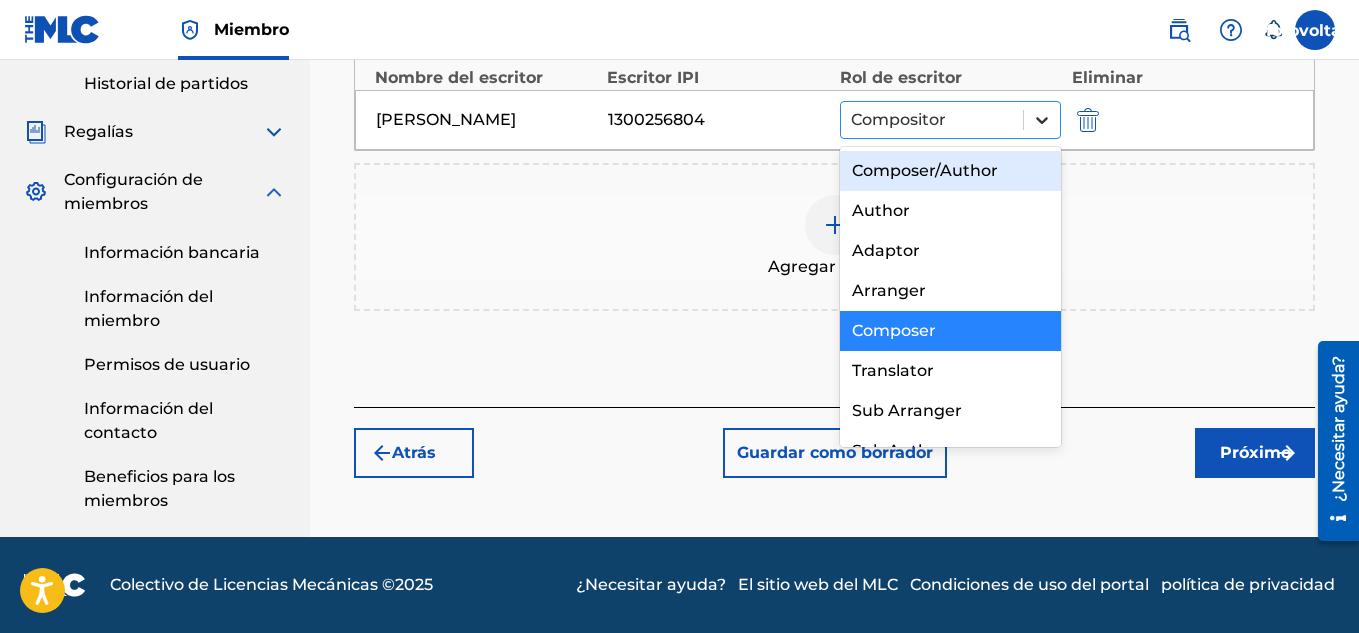 click 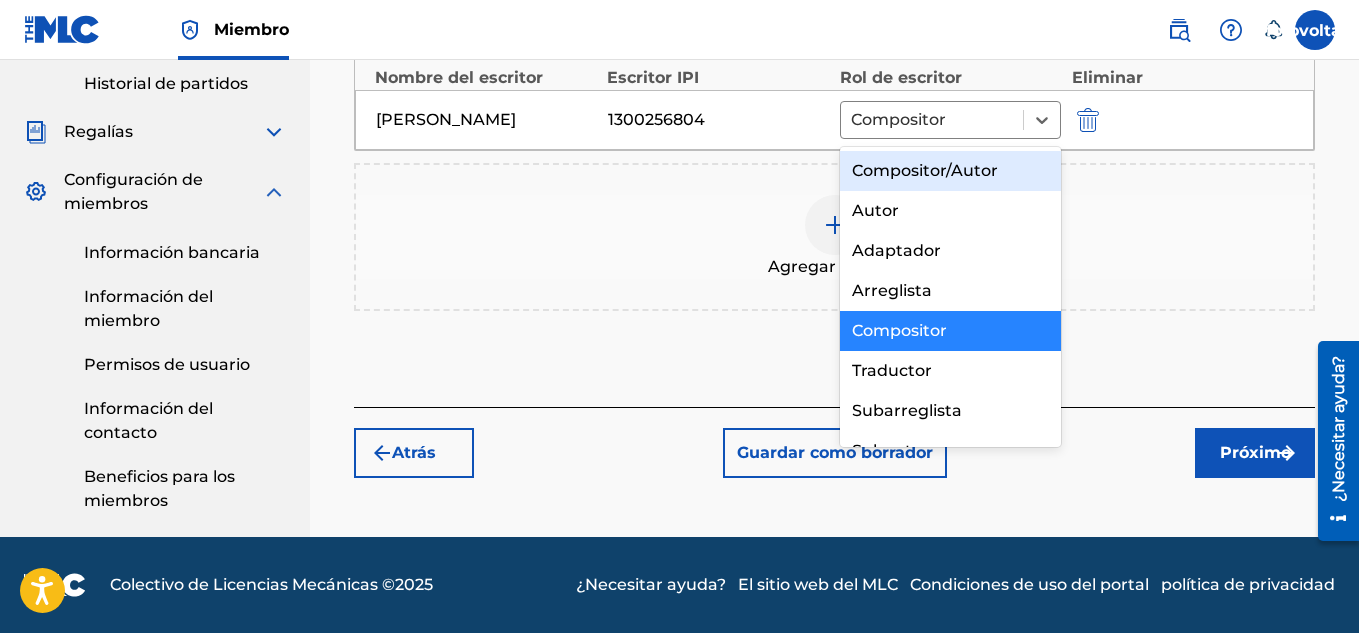 click on "Compositor/Autor" at bounding box center [925, 170] 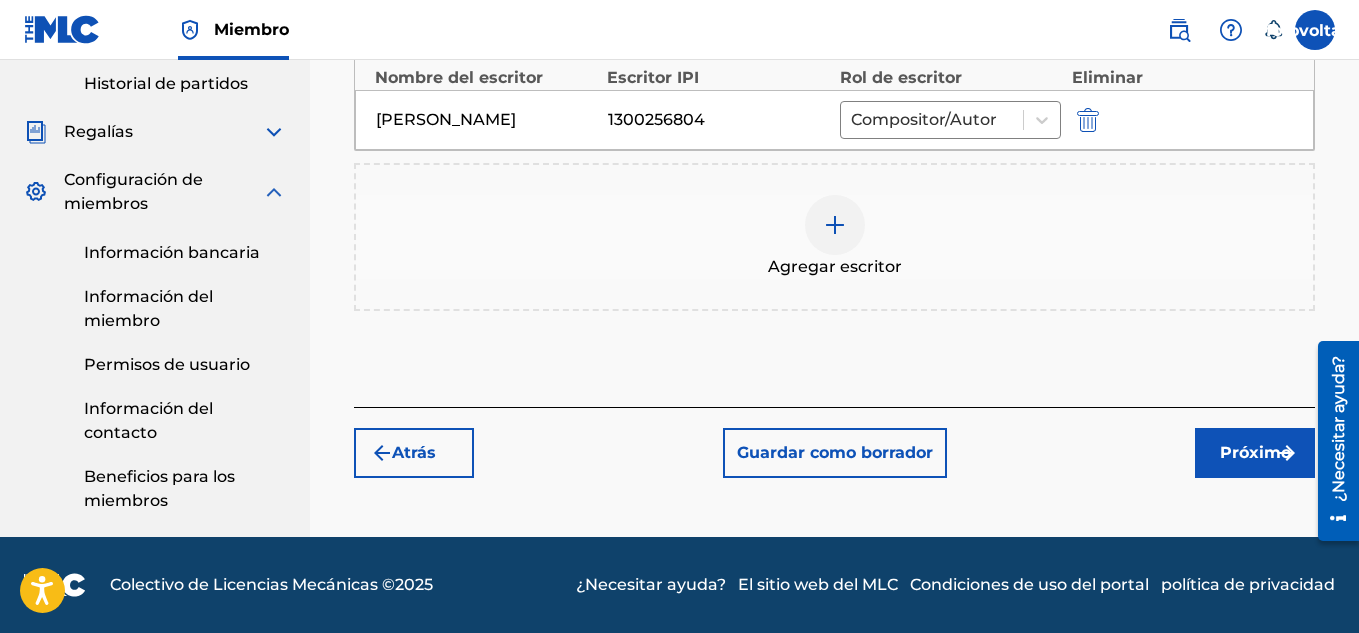 click on "Próximo" at bounding box center [1255, 452] 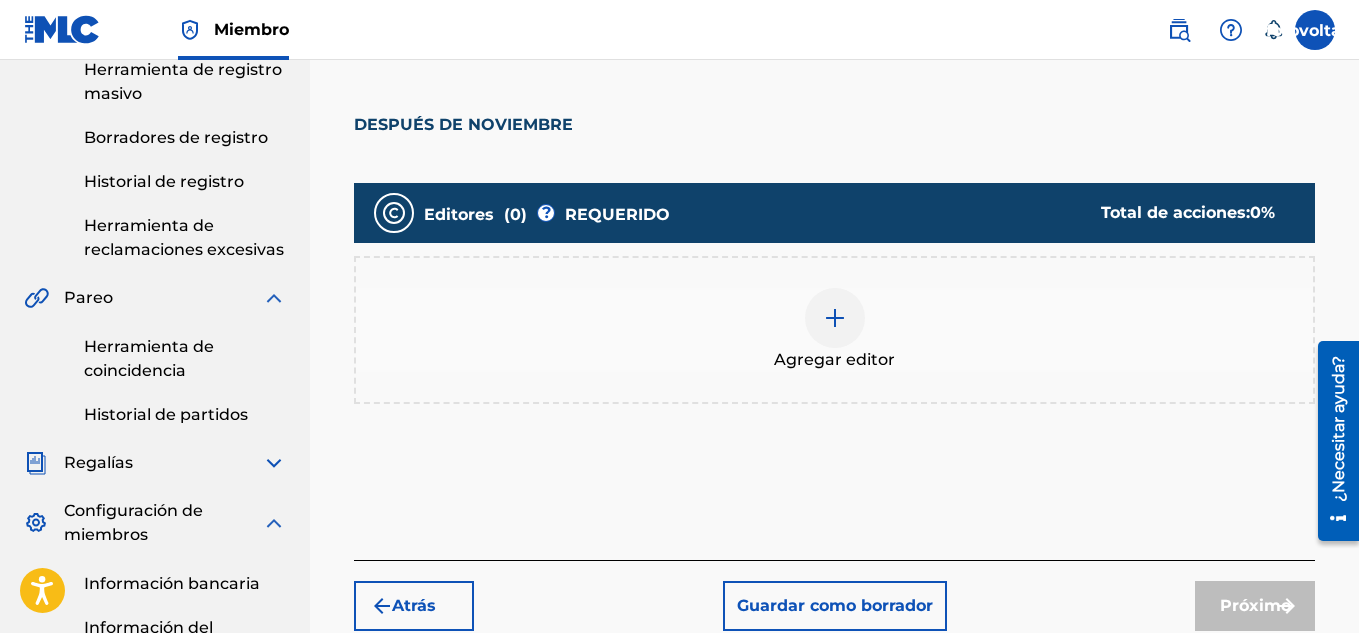 scroll, scrollTop: 90, scrollLeft: 0, axis: vertical 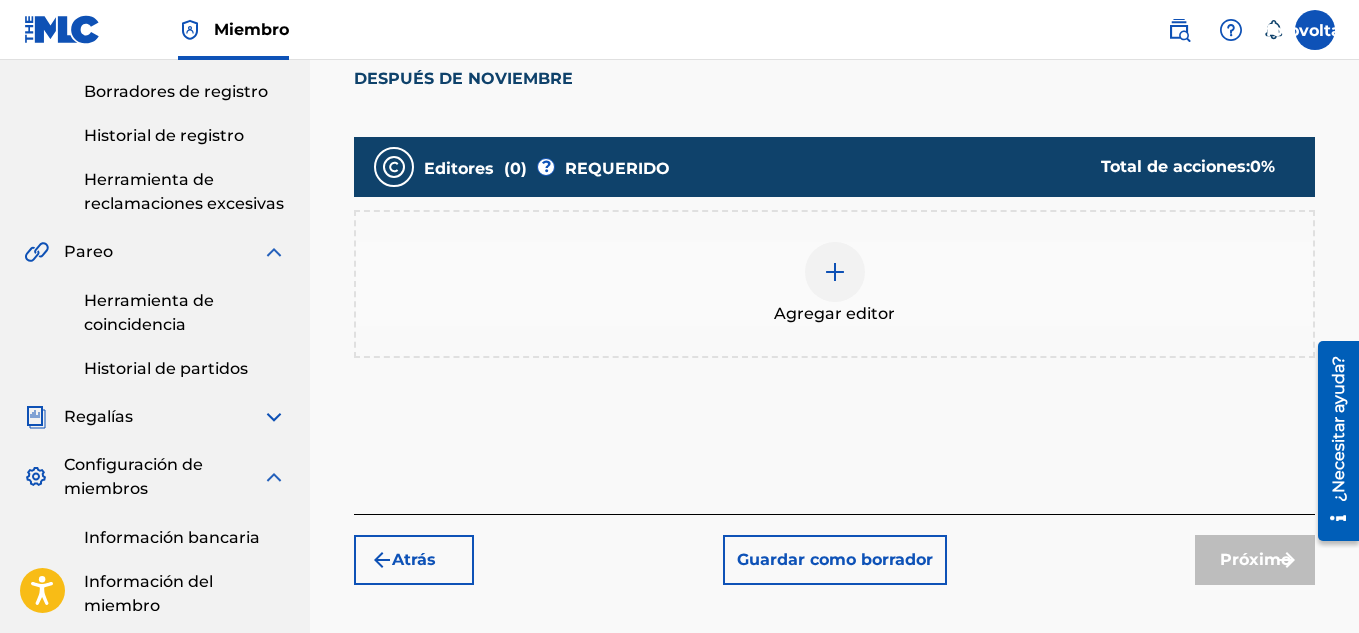 drag, startPoint x: 1362, startPoint y: 296, endPoint x: 43, endPoint y: 93, distance: 1334.5299 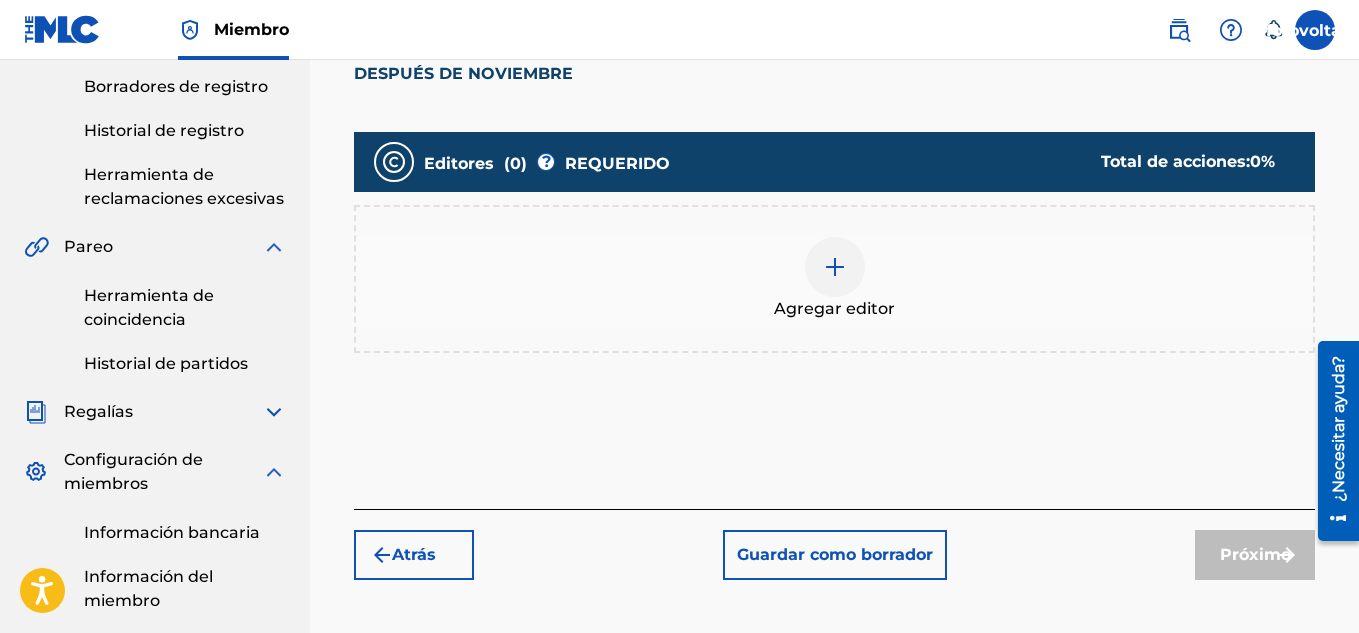 click on "¿Necesitar ayuda?" at bounding box center [1338, 428] 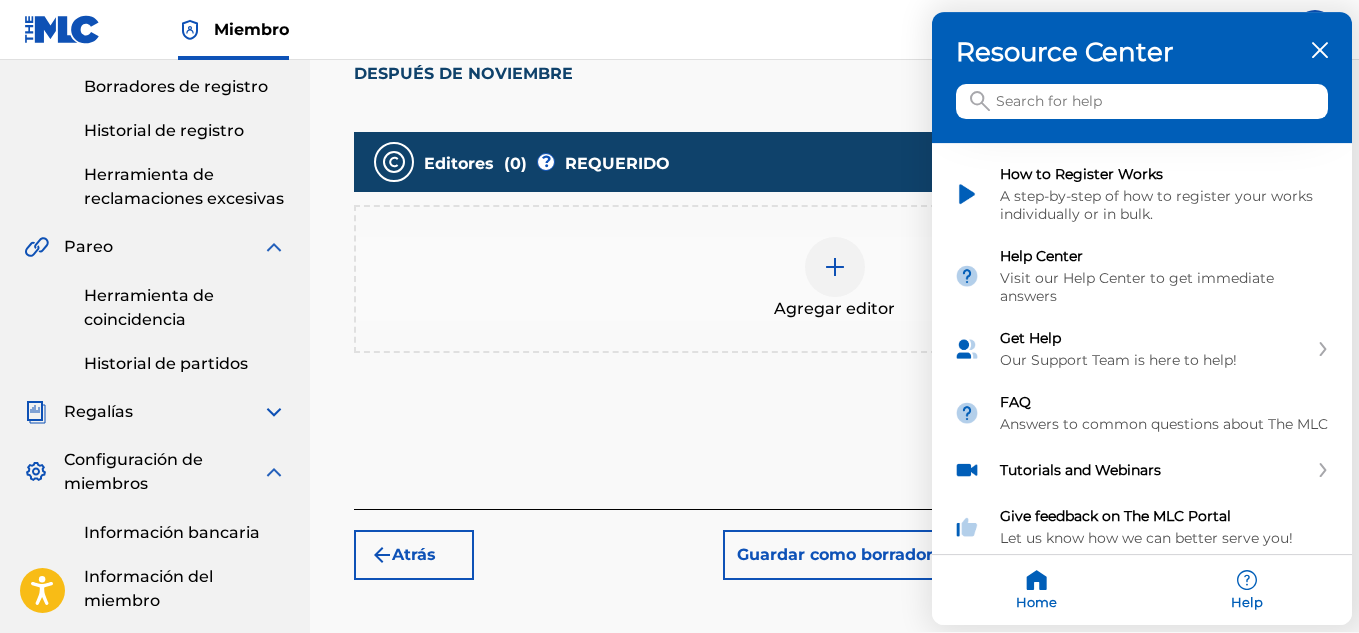 click at bounding box center (679, 316) 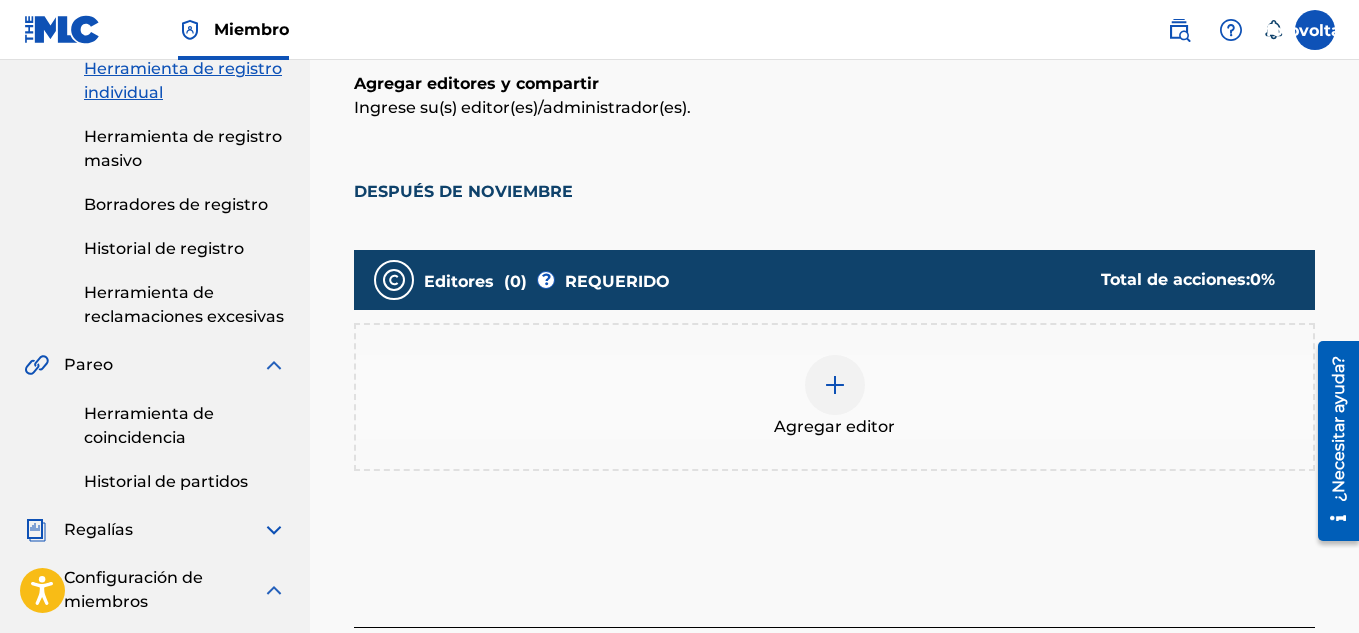 scroll, scrollTop: 347, scrollLeft: 0, axis: vertical 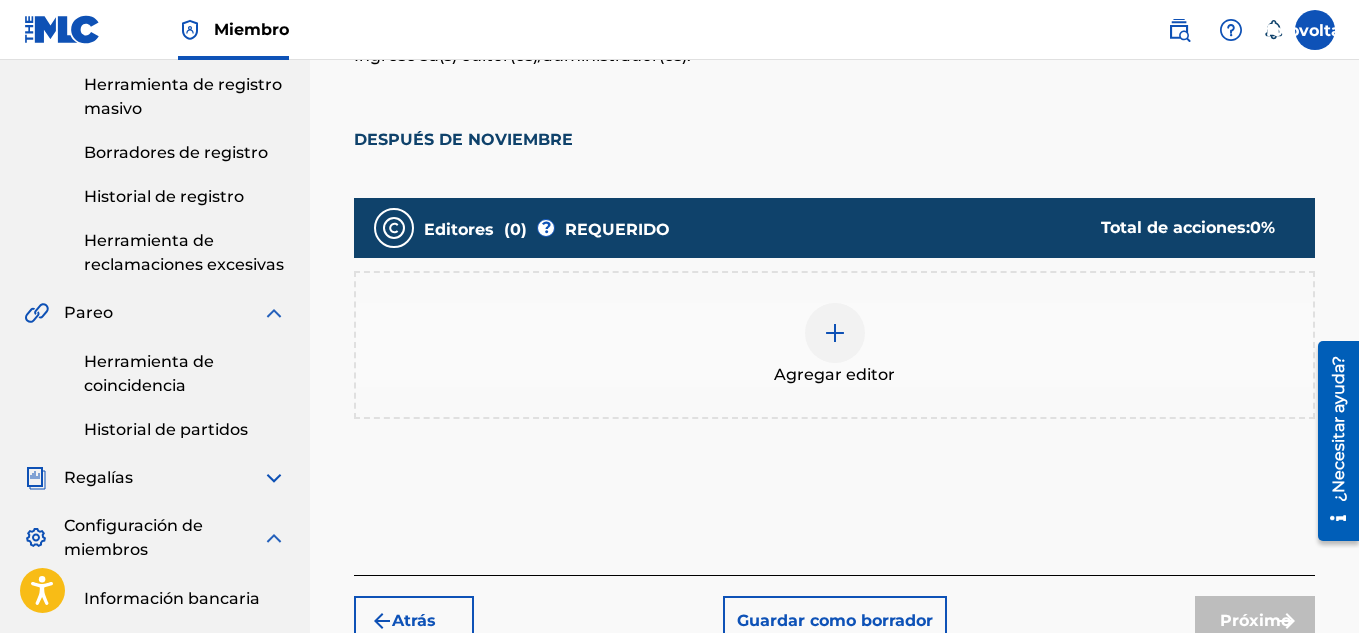 click at bounding box center [835, 333] 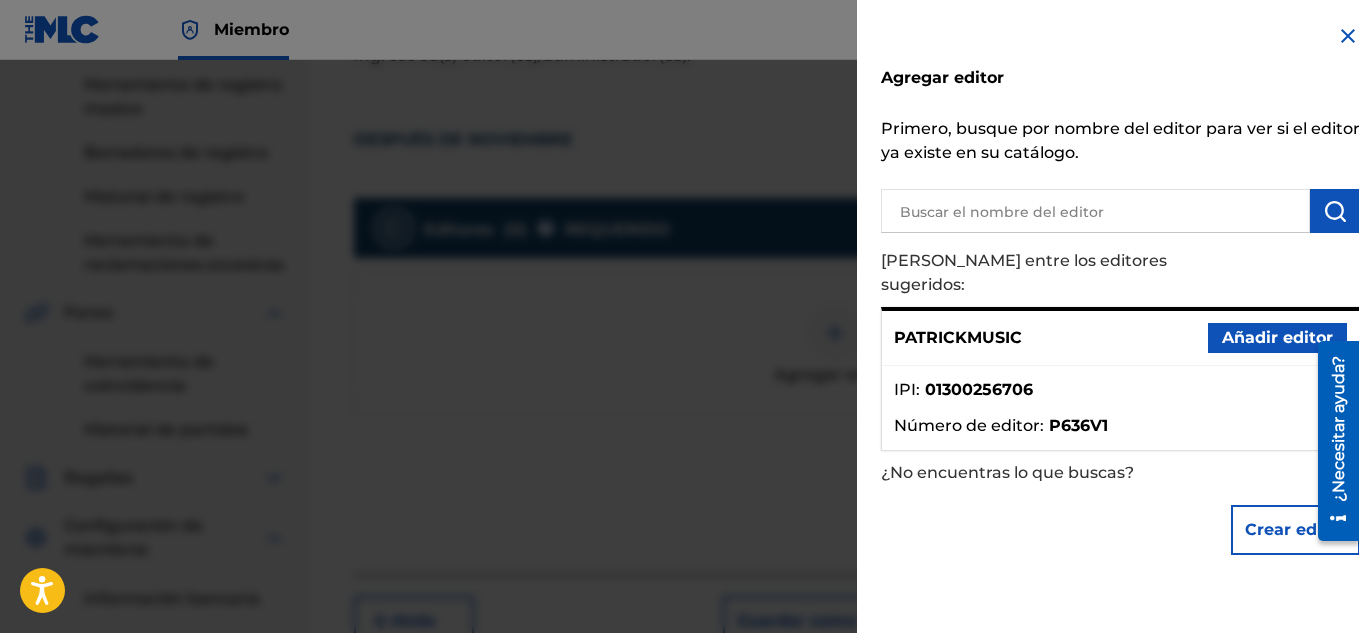 click on "Crear editor" at bounding box center (1295, 530) 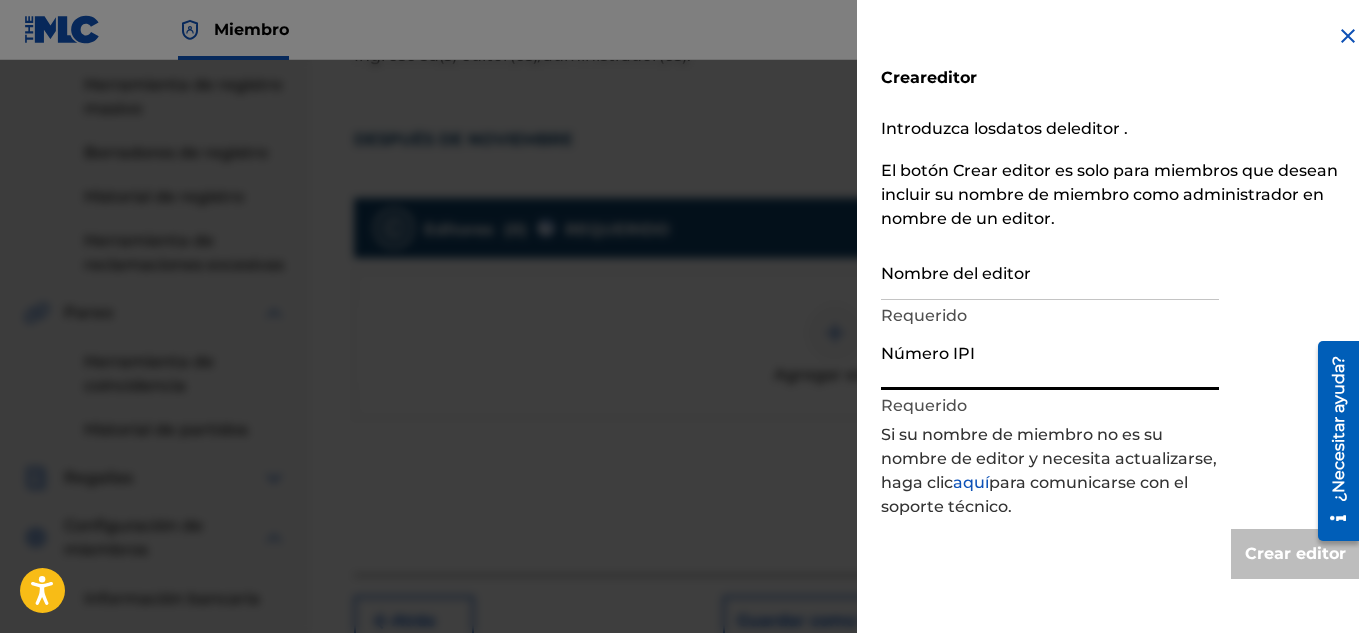 click on "Número IPI" at bounding box center [1050, 361] 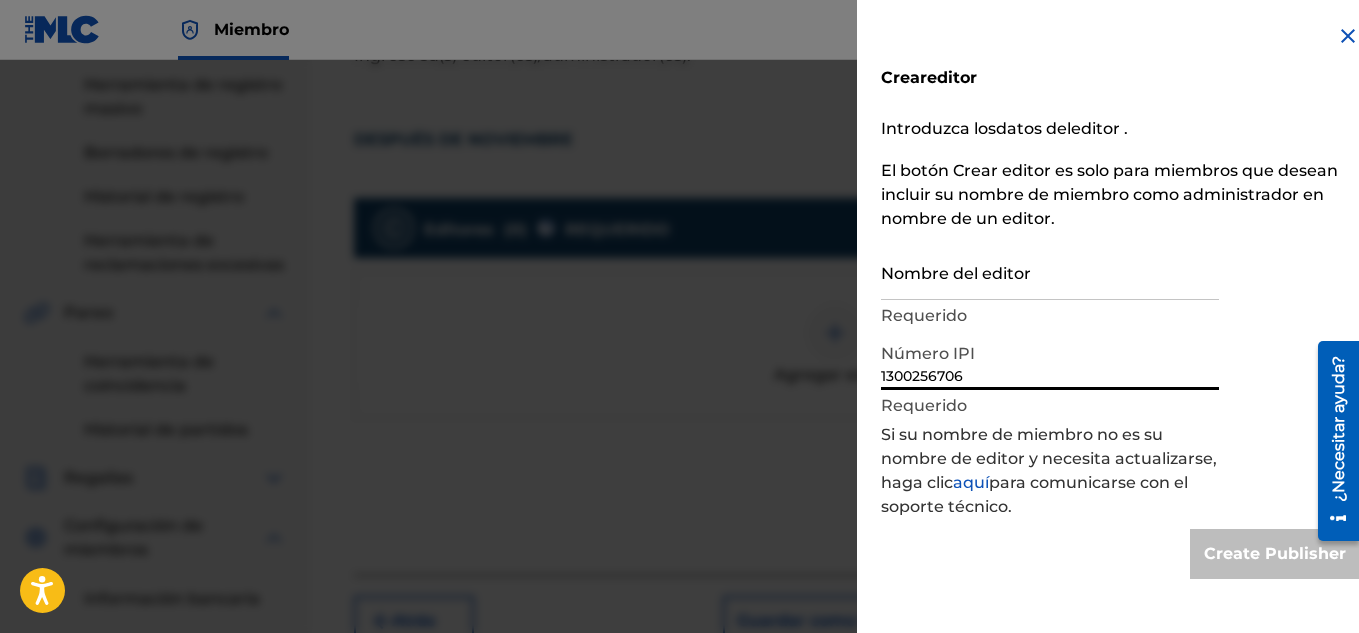 type on "1300256706" 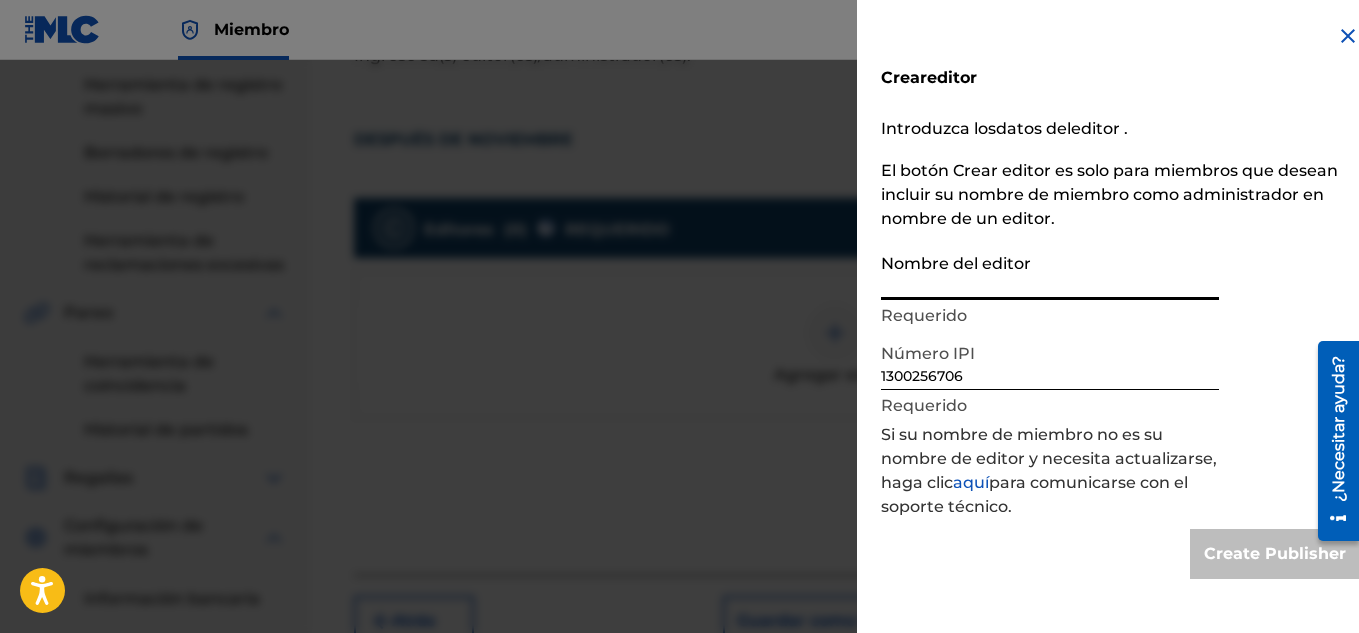 click on "Nombre del editor" at bounding box center [1050, 271] 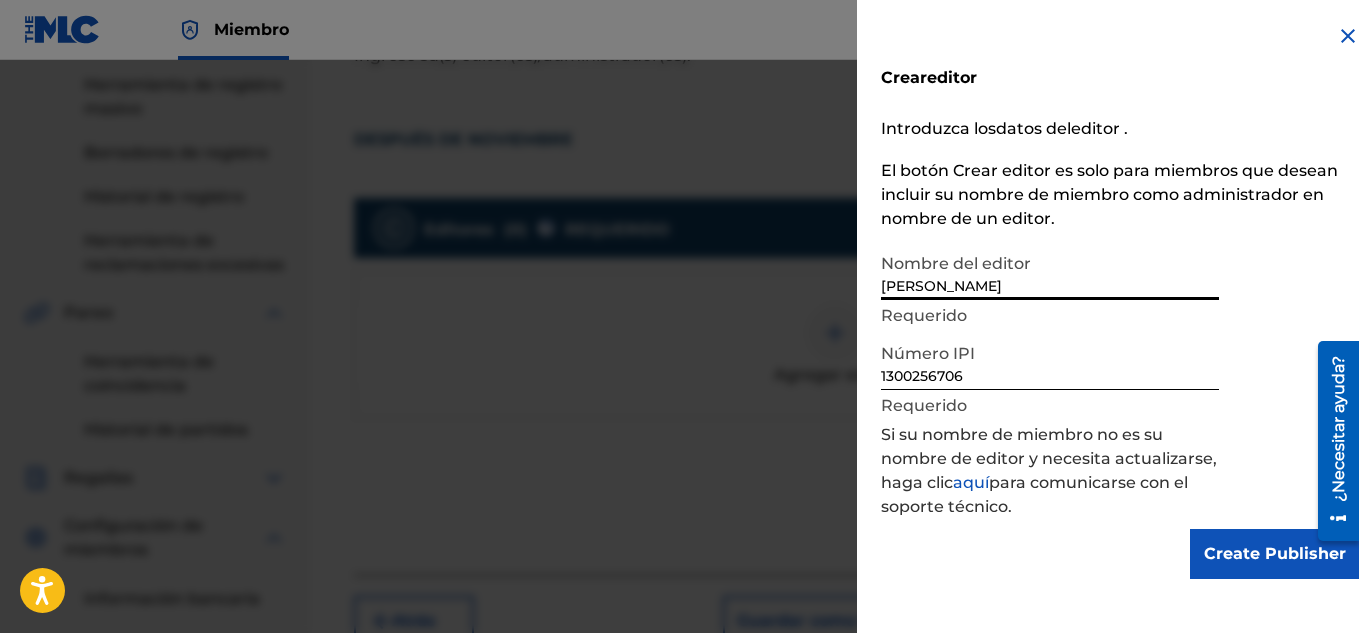 type on "[PERSON_NAME]" 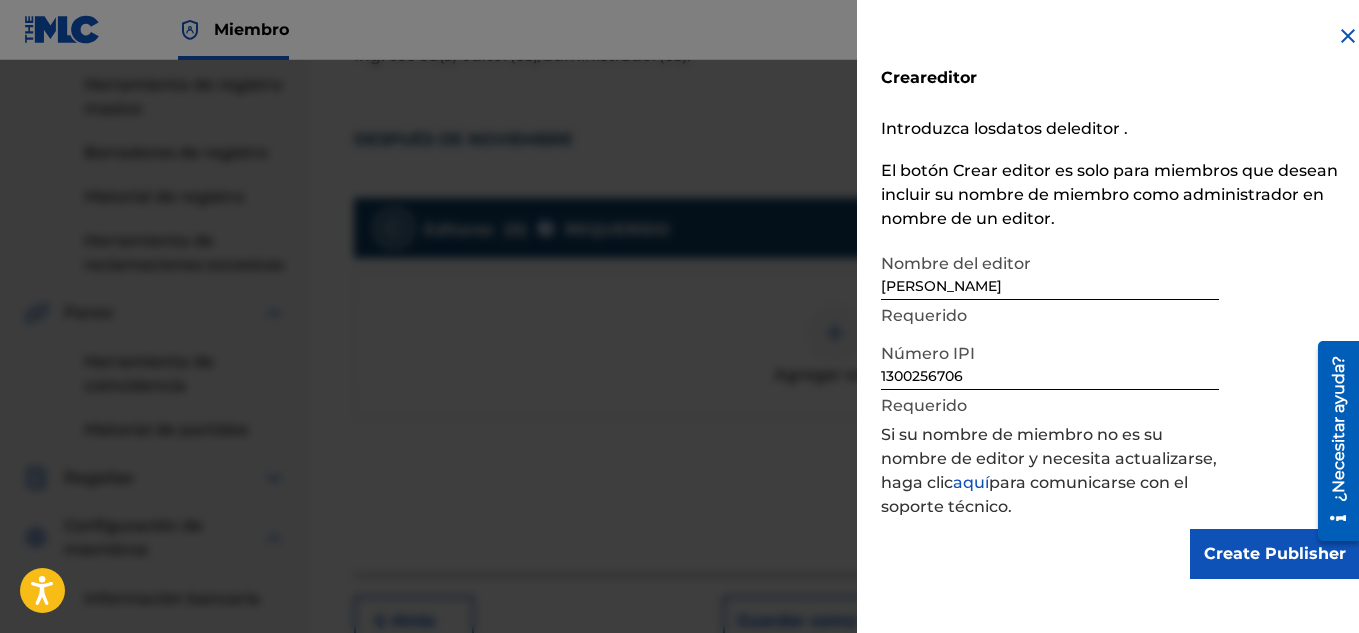 click on "Create Publisher" at bounding box center (1275, 554) 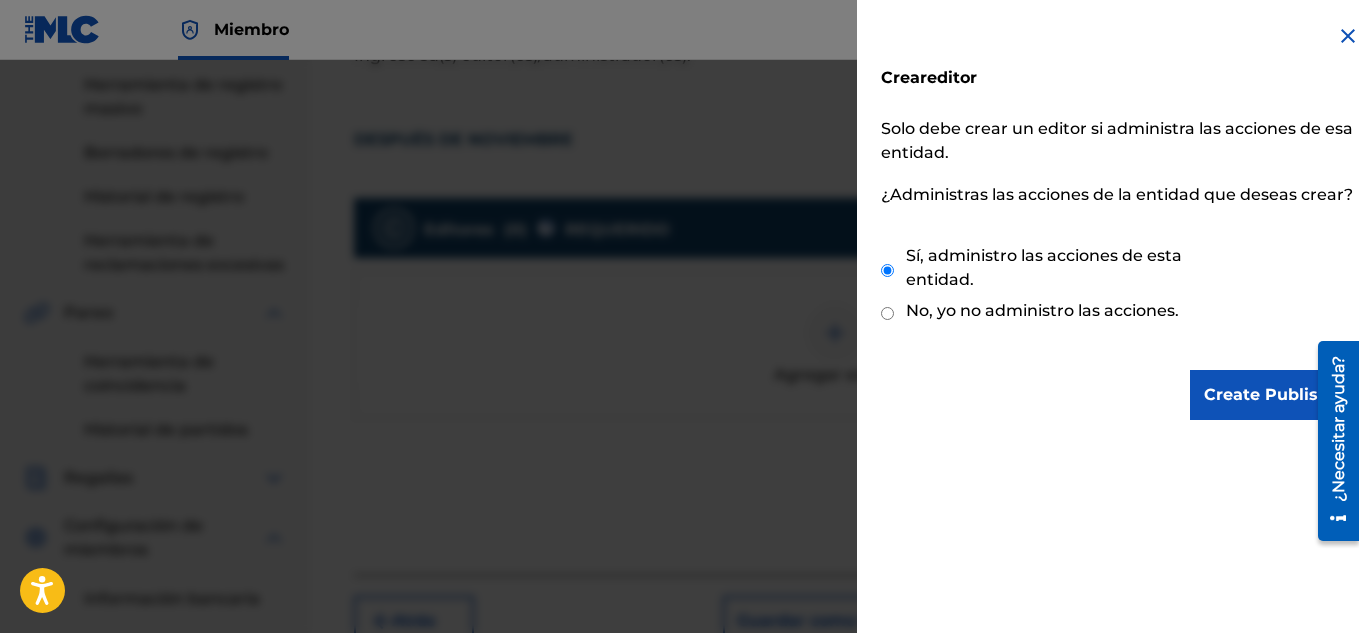 click on "Create Publisher" at bounding box center (1275, 395) 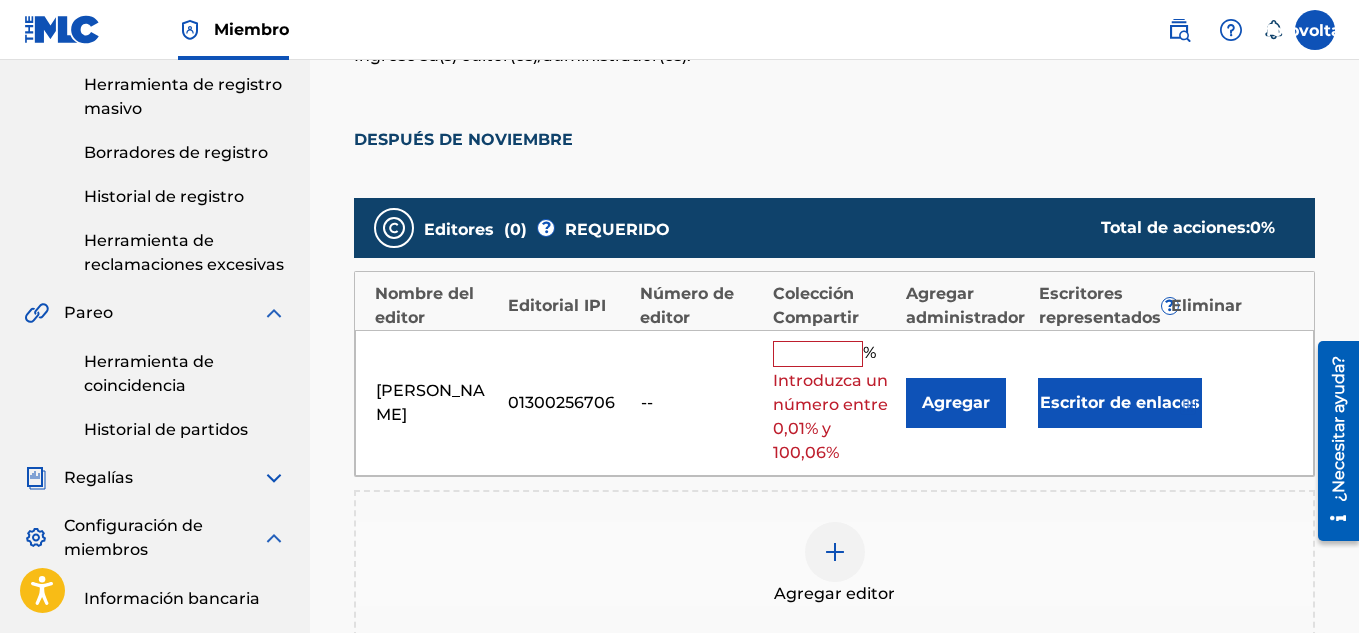 click at bounding box center (818, 354) 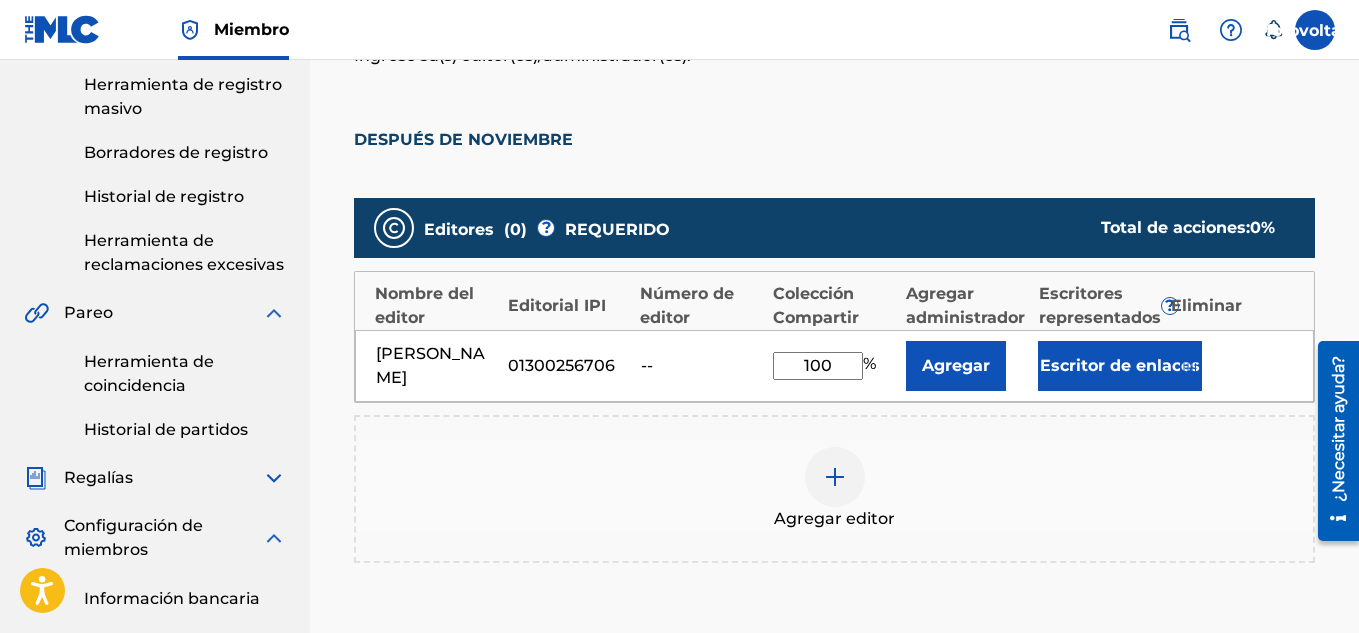 type on "100" 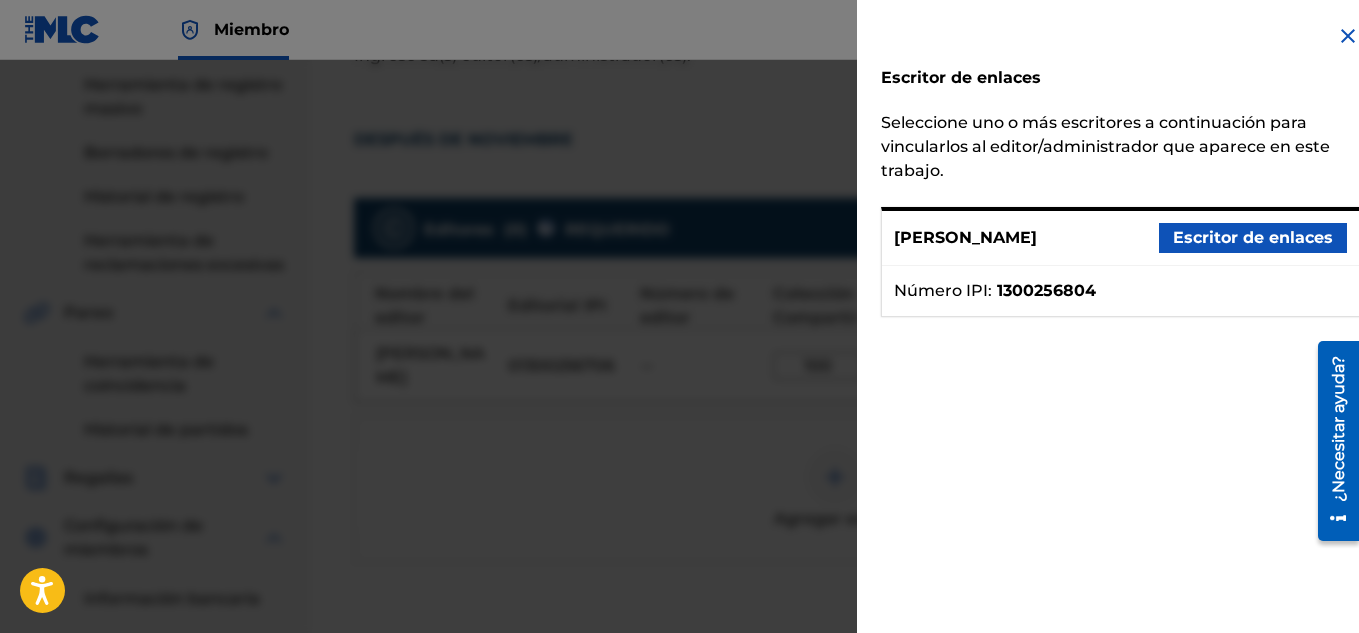 click on "Escritor de enlaces" at bounding box center [1253, 237] 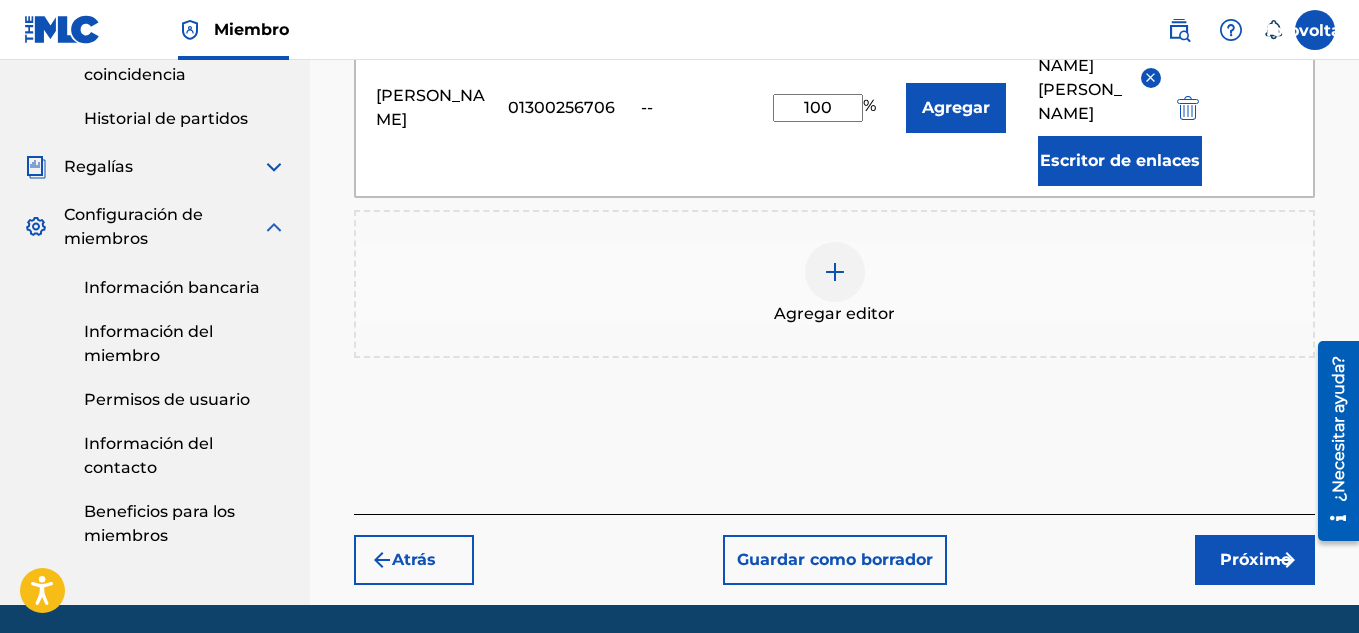 scroll, scrollTop: 693, scrollLeft: 0, axis: vertical 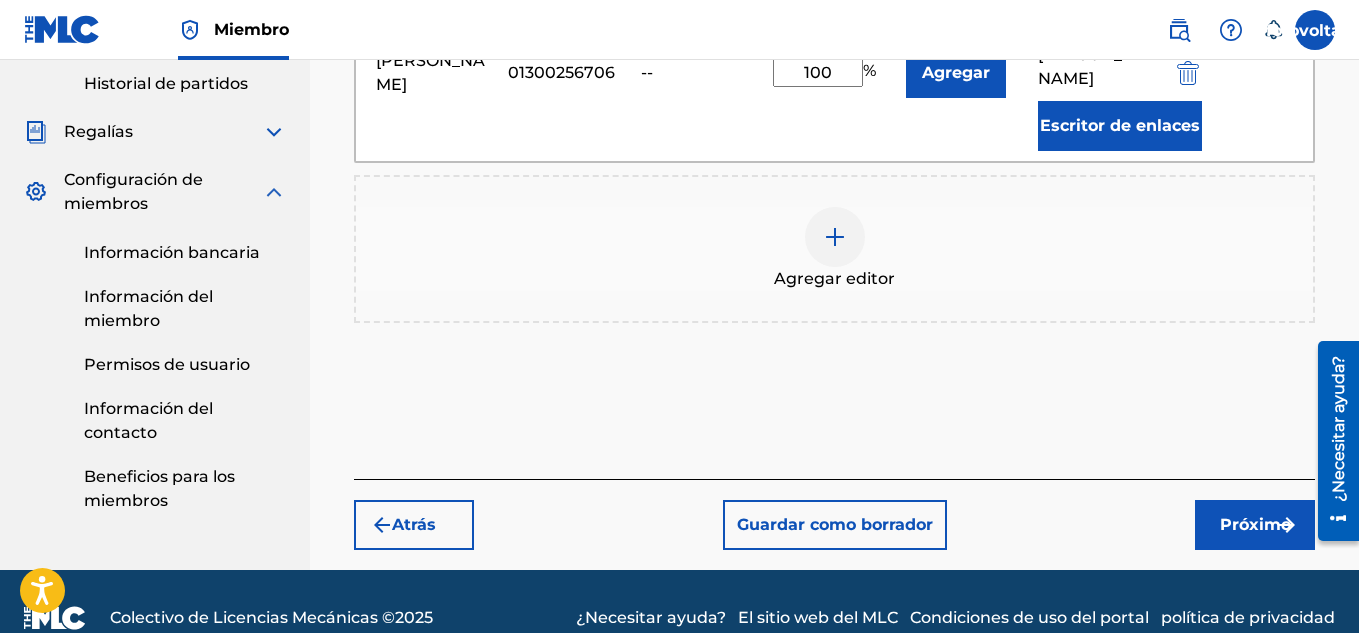 click on "Próximo" at bounding box center [1255, 524] 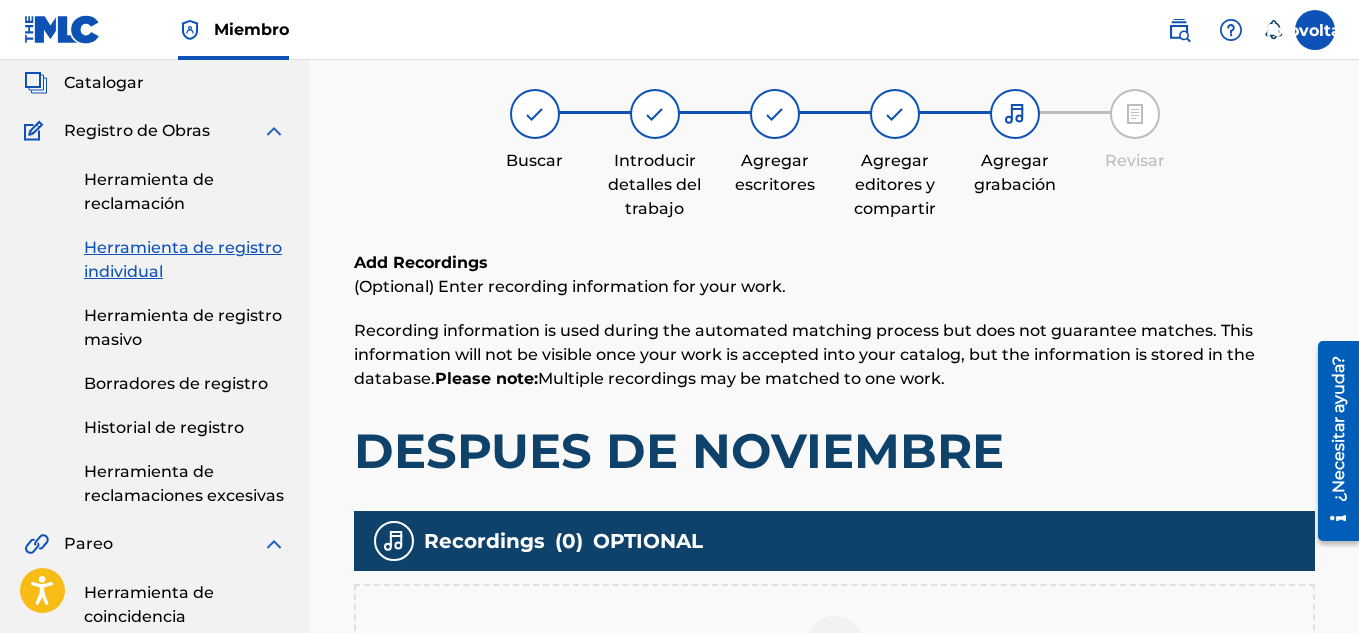 scroll, scrollTop: 90, scrollLeft: 0, axis: vertical 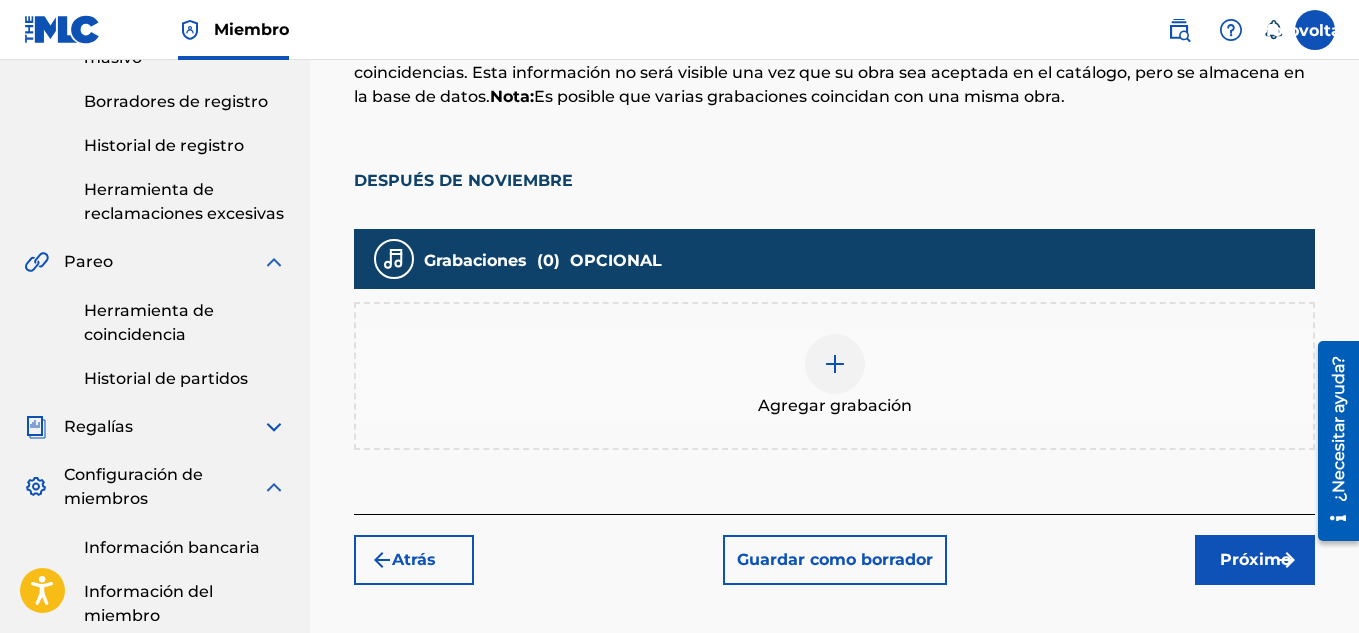click on "Agregar grabación" at bounding box center (834, 376) 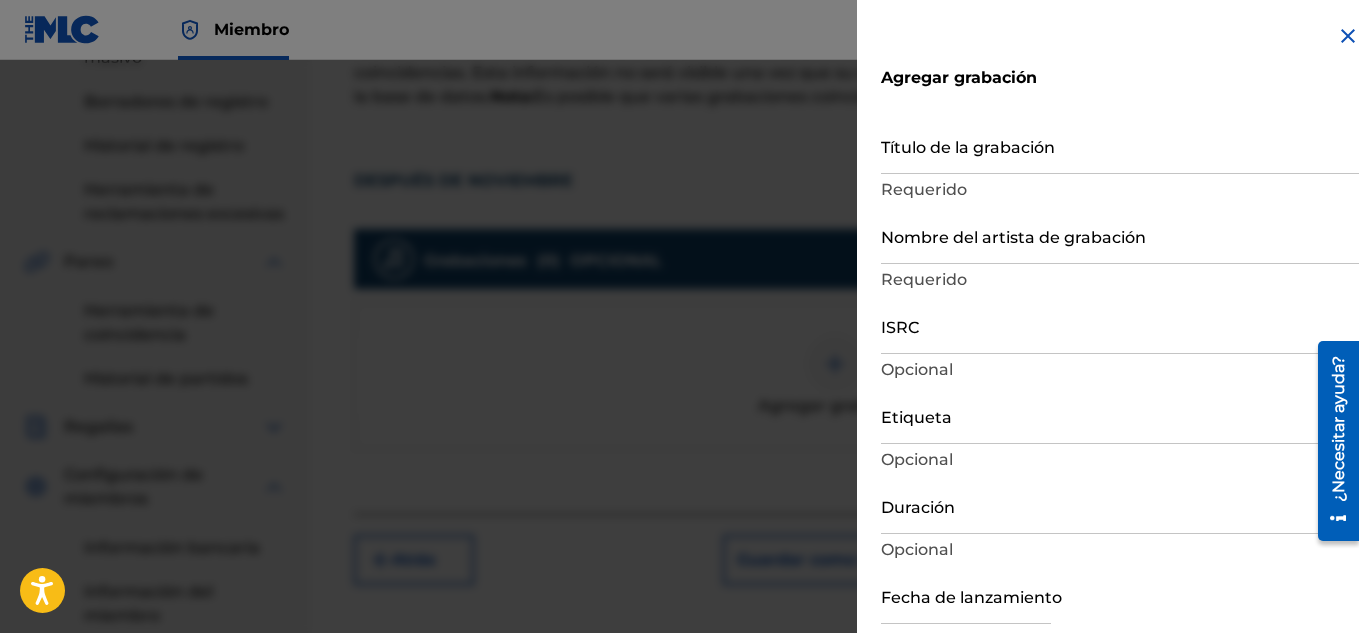 click on "Título de la grabación" at bounding box center (1120, 145) 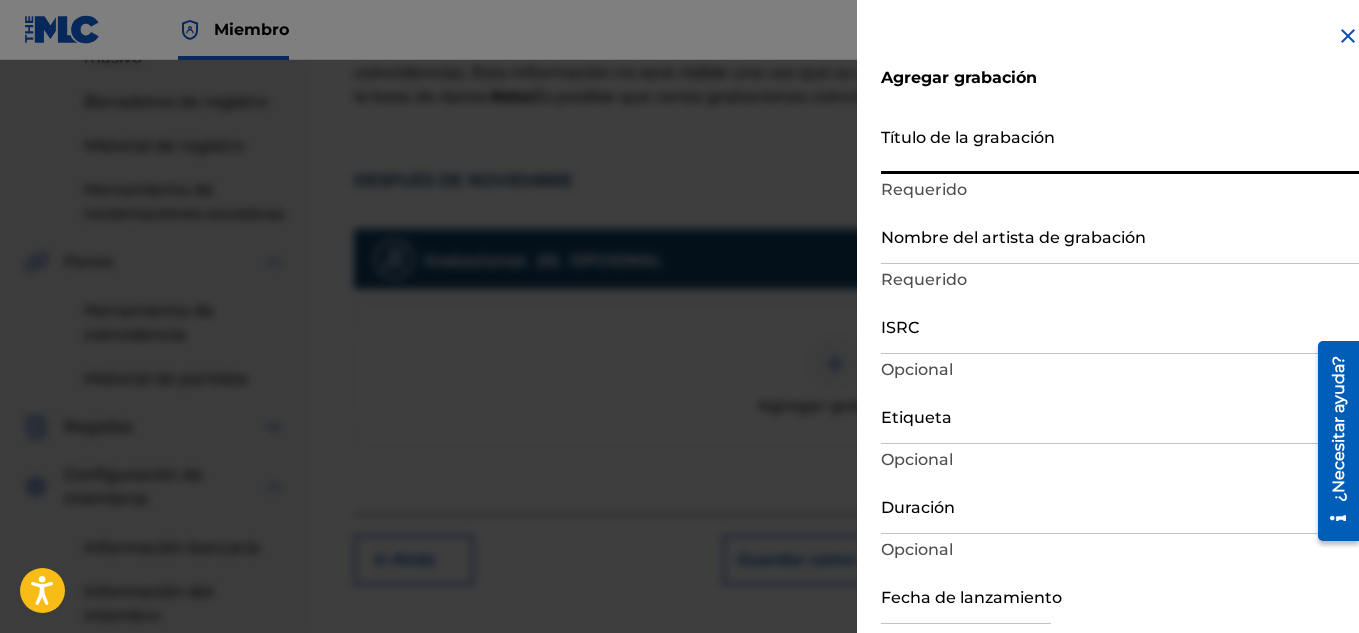 paste on "DESPUES DE NOVIEMBRE" 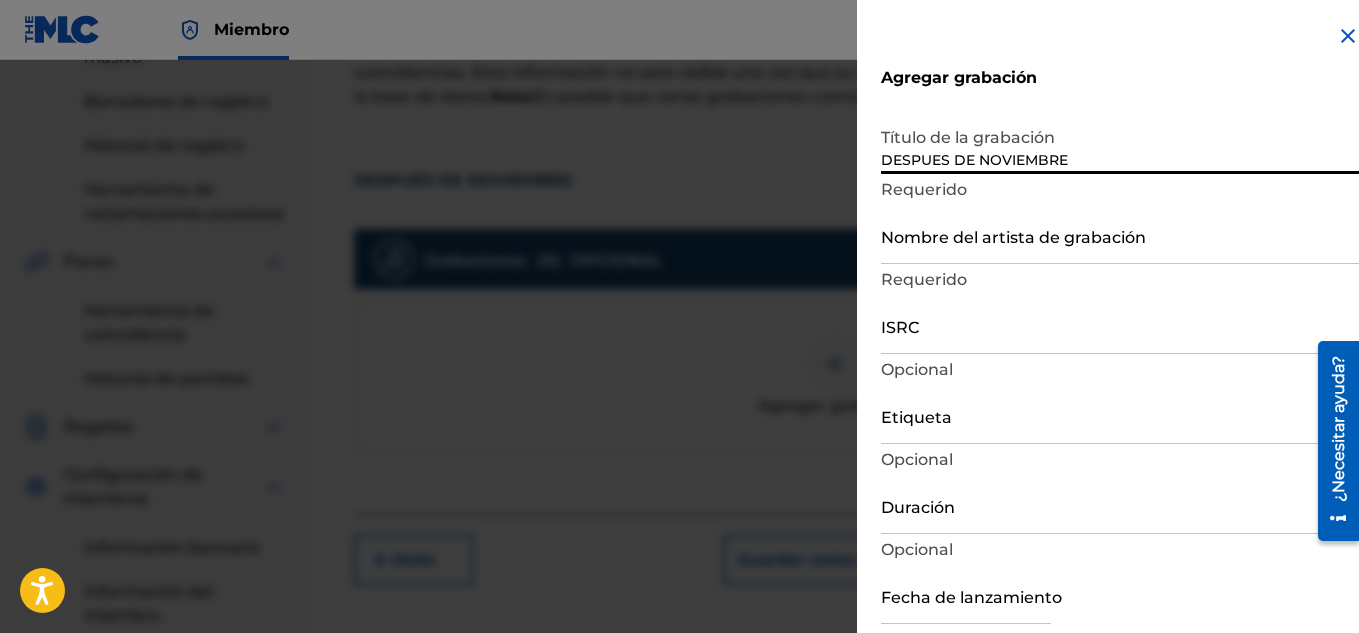 type on "DESPUES DE NOVIEMBRE" 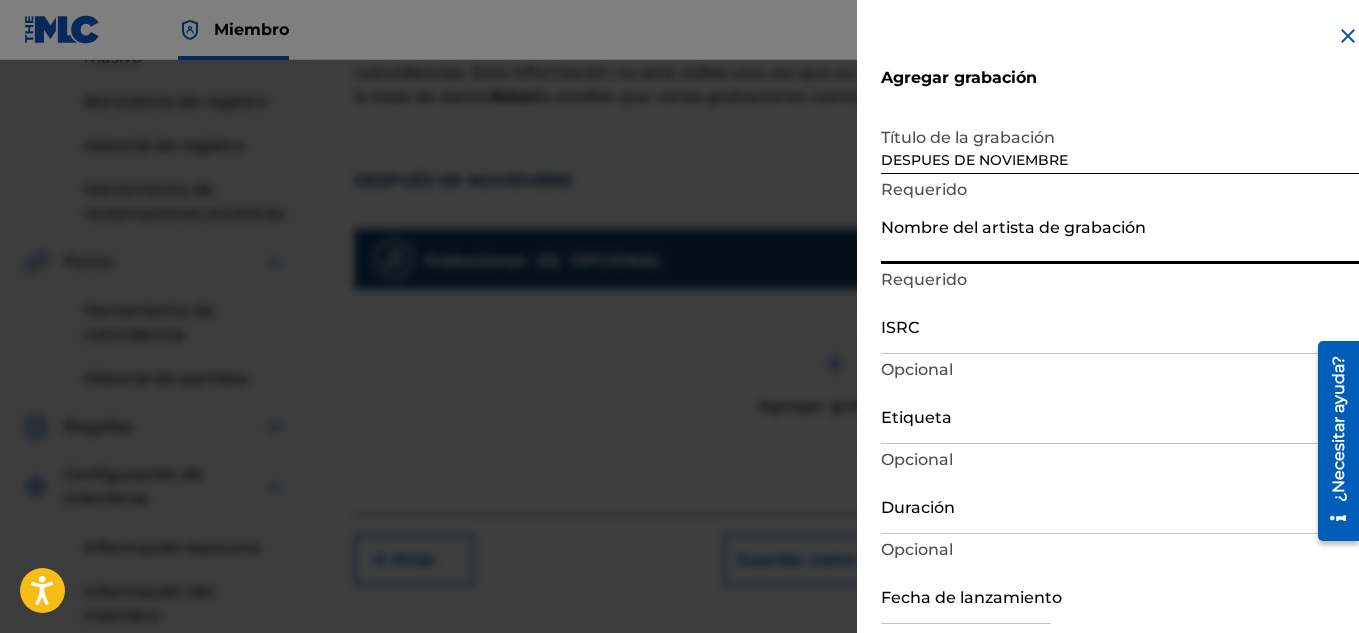 click on "Nombre del artista de grabación" at bounding box center [1120, 235] 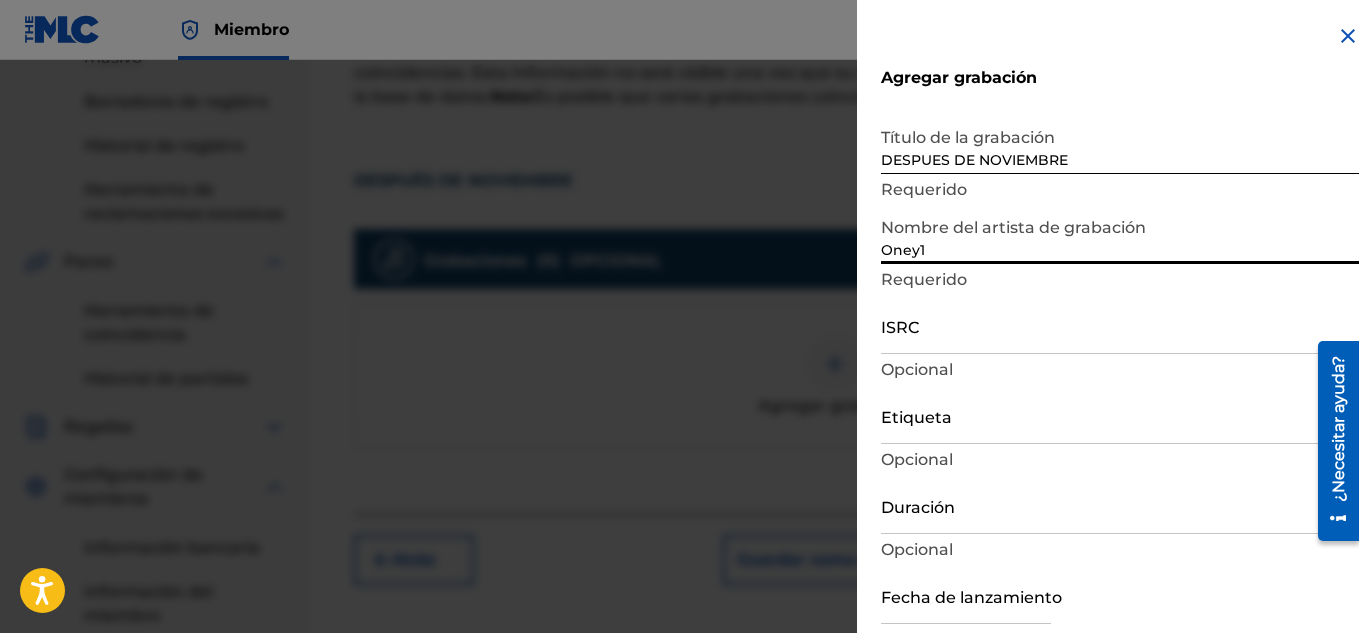 type on "Oney1" 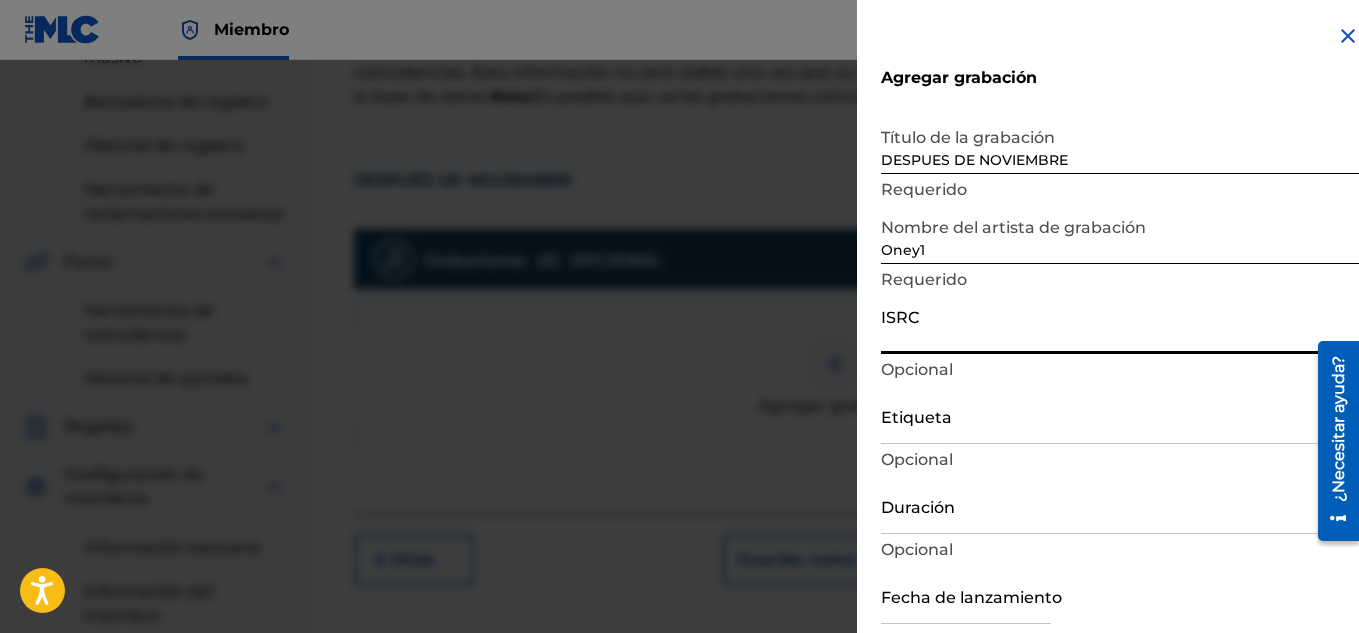 click on "ISRC" at bounding box center (1120, 325) 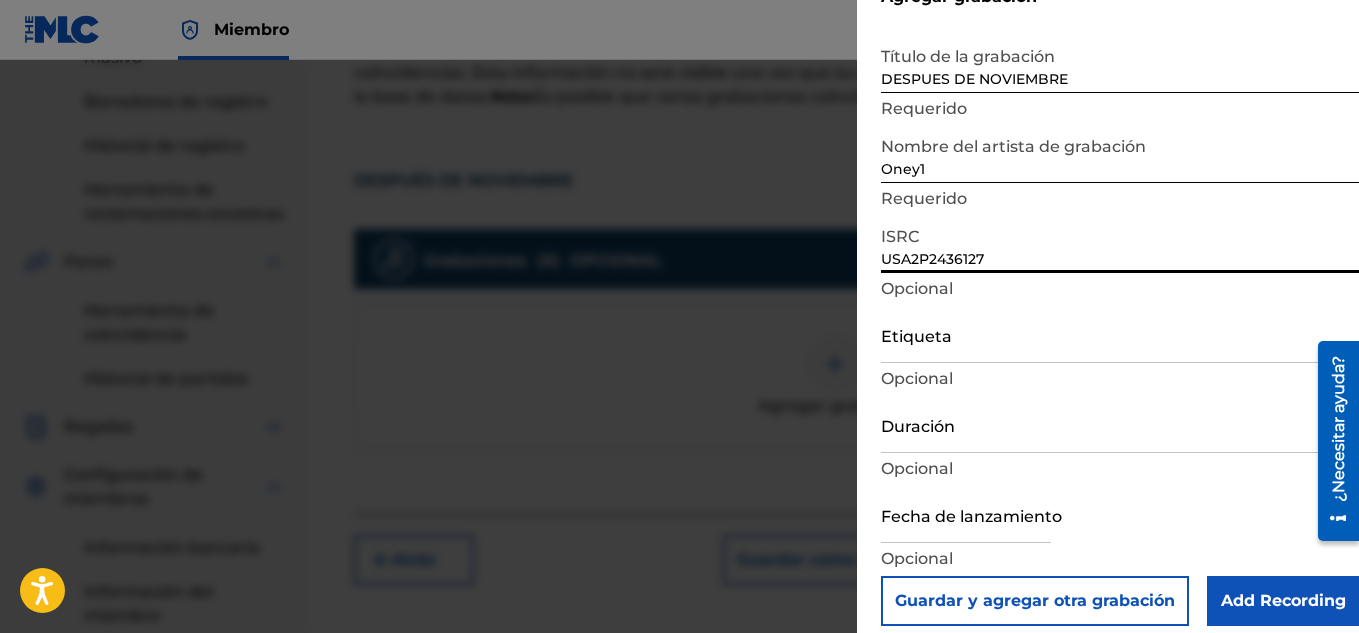 scroll, scrollTop: 98, scrollLeft: 0, axis: vertical 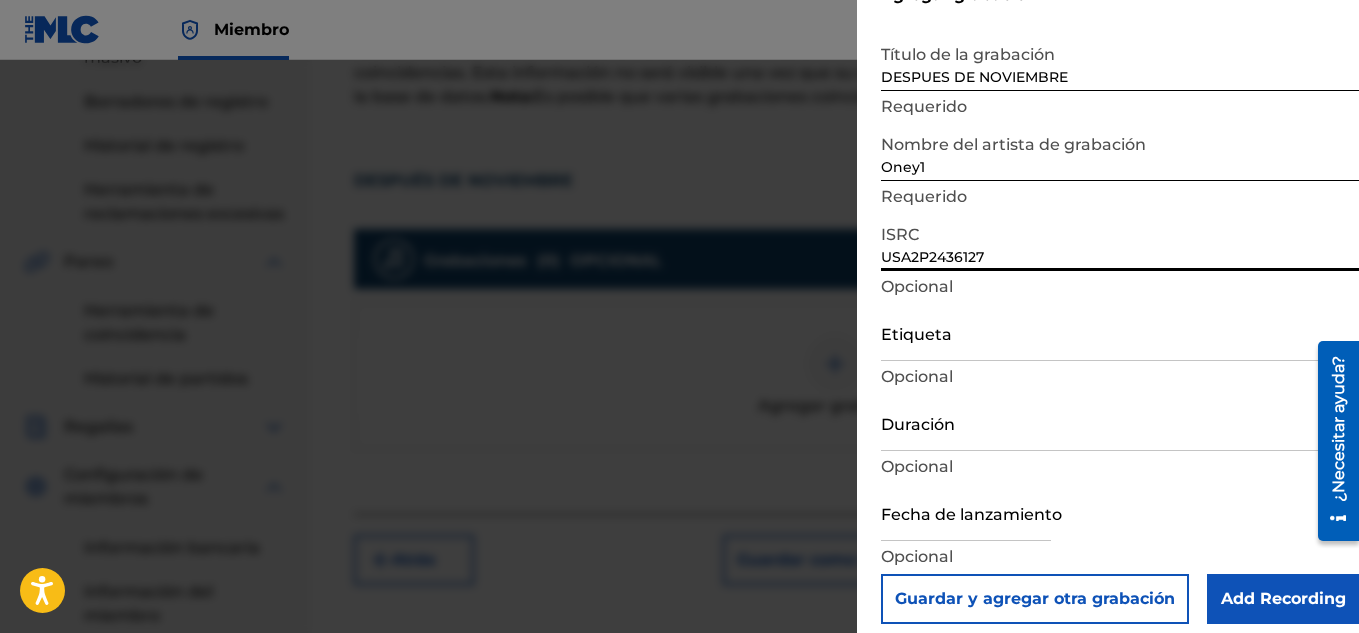 drag, startPoint x: 1348, startPoint y: 224, endPoint x: 1352, endPoint y: 323, distance: 99.08077 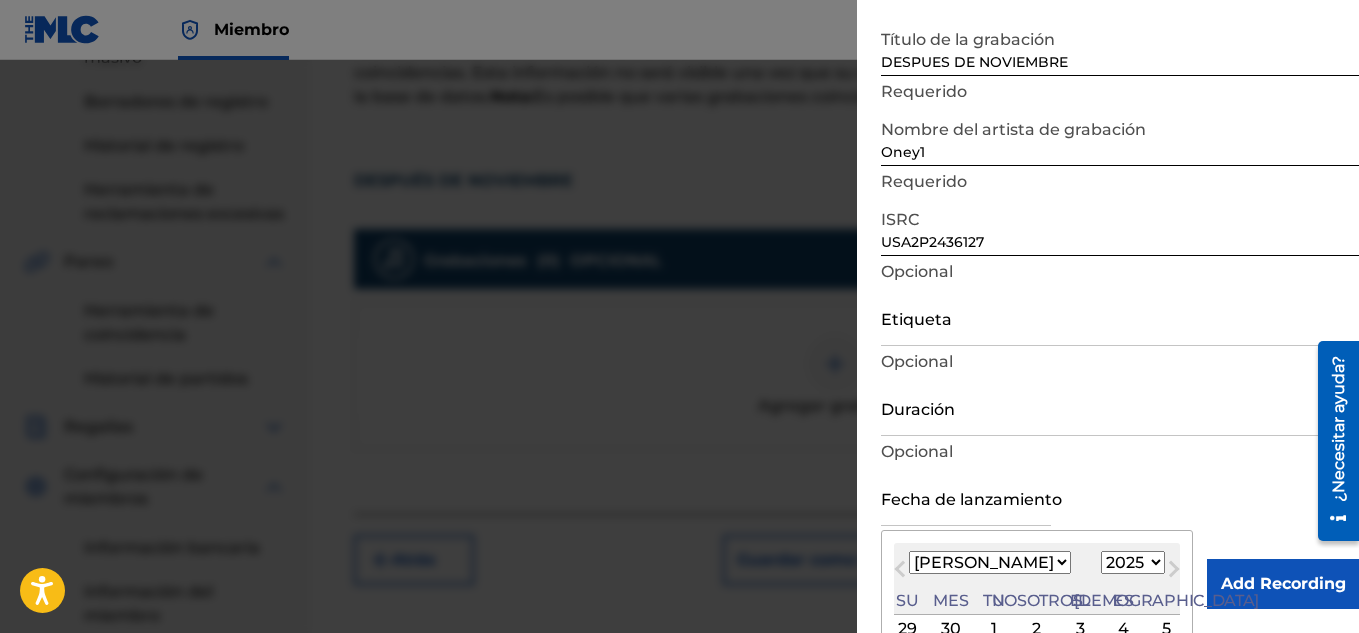 scroll, scrollTop: 257, scrollLeft: 0, axis: vertical 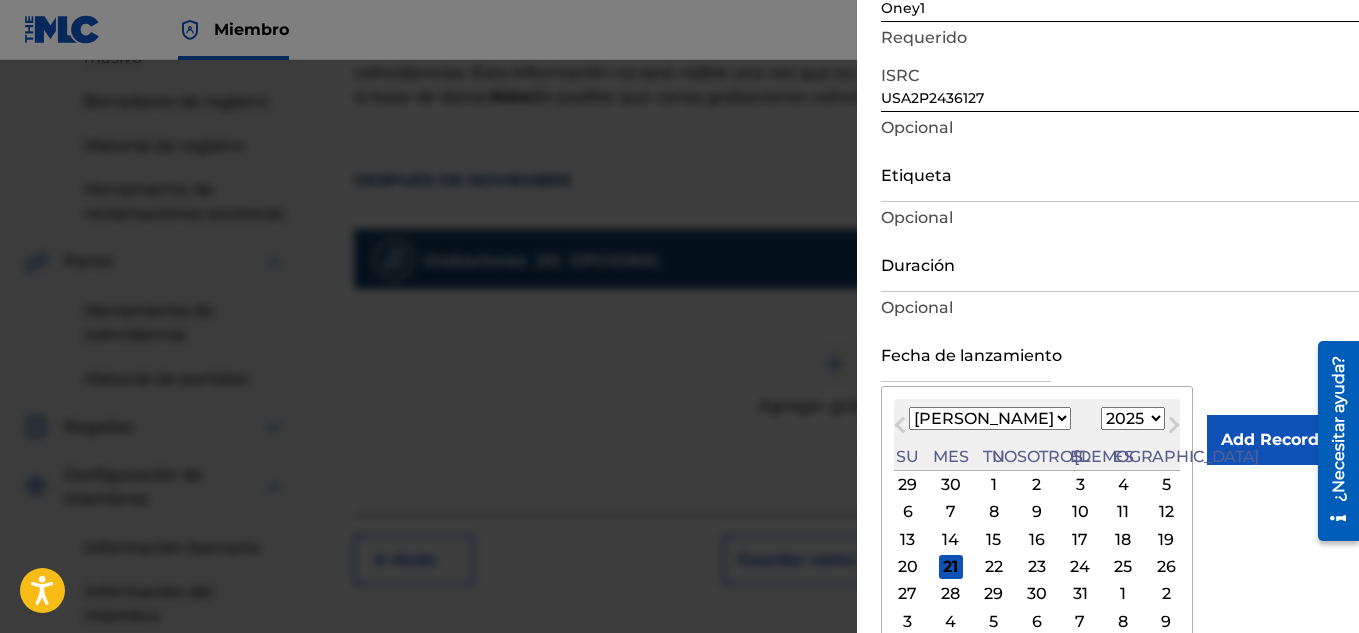 click on "11" at bounding box center [1123, 511] 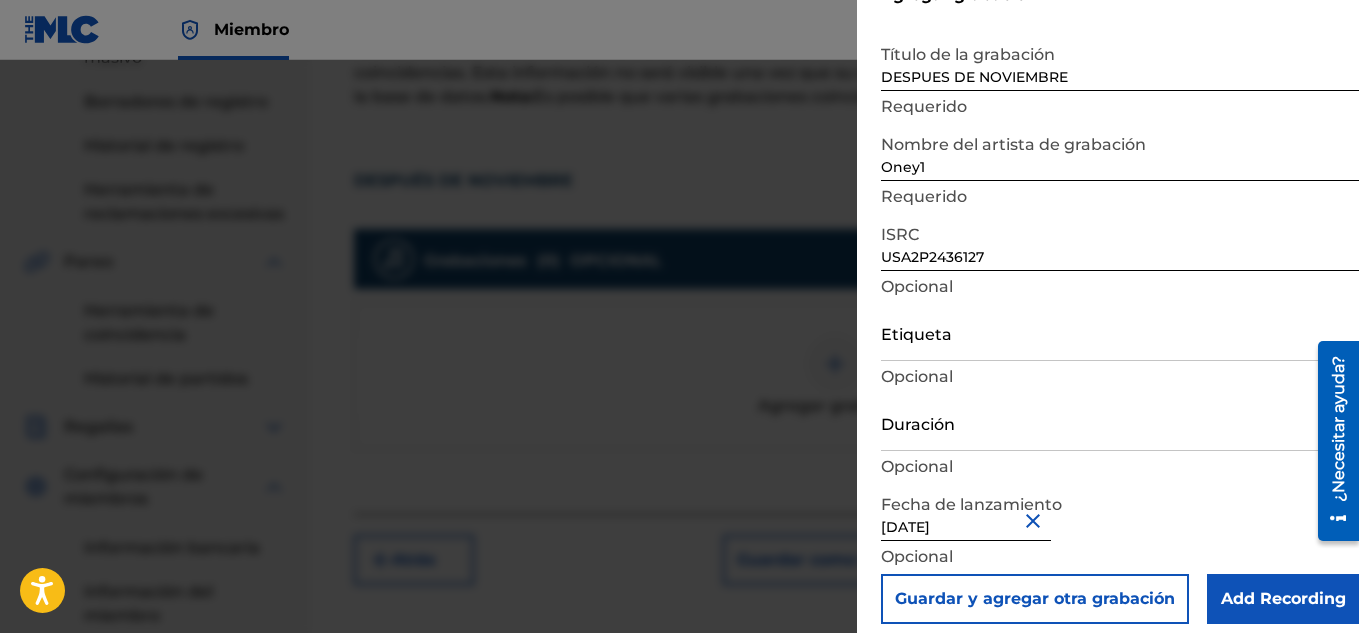 scroll, scrollTop: 98, scrollLeft: 0, axis: vertical 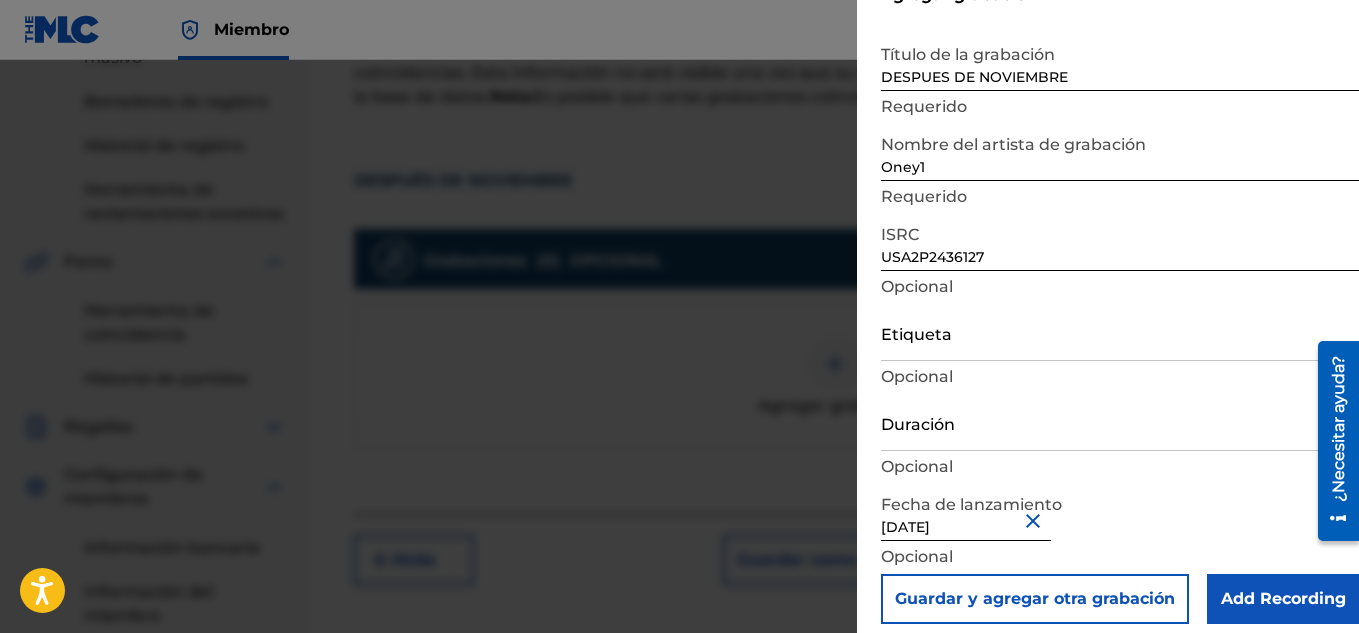 click on "[DATE]" at bounding box center [966, 512] 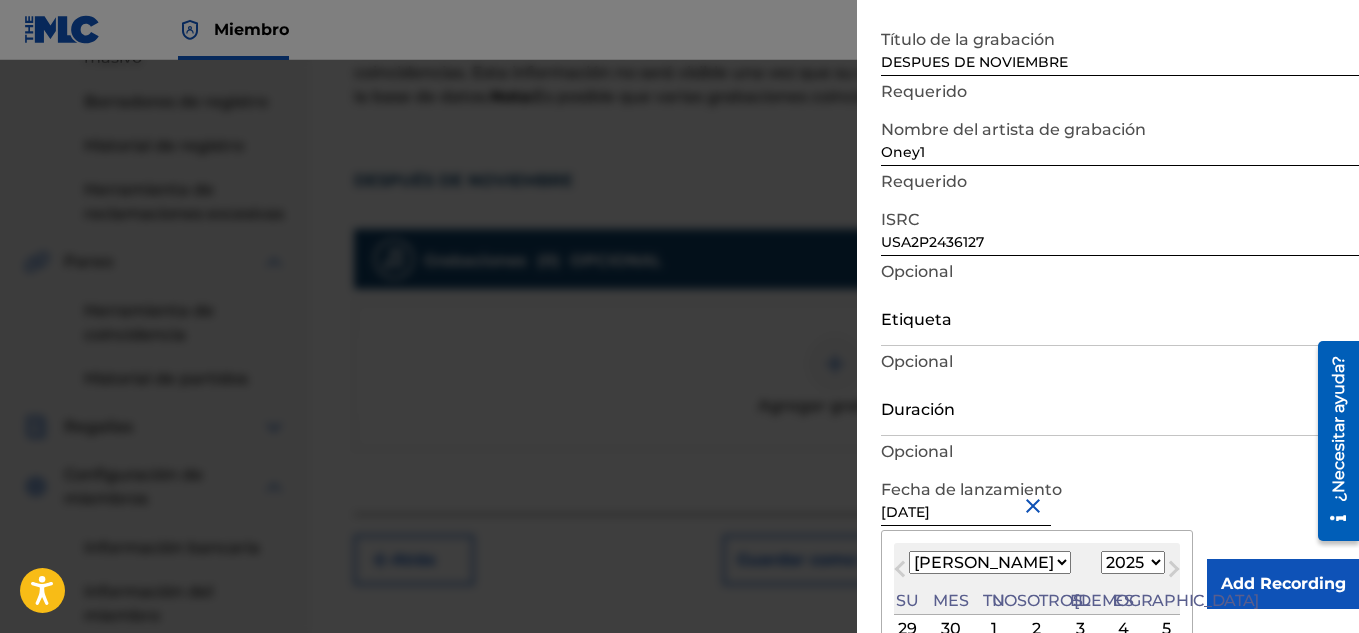 click on "1899 1900 1901 1902 1903 1904 1905 1906 1907 1908 1909 1910 1911 1912 1913 1914 1915 1916 1917 1918 1919 1920 1921 1922 1923 1924 1925 1926 1927 1928 1929 1930 1931 1932 1933 1934 1935 1936 1937 1938 1939 1940 1941 1942 1943 1944 1945 1946 1947 1948 1949 1950 1951 1952 1953 1954 1955 1956 1957 1958 1959 1960 1961 1962 1963 1964 1965 1966 1967 1968 1969 1970 1971 1972 1973 1974 1975 1976 1977 1978 1979 1980 1981 1982 1983 1984 1985 1986 1987 1988 1989 1990 1991 1992 1993 1994 1995 1996 1997 1998 1999 2000 2001 2002 2003 2004 2005 2006 2007 2008 2009 2010 2011 2012 2013 2014 2015 2016 2017 2018 2019 2020 2021 2022 2023 2024 2025 2026 2027 2028 2029 2030 2031 2032 2033 2034 2035 2036 2037 2038 2039 2040 2041 2042 2043 2044 2045 2046 2047 2048 2049 2050 2051 2052 2053 2054 2055 2056 2057 2058 2059 2060 2061 2062 2063 2064 2065 2066 2067 2068 2069 2070 2071 2072 2073 2074 2075 2076 2077 2078 2079 2080 2081 2082 2083 2084 2085 2086 2087 2088 2089 2090 2091 2092 2093 2094 2095 2096 2097 2098 2099 2100" at bounding box center (1133, 562) 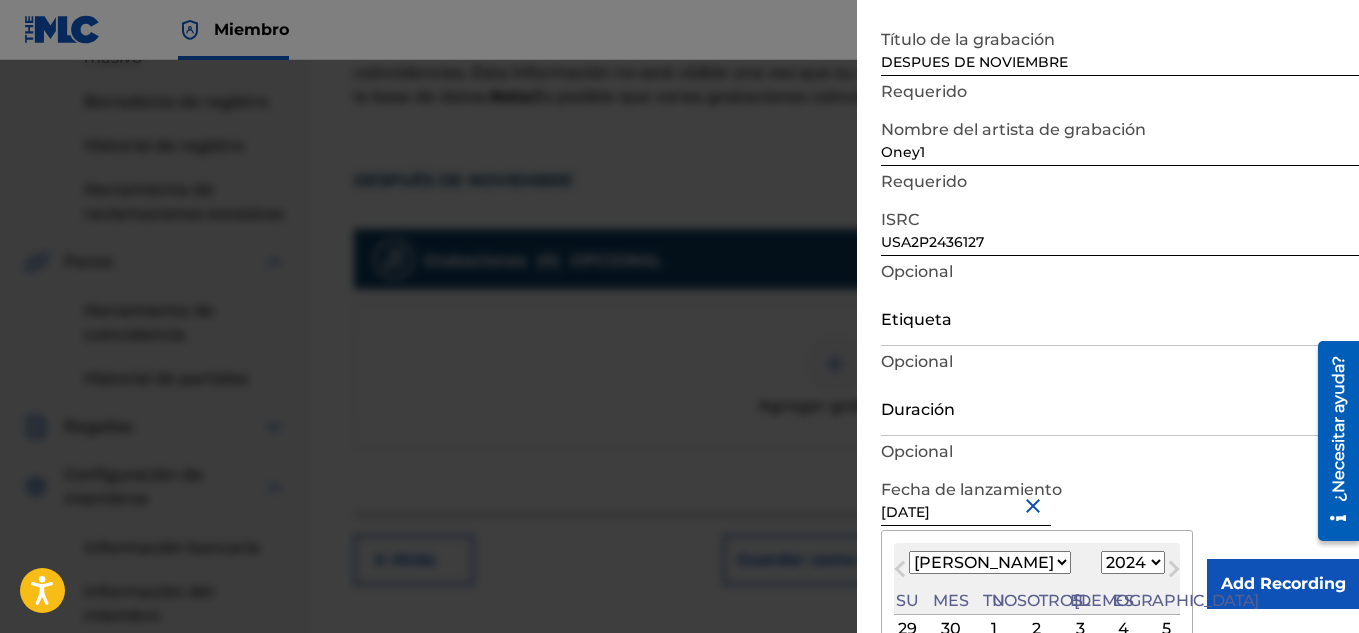 click on "1899 1900 1901 1902 1903 1904 1905 1906 1907 1908 1909 1910 1911 1912 1913 1914 1915 1916 1917 1918 1919 1920 1921 1922 1923 1924 1925 1926 1927 1928 1929 1930 1931 1932 1933 1934 1935 1936 1937 1938 1939 1940 1941 1942 1943 1944 1945 1946 1947 1948 1949 1950 1951 1952 1953 1954 1955 1956 1957 1958 1959 1960 1961 1962 1963 1964 1965 1966 1967 1968 1969 1970 1971 1972 1973 1974 1975 1976 1977 1978 1979 1980 1981 1982 1983 1984 1985 1986 1987 1988 1989 1990 1991 1992 1993 1994 1995 1996 1997 1998 1999 2000 2001 2002 2003 2004 2005 2006 2007 2008 2009 2010 2011 2012 2013 2014 2015 2016 2017 2018 2019 2020 2021 2022 2023 2024 2025 2026 2027 2028 2029 2030 2031 2032 2033 2034 2035 2036 2037 2038 2039 2040 2041 2042 2043 2044 2045 2046 2047 2048 2049 2050 2051 2052 2053 2054 2055 2056 2057 2058 2059 2060 2061 2062 2063 2064 2065 2066 2067 2068 2069 2070 2071 2072 2073 2074 2075 2076 2077 2078 2079 2080 2081 2082 2083 2084 2085 2086 2087 2088 2089 2090 2091 2092 2093 2094 2095 2096 2097 2098 2099 2100" at bounding box center (1133, 562) 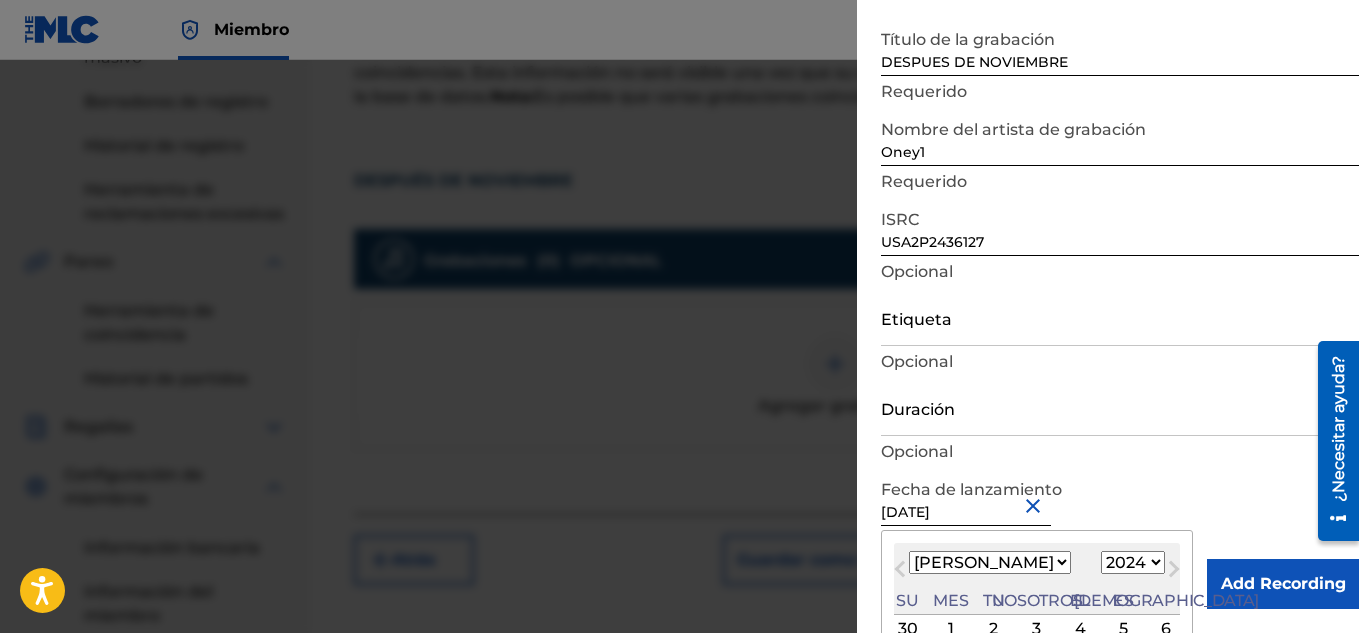 click on "Enero Febrero Marzo Abril Puede Junio [PERSON_NAME] Septiembre Octubre Noviembre Diciembre" at bounding box center [990, 562] 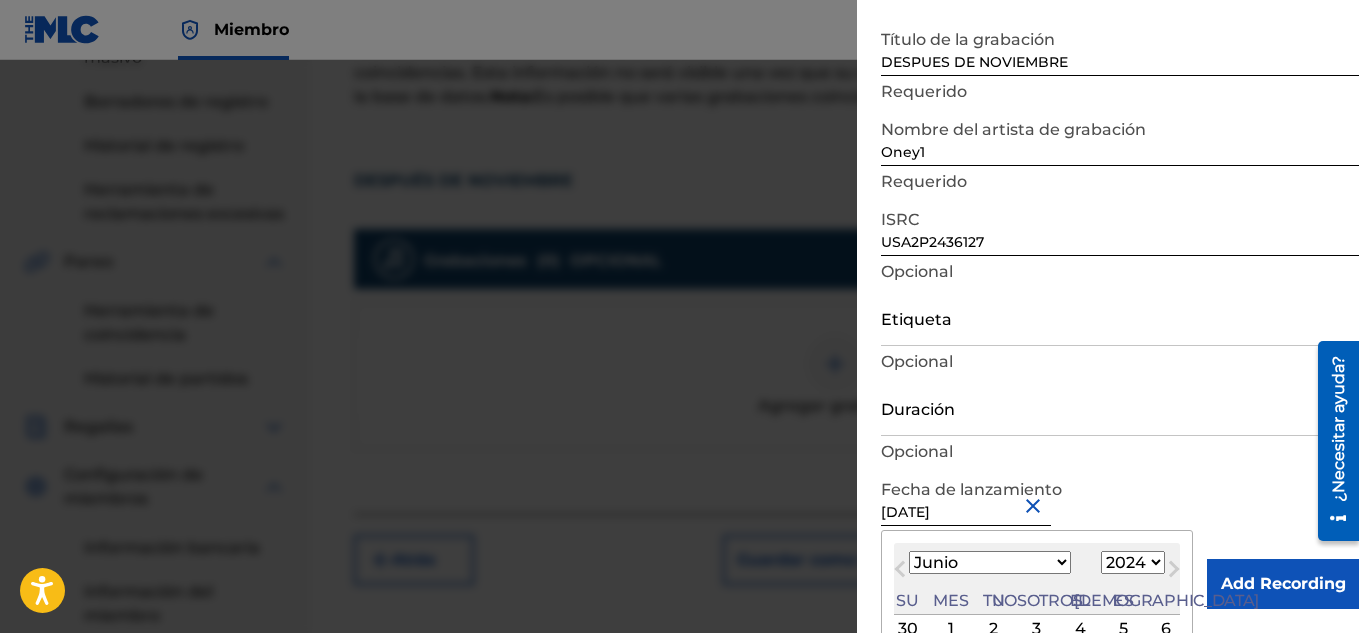 click on "Enero Febrero Marzo Abril Puede Junio [PERSON_NAME] Septiembre Octubre Noviembre Diciembre" at bounding box center (990, 562) 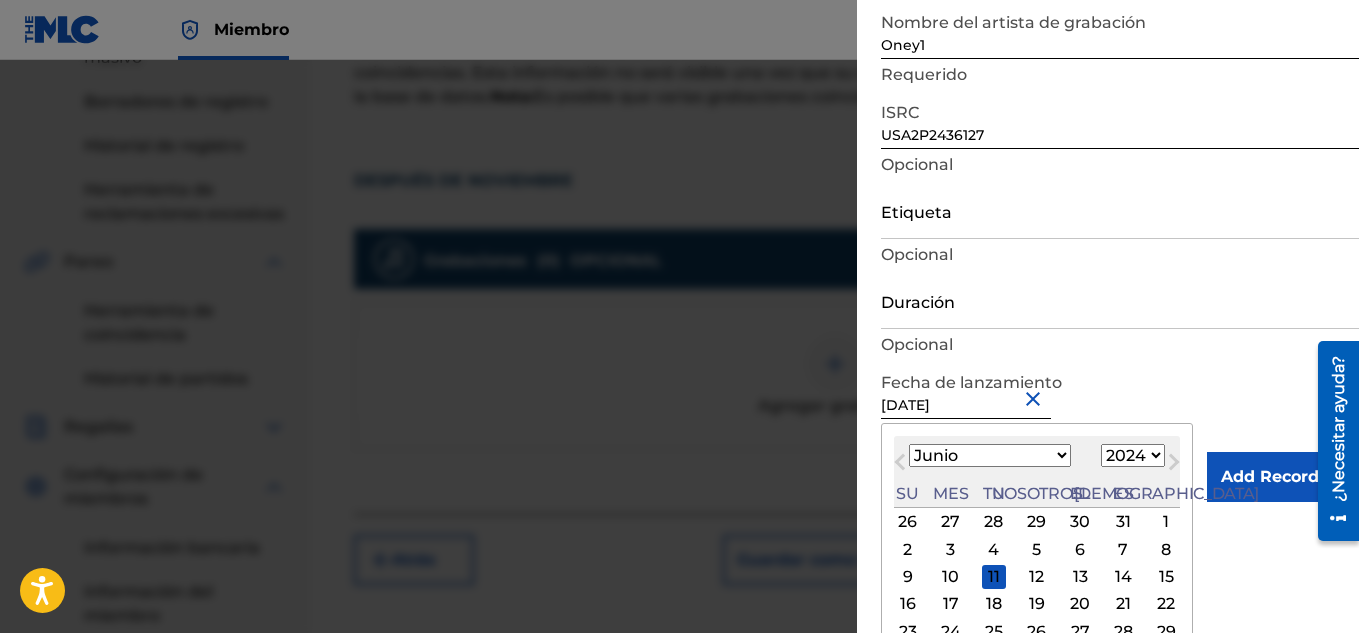 scroll, scrollTop: 285, scrollLeft: 0, axis: vertical 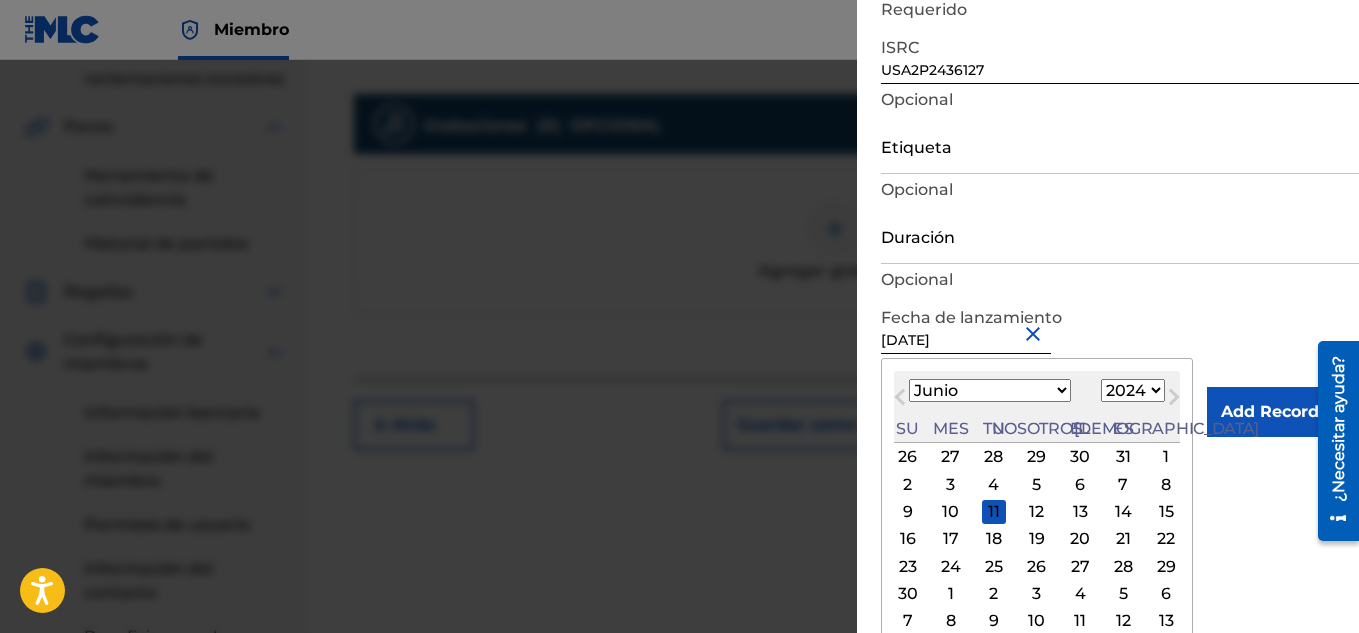click on "11" at bounding box center [994, 512] 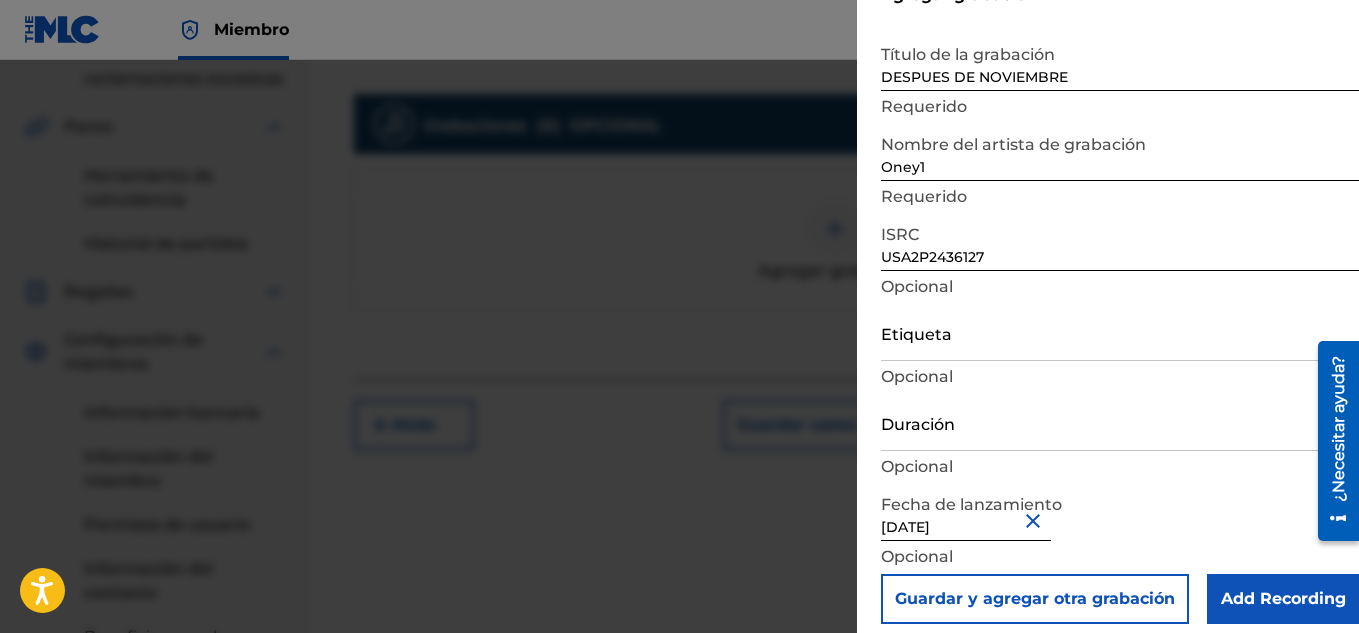 scroll, scrollTop: 98, scrollLeft: 0, axis: vertical 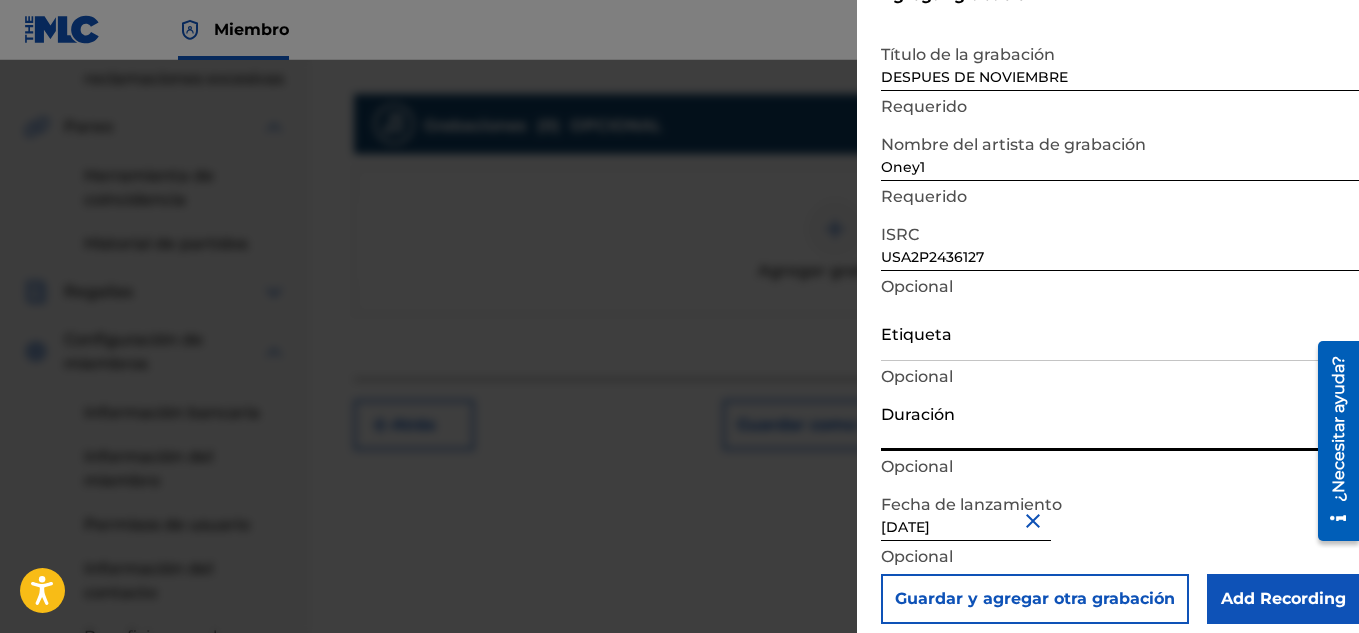 click on "Duración" at bounding box center [1120, 422] 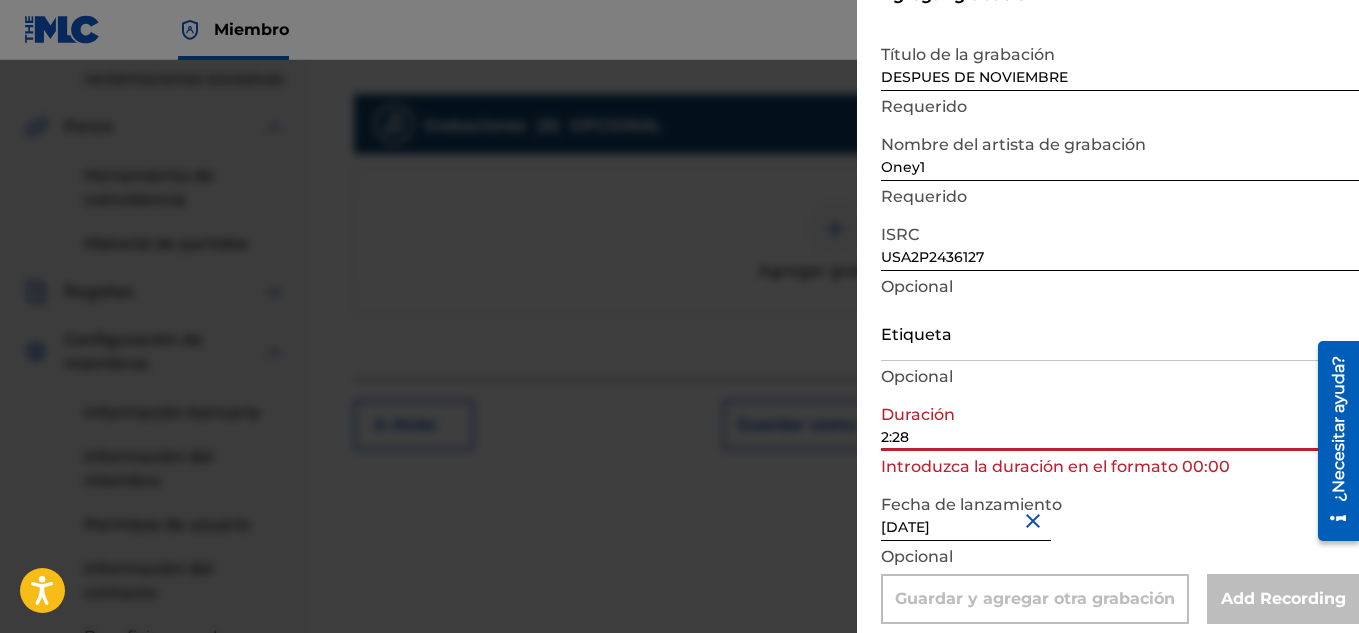 click on "Fecha de lanzamiento [DATE] Opcional" at bounding box center [1120, 529] 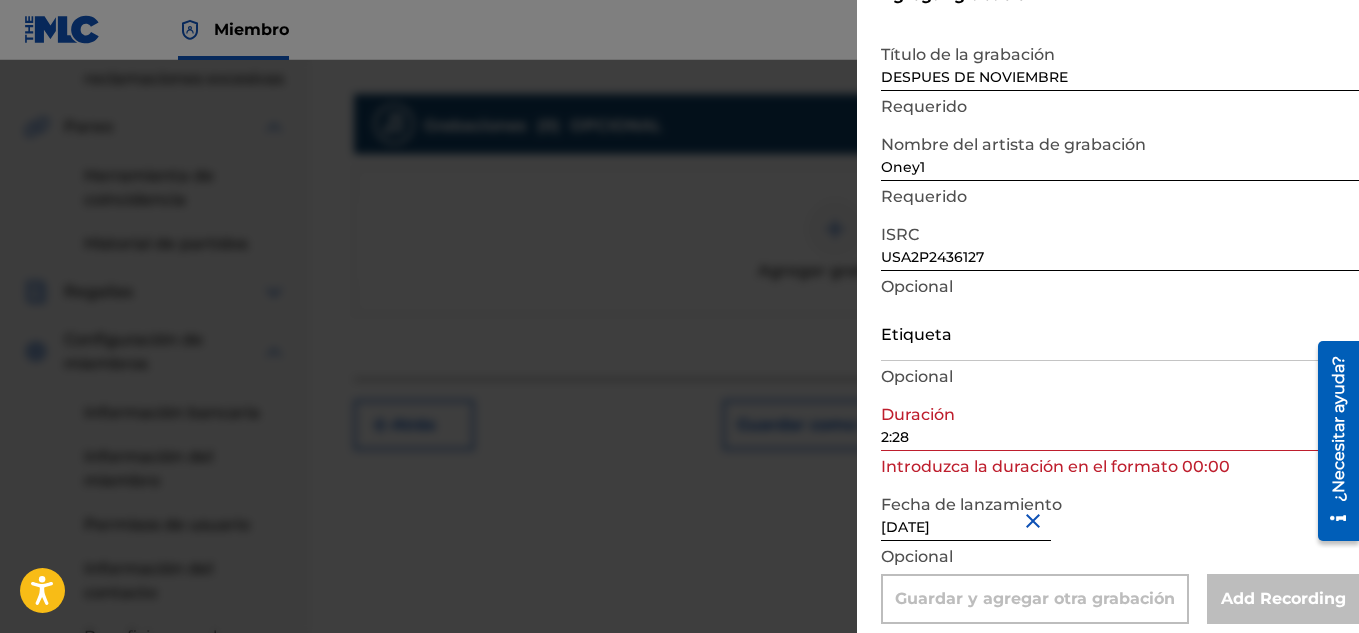 click on "Agregar grabación Título de la grabación DESPUES DE NOVIEMBRE Requerido Nombre del artista de grabación Oney1 Requerido ISRC USA2P2436127 Opcional Etiqueta Opcional Duración 2:28 Introduzca la duración en el formato 00:00 Fecha de lanzamiento [DATE] Opcional Guardar y agregar otra grabación Add Recording" at bounding box center (1120, 282) 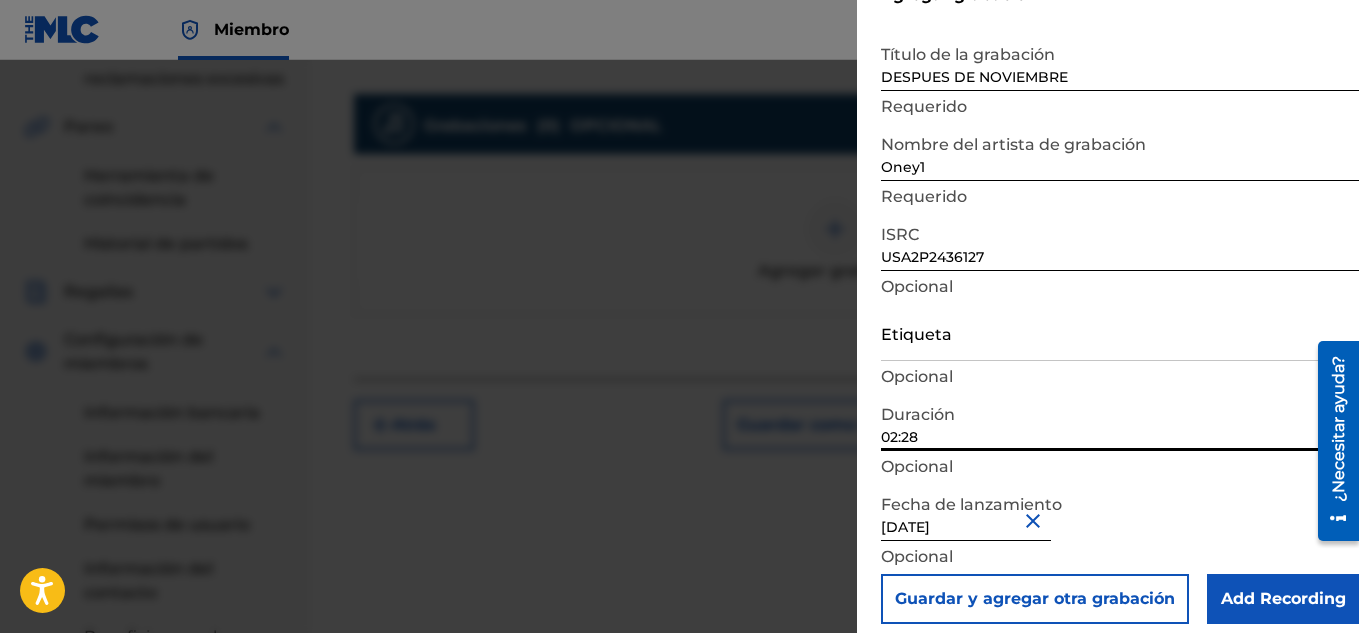 type on "02:28" 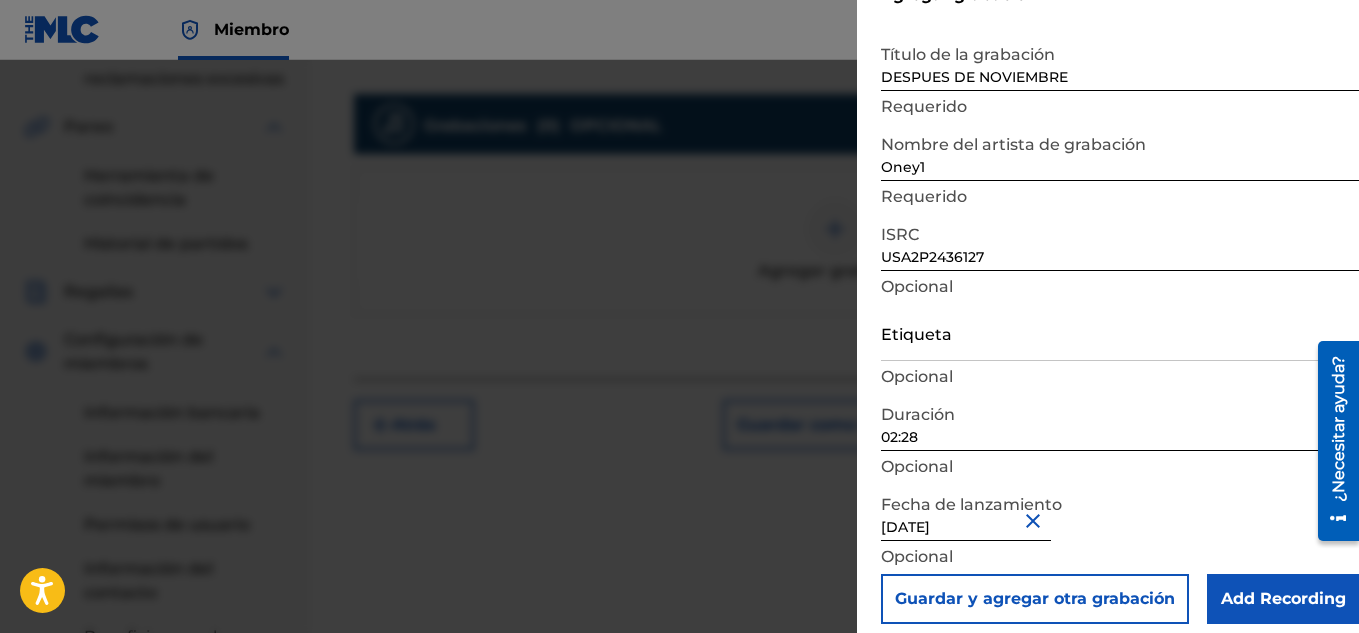 click on "Add Recording" at bounding box center [1283, 599] 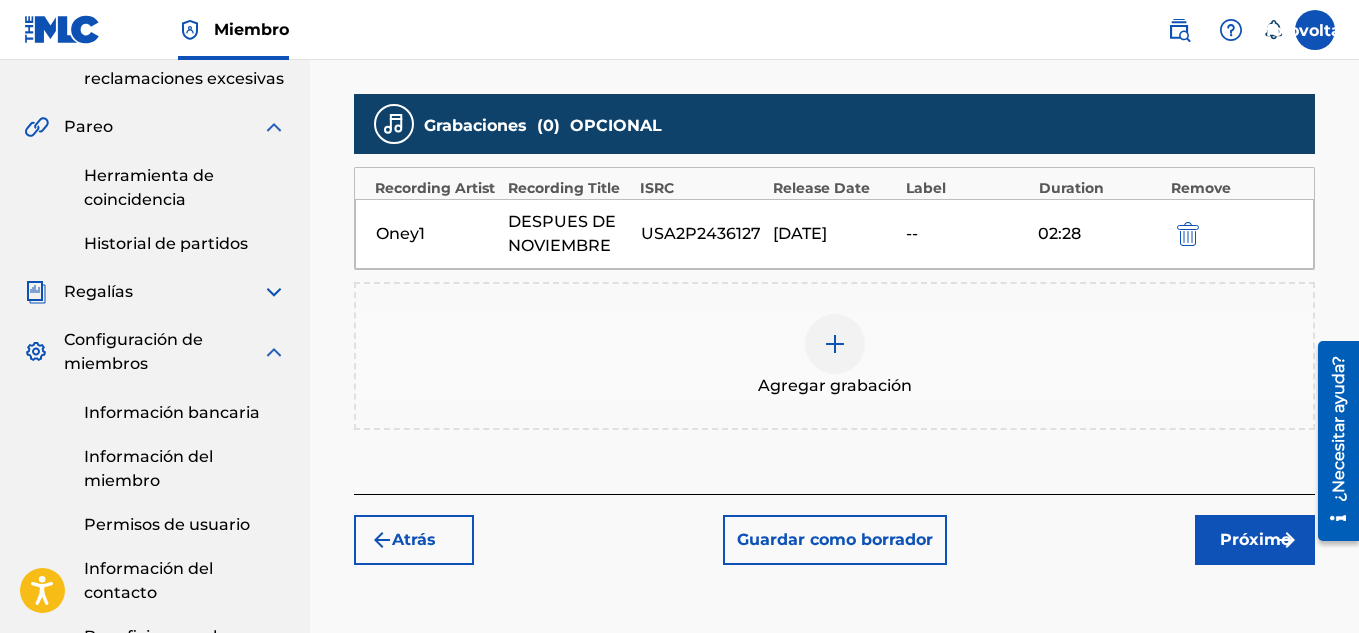 click on "Próximo" at bounding box center [1255, 539] 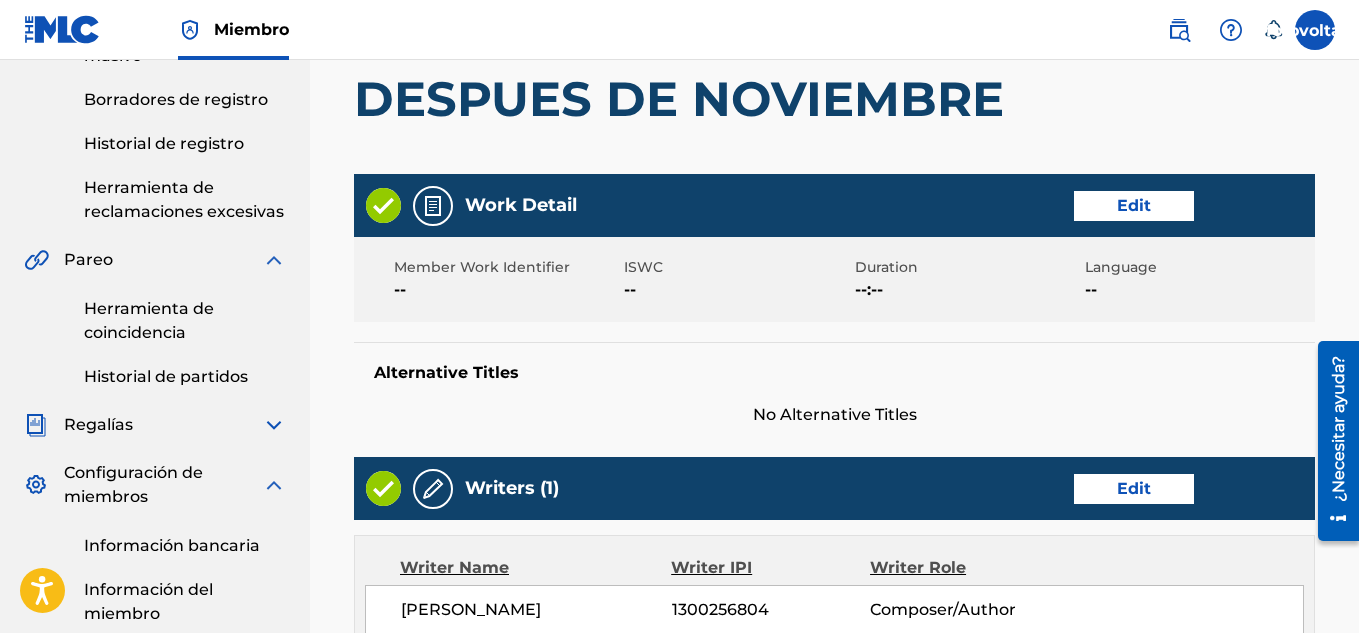 scroll, scrollTop: 90, scrollLeft: 0, axis: vertical 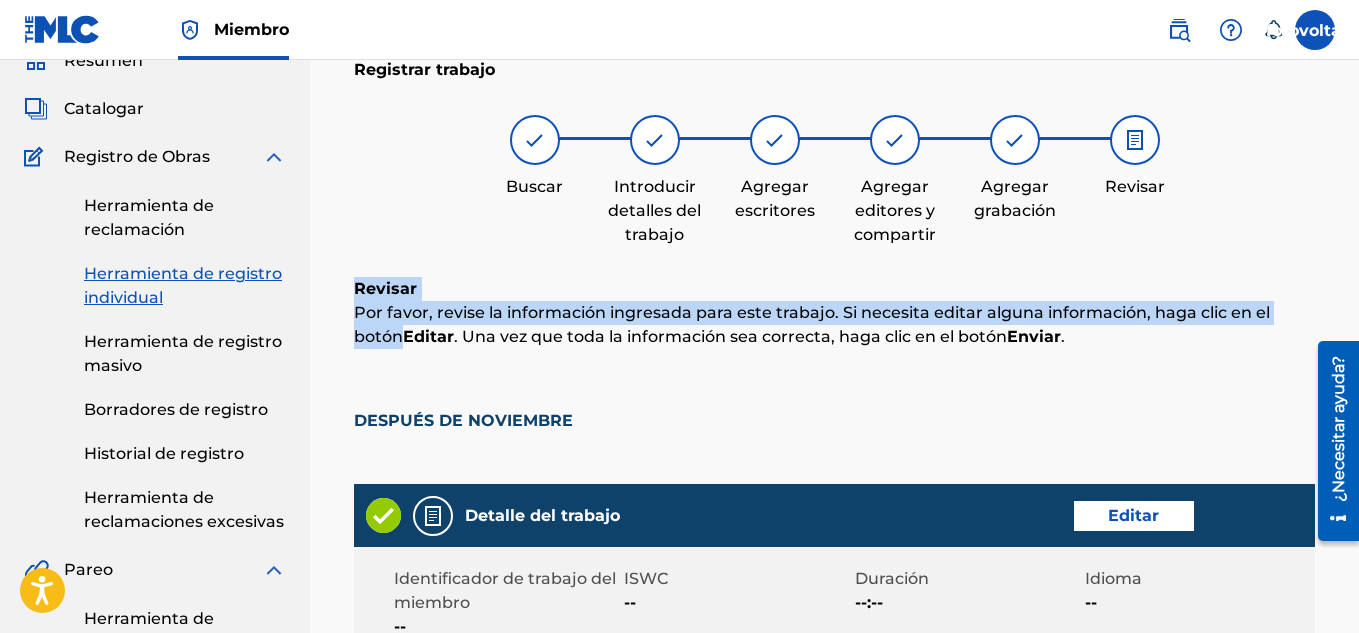 drag, startPoint x: 1358, startPoint y: 214, endPoint x: 1365, endPoint y: 325, distance: 111.220505 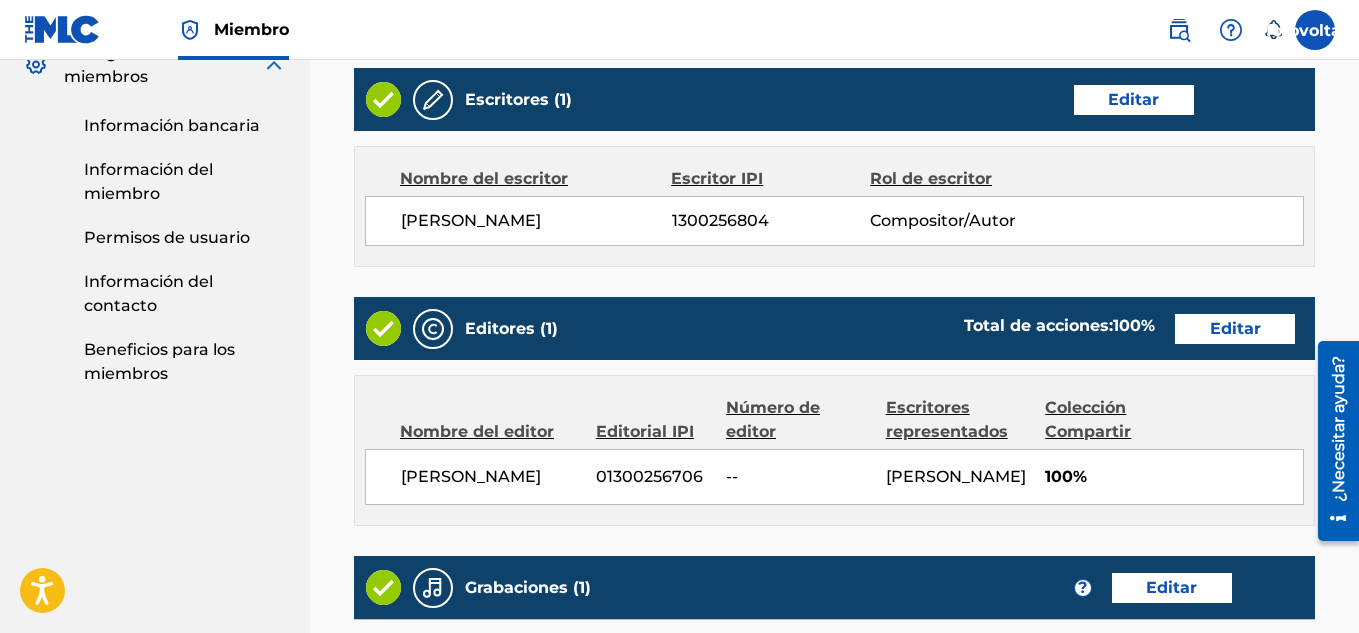 scroll, scrollTop: 903, scrollLeft: 0, axis: vertical 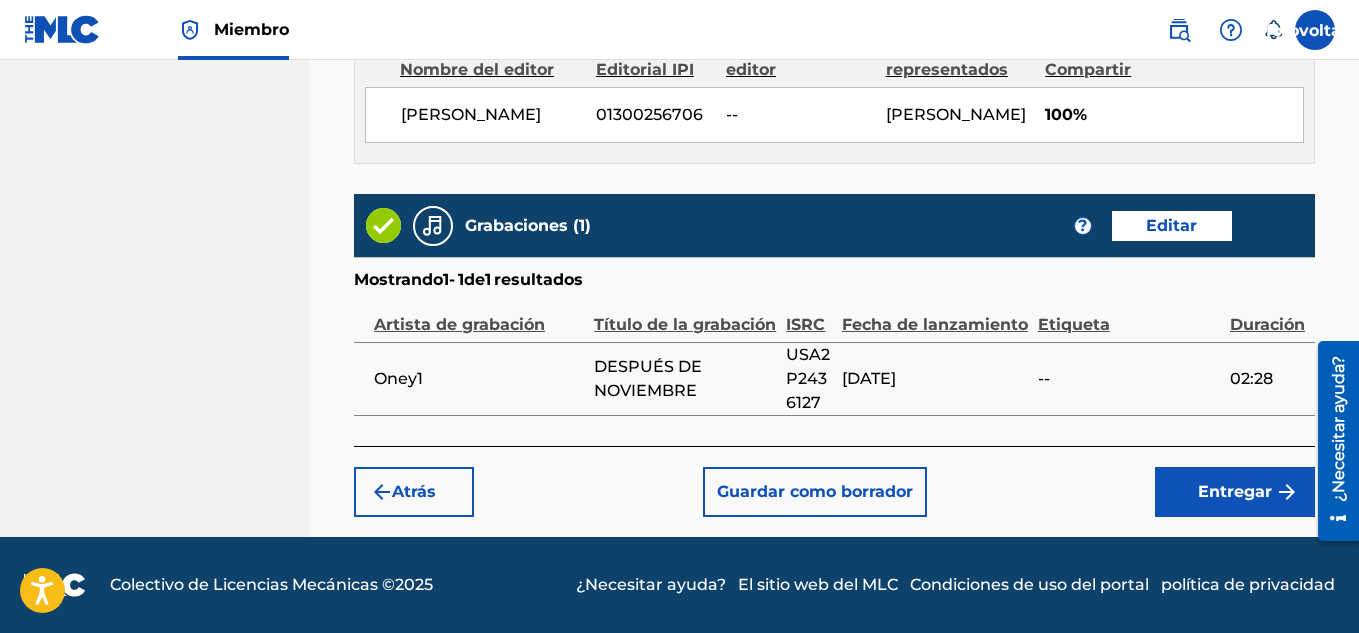 click on "Entregar" at bounding box center [1235, 491] 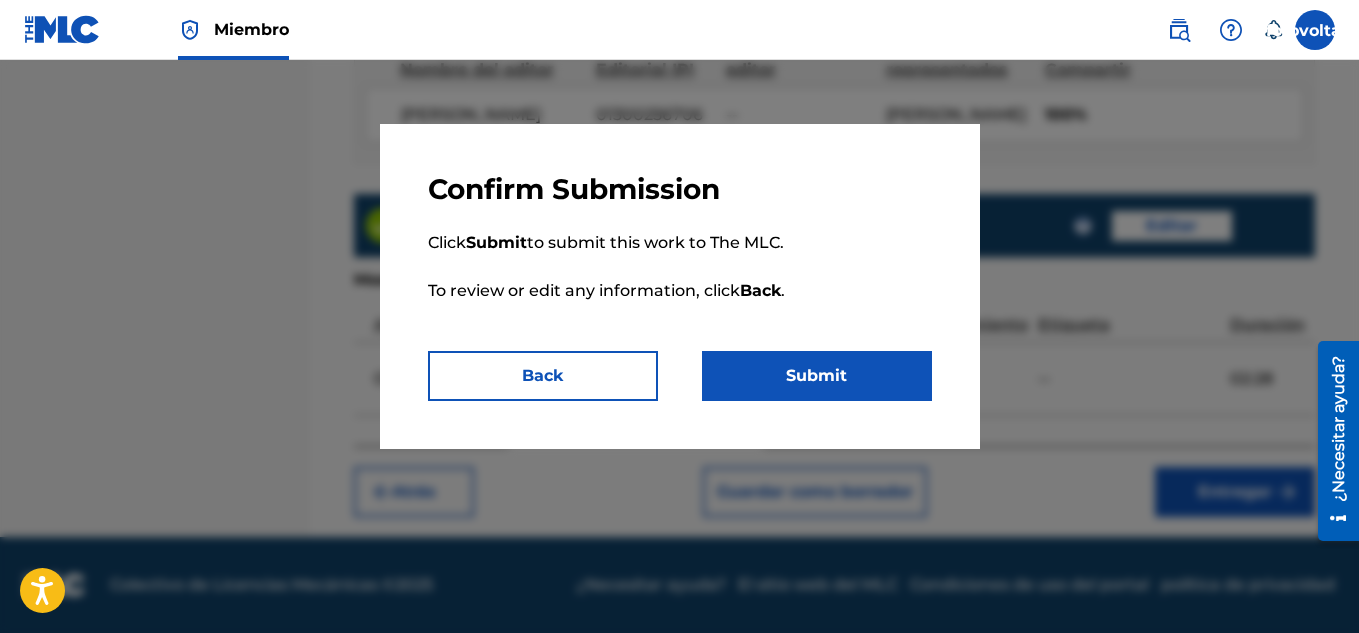 click on "Submit" at bounding box center (817, 376) 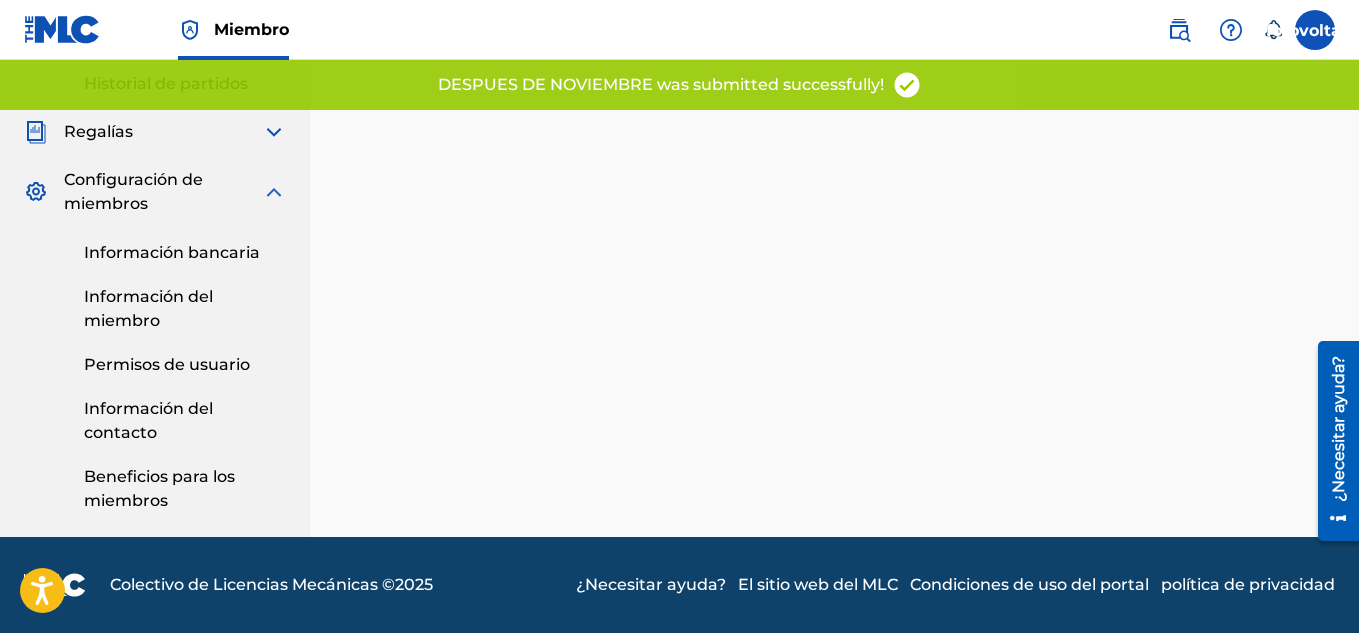 scroll, scrollTop: 0, scrollLeft: 0, axis: both 